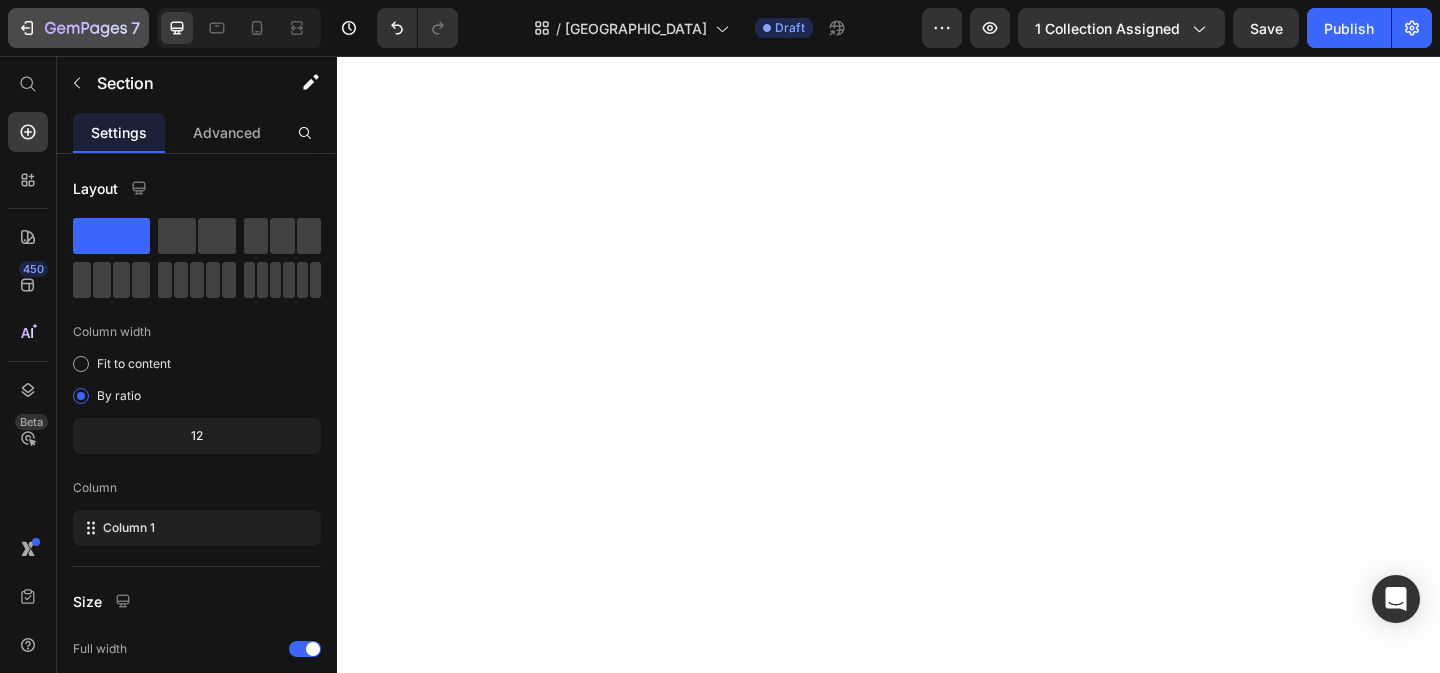 scroll, scrollTop: 0, scrollLeft: 0, axis: both 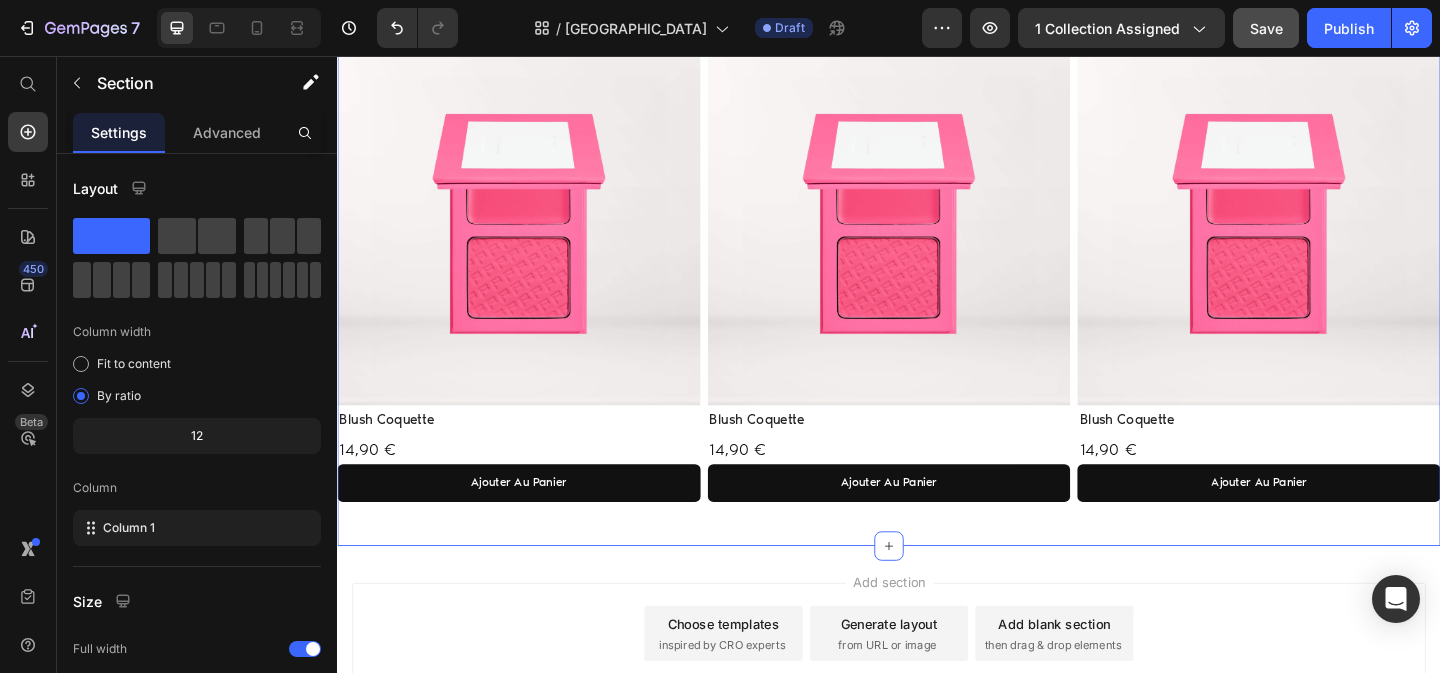 click on "Save" at bounding box center [1266, 28] 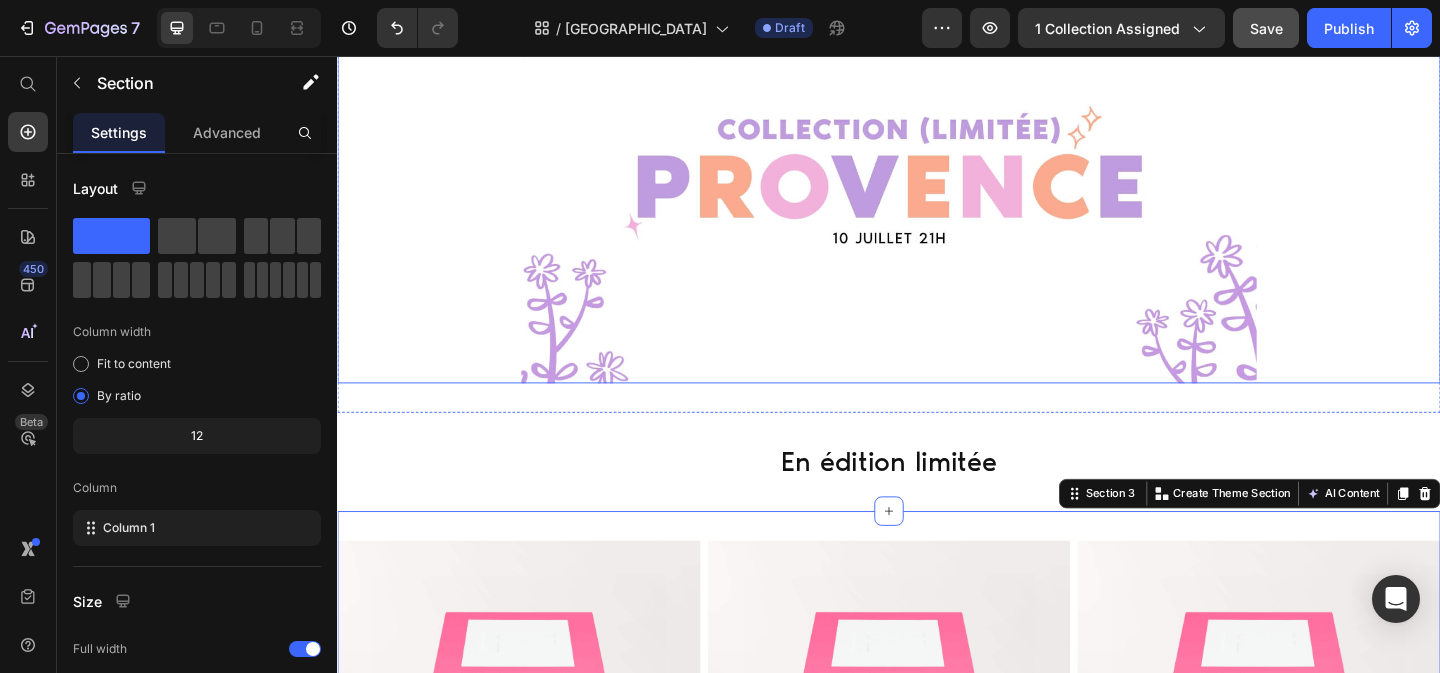 scroll, scrollTop: 0, scrollLeft: 0, axis: both 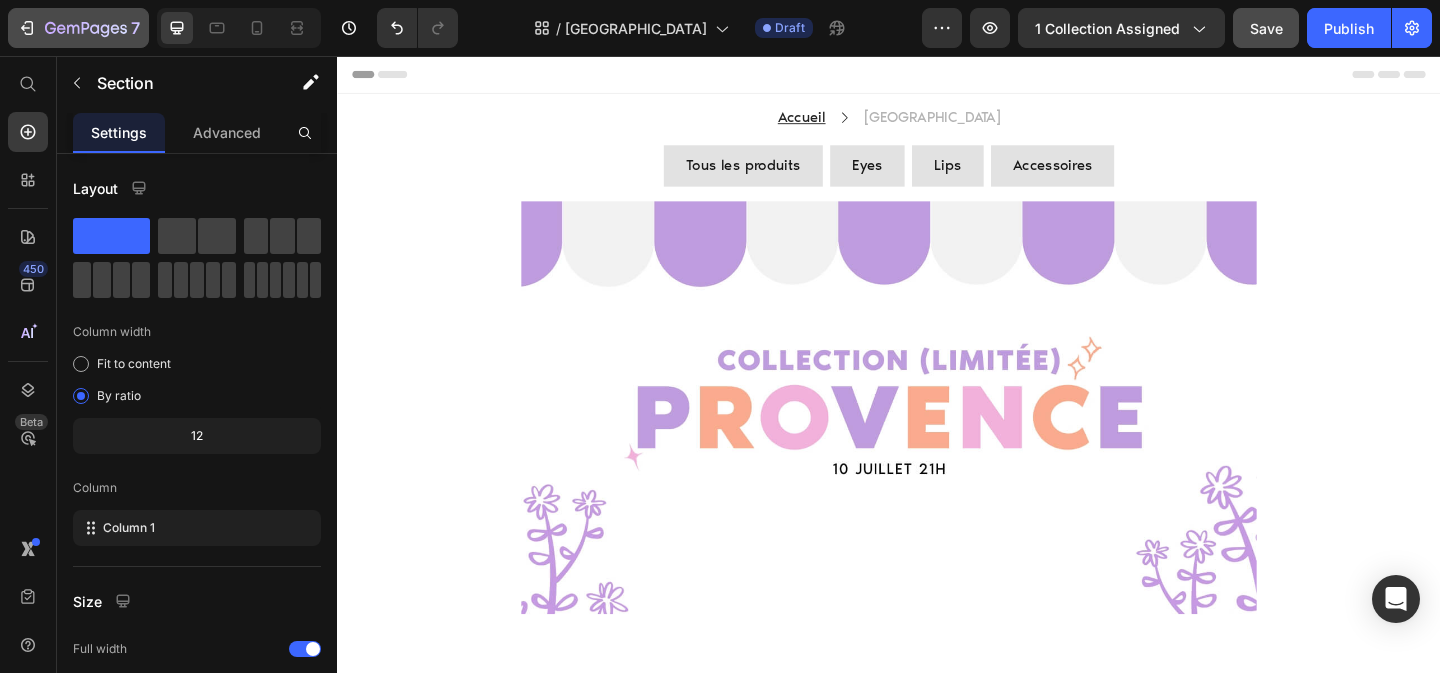click 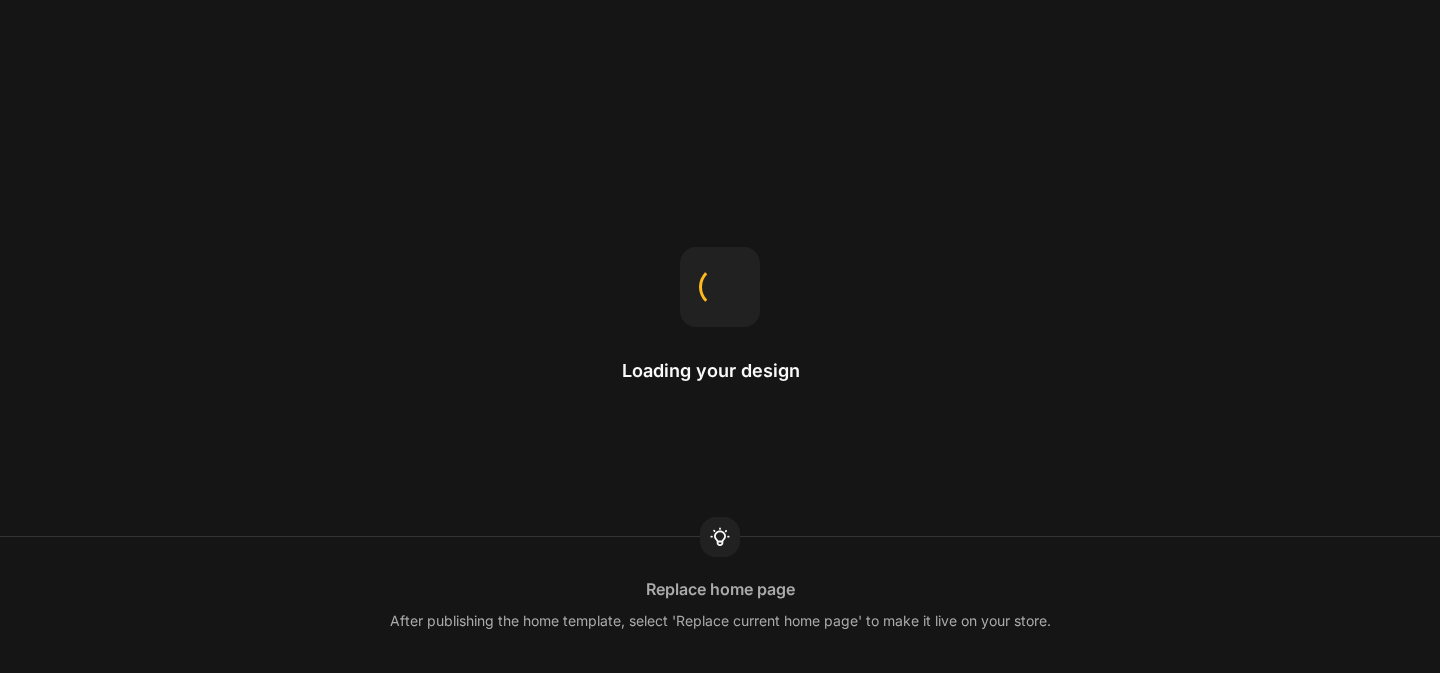scroll, scrollTop: 0, scrollLeft: 0, axis: both 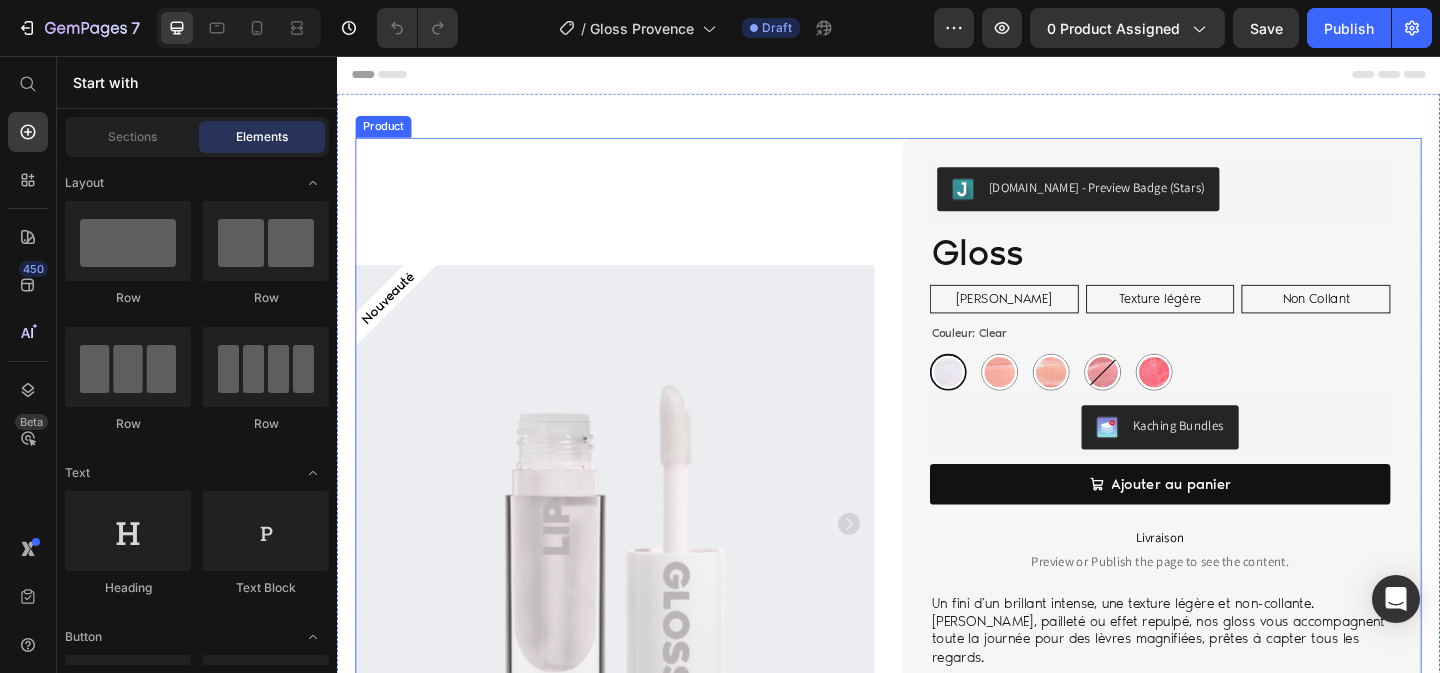 click on "Nouveauté Product Badge
Product Images" at bounding box center [639, 615] 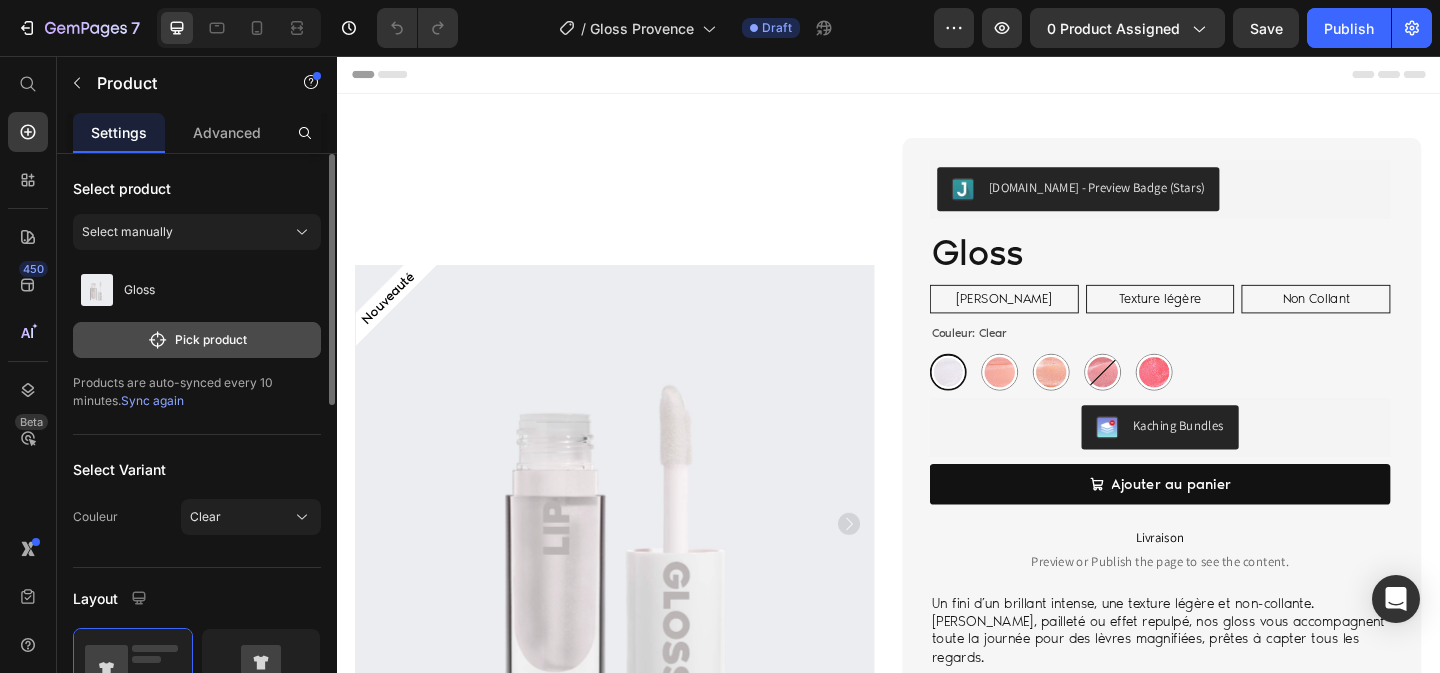 click on "Pick product" at bounding box center (197, 340) 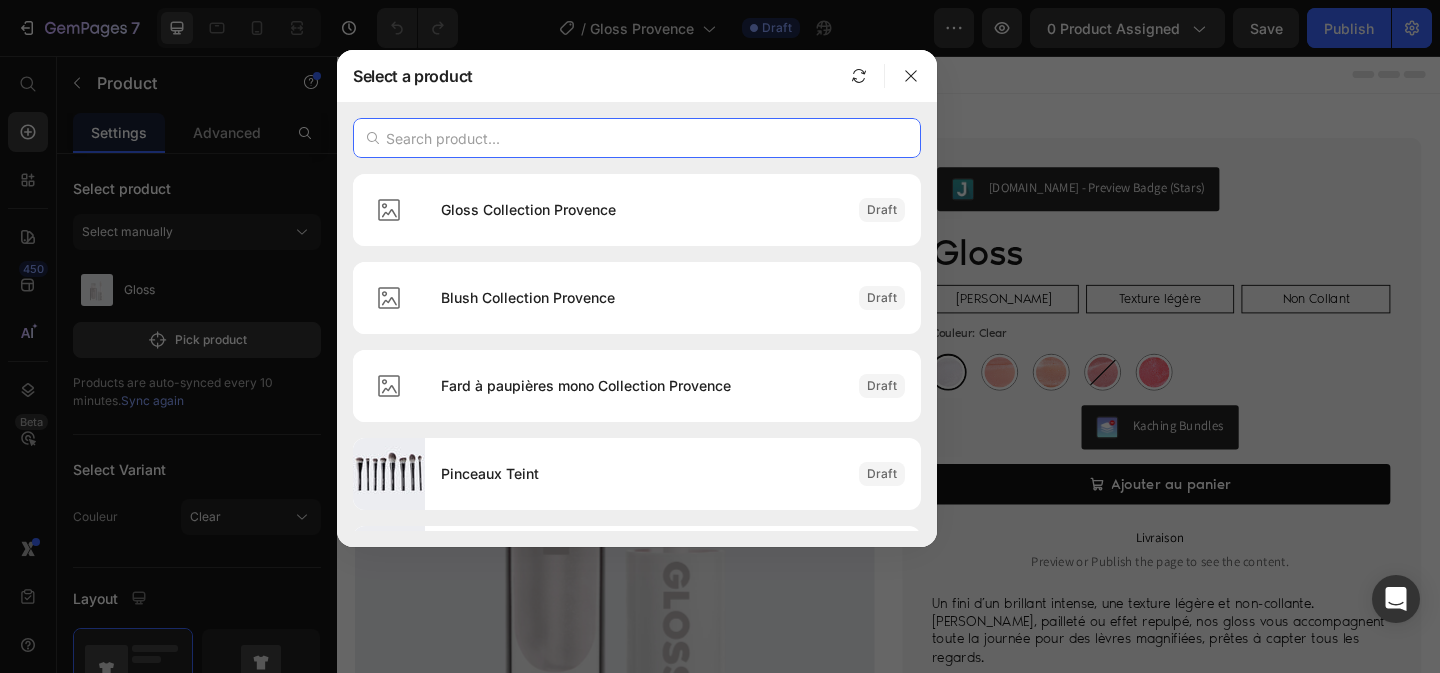 click at bounding box center (637, 138) 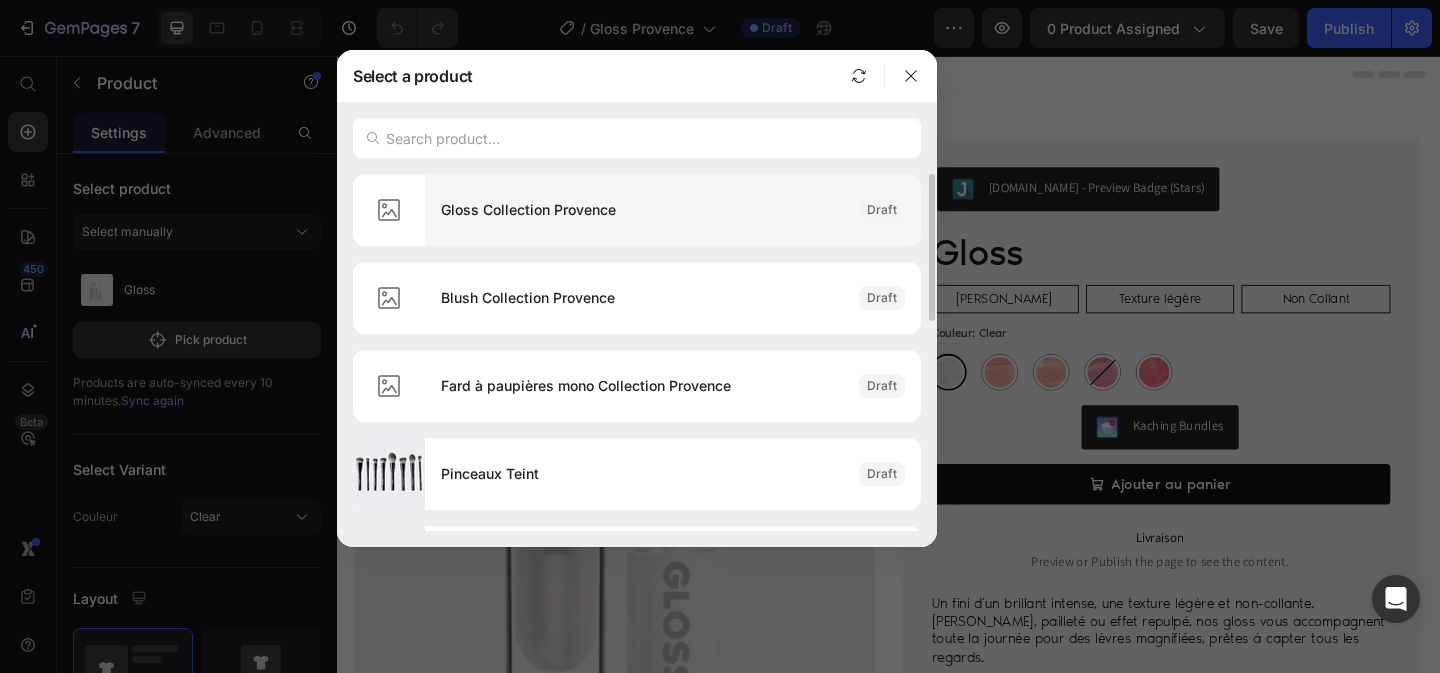 click on "Gloss Collection Provence" at bounding box center (642, 210) 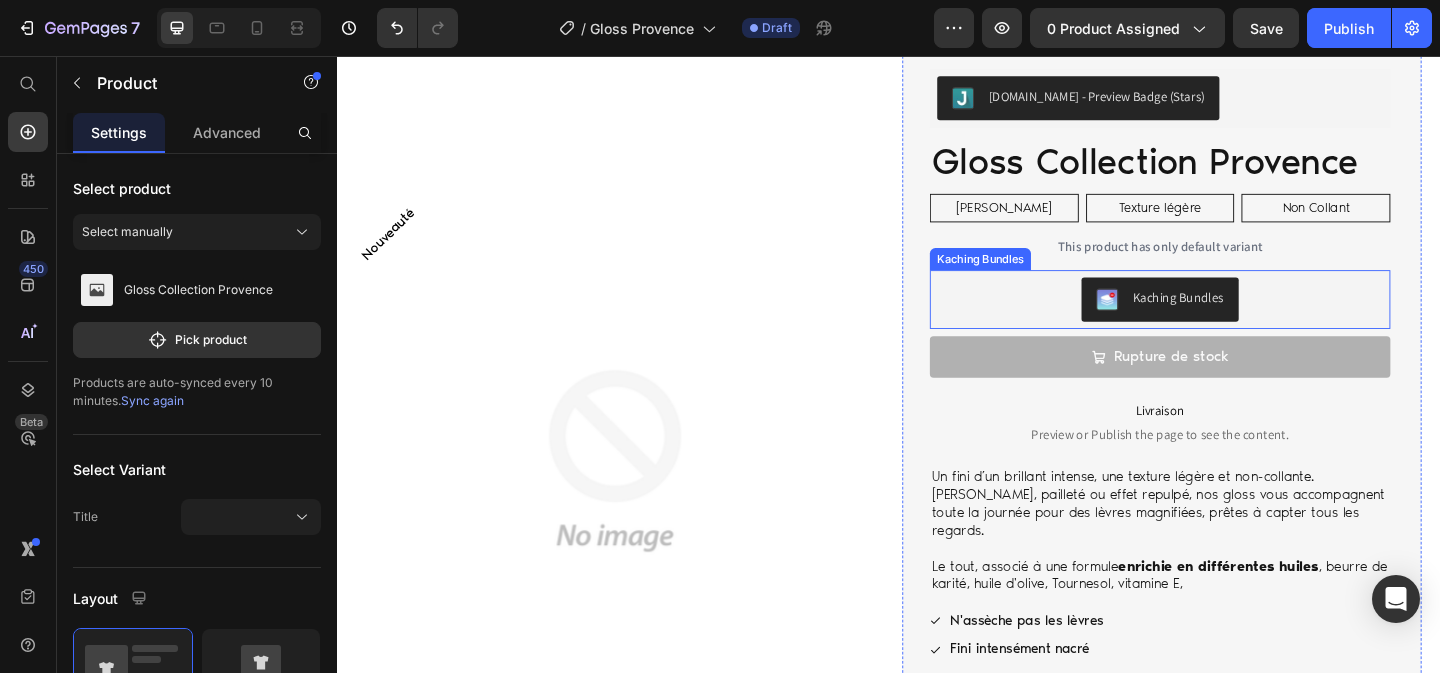 scroll, scrollTop: 19, scrollLeft: 0, axis: vertical 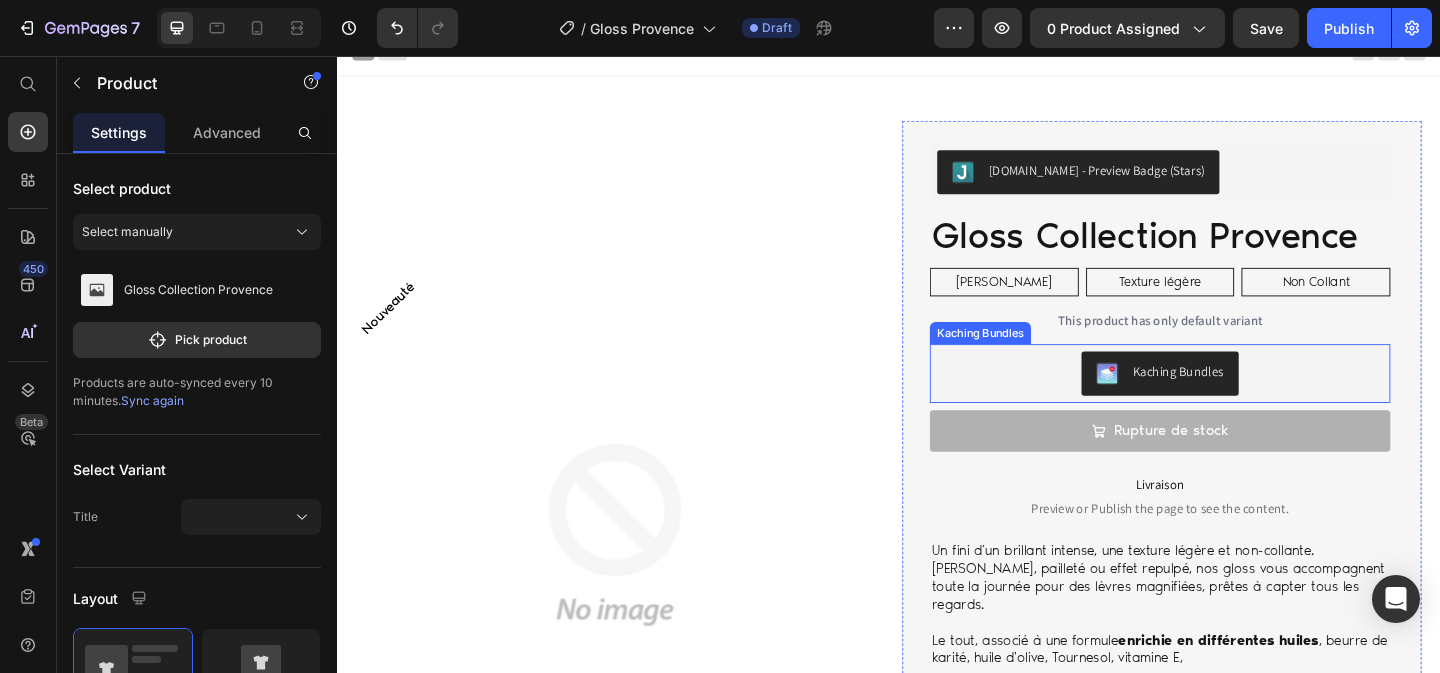 click on "Kaching Bundles" at bounding box center [1232, 401] 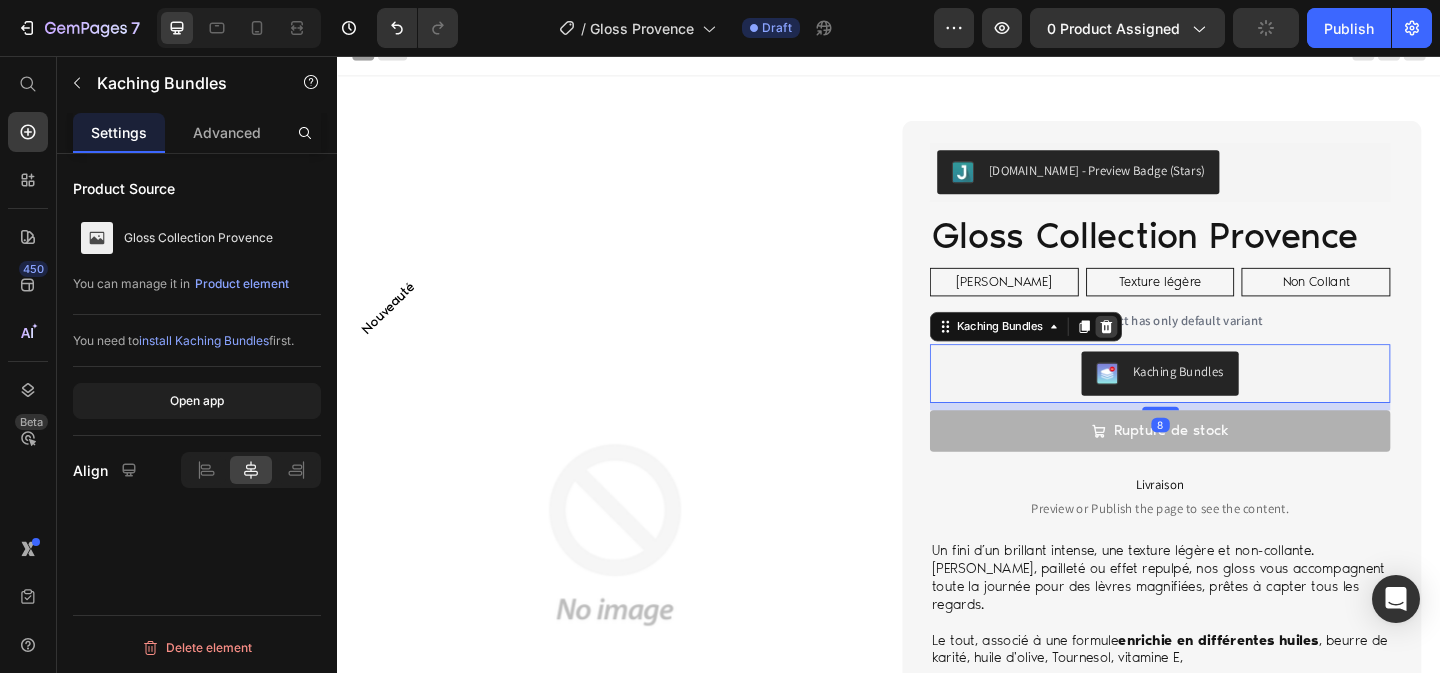 click at bounding box center (1174, 350) 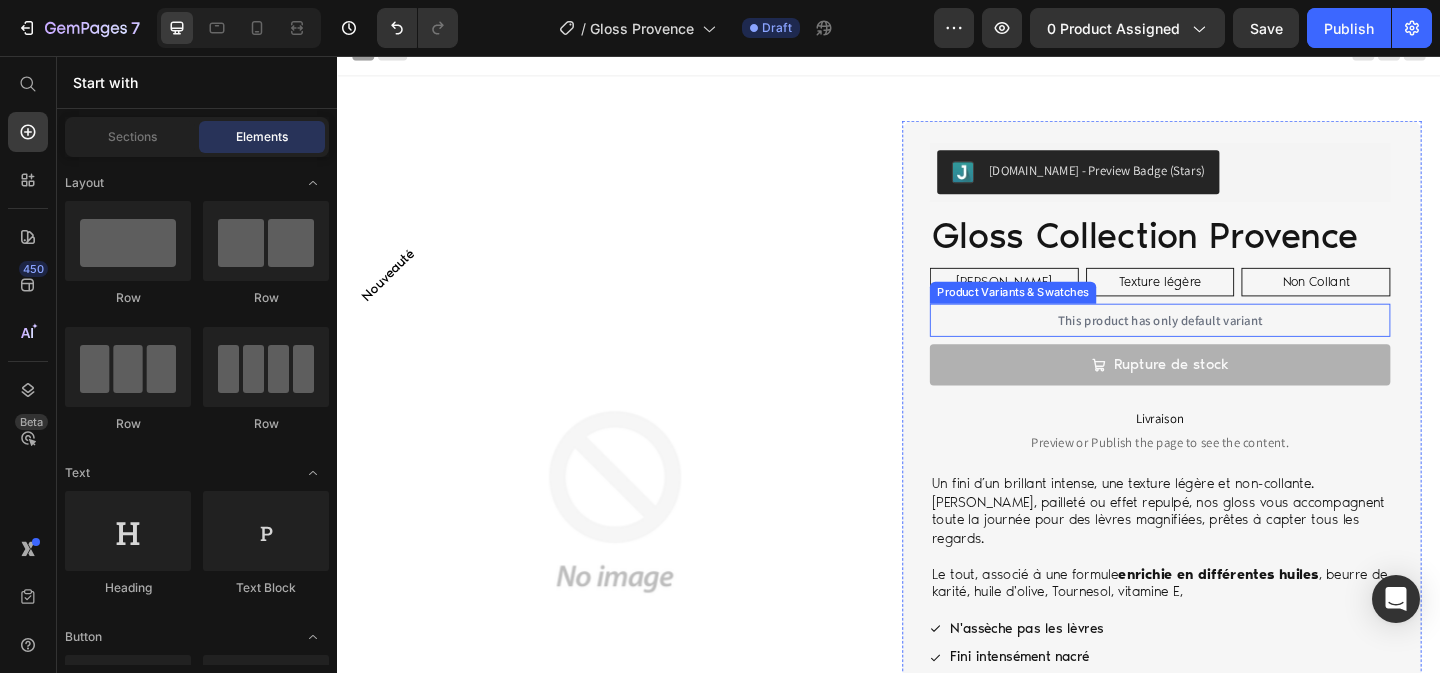 click on "This product has only default variant" at bounding box center (1232, 343) 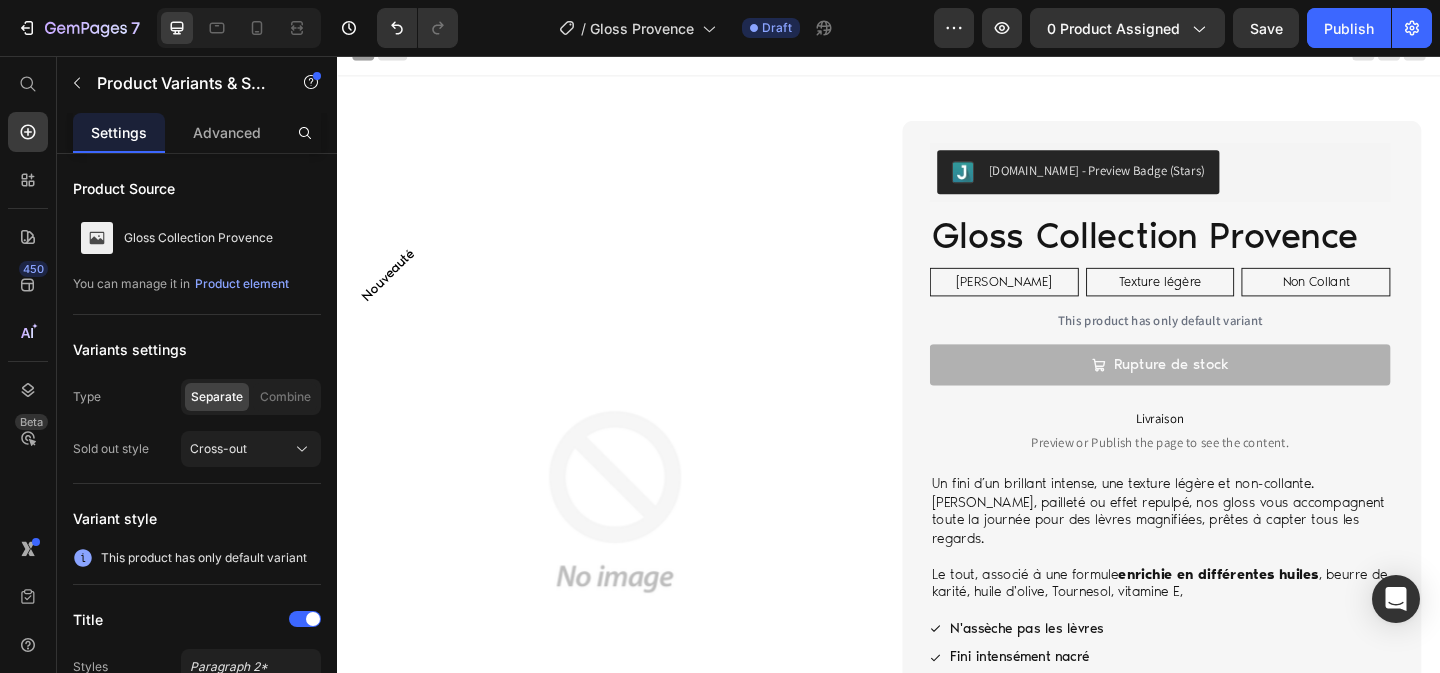 click on "This product has only default variant" at bounding box center [1232, 343] 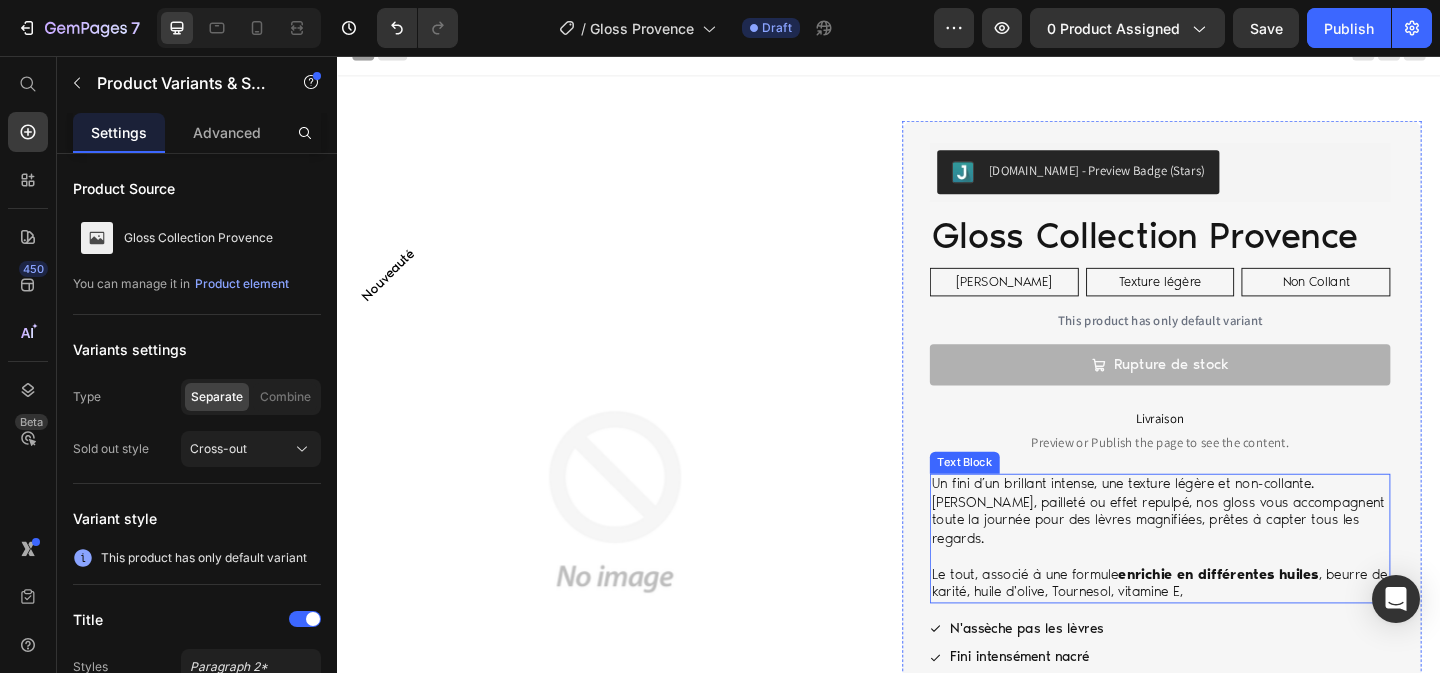 click on "Un fini d’un brillant intense, une texture légère et non-collante. [PERSON_NAME], pailleté ou effet repulpé, nos gloss vous accompagnent toute la journée pour des lèvres magnifiées, prêtes à capter tous les regards." at bounding box center (1232, 551) 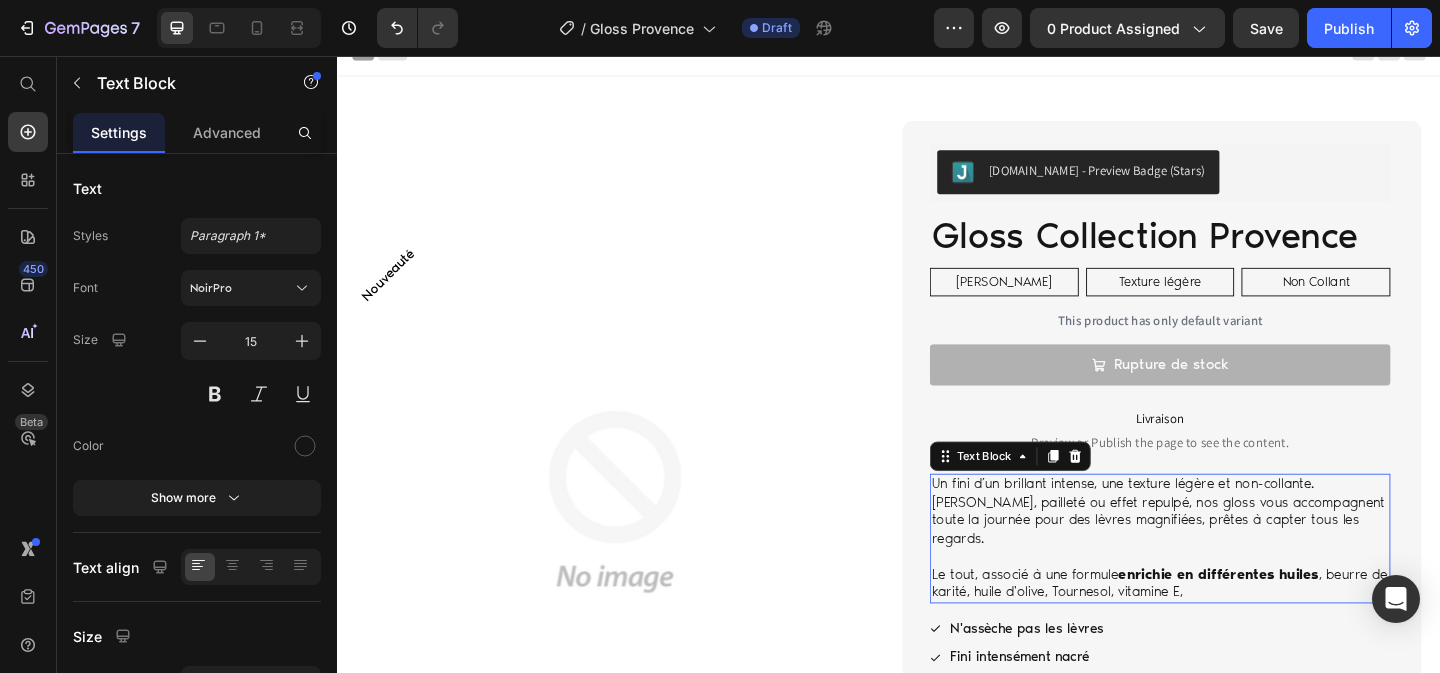 click on "Un fini d’un brillant intense, une texture légère et non-collante. [PERSON_NAME], pailleté ou effet repulpé, nos gloss vous accompagnent toute la journée pour des lèvres magnifiées, prêtes à capter tous les regards." at bounding box center (1232, 551) 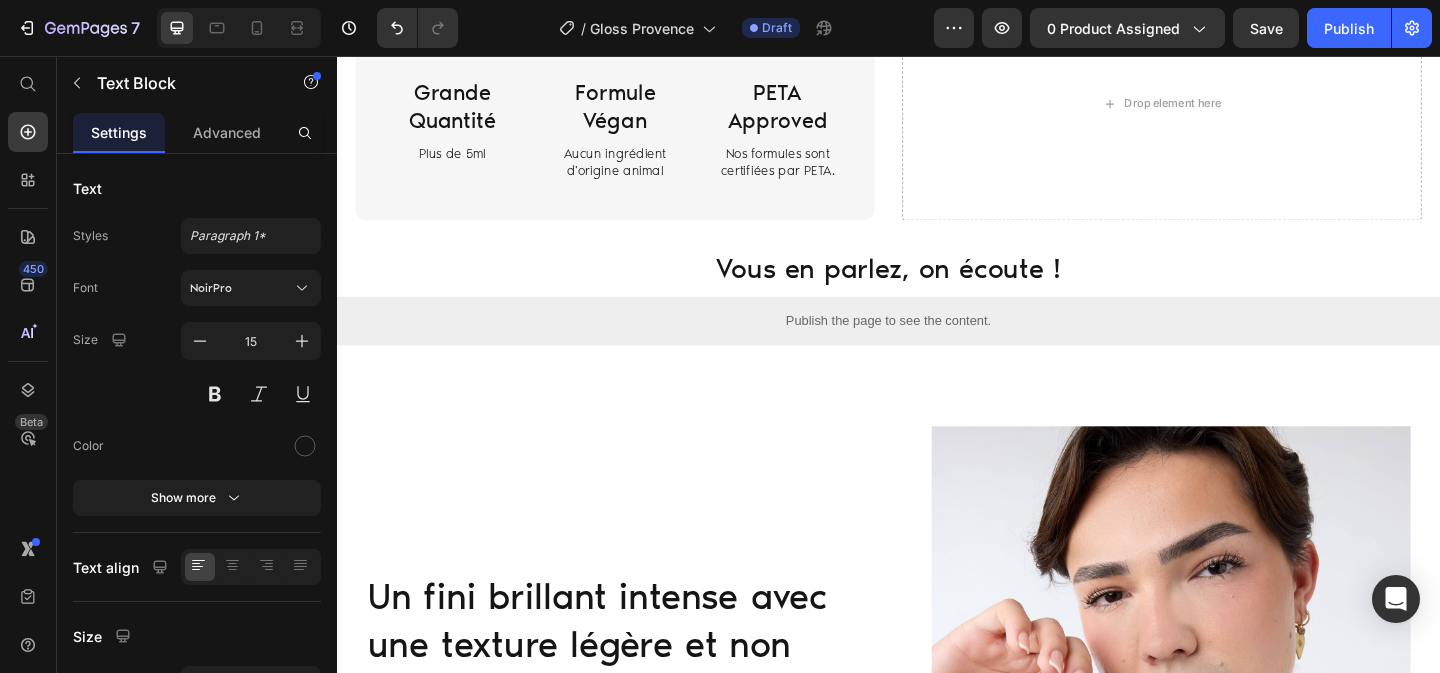 scroll, scrollTop: 1012, scrollLeft: 0, axis: vertical 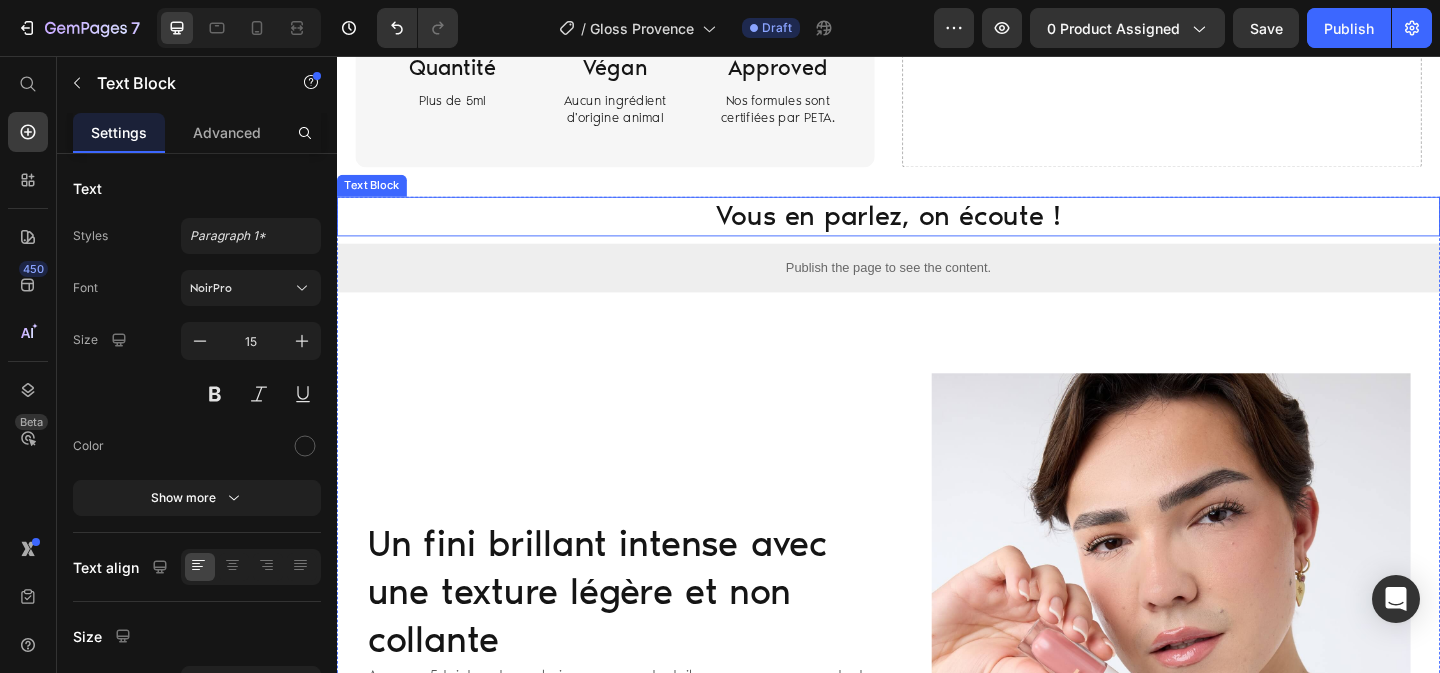 click on "Vous en parlez, on écoute !" at bounding box center [937, 230] 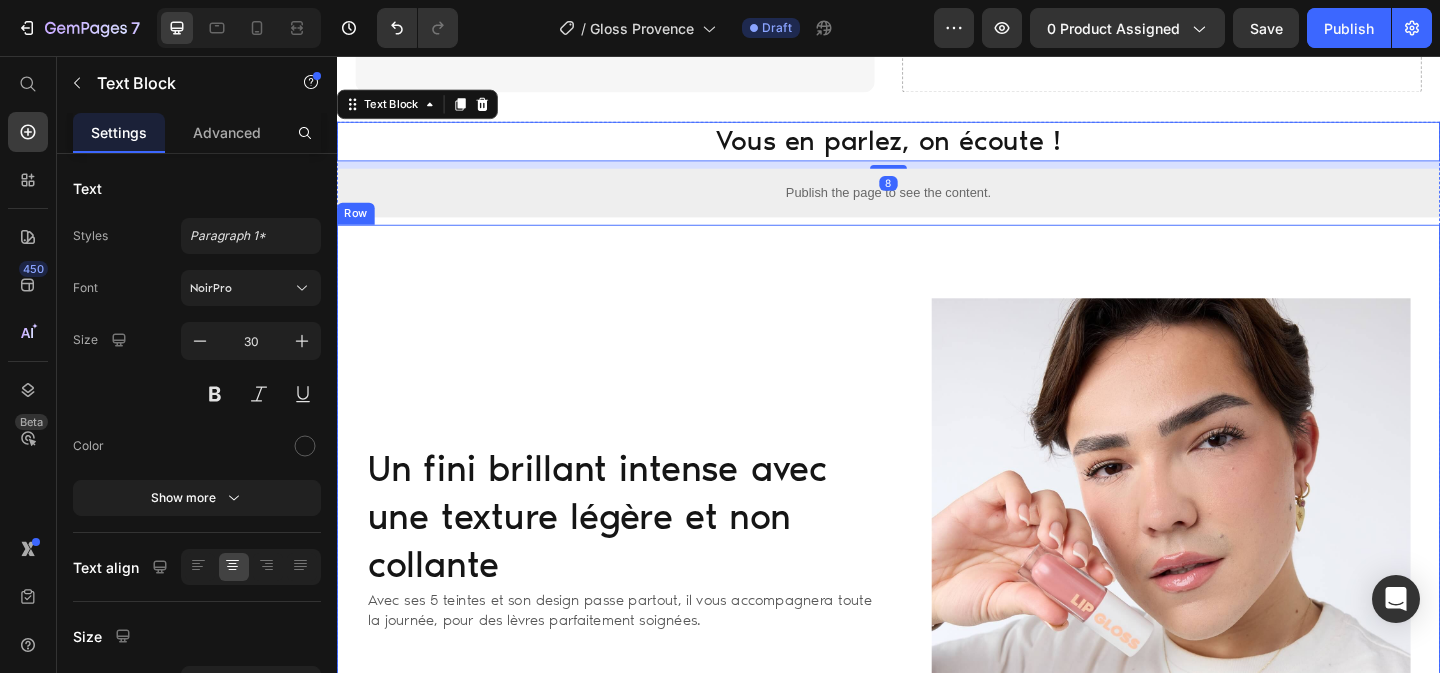 scroll, scrollTop: 1191, scrollLeft: 0, axis: vertical 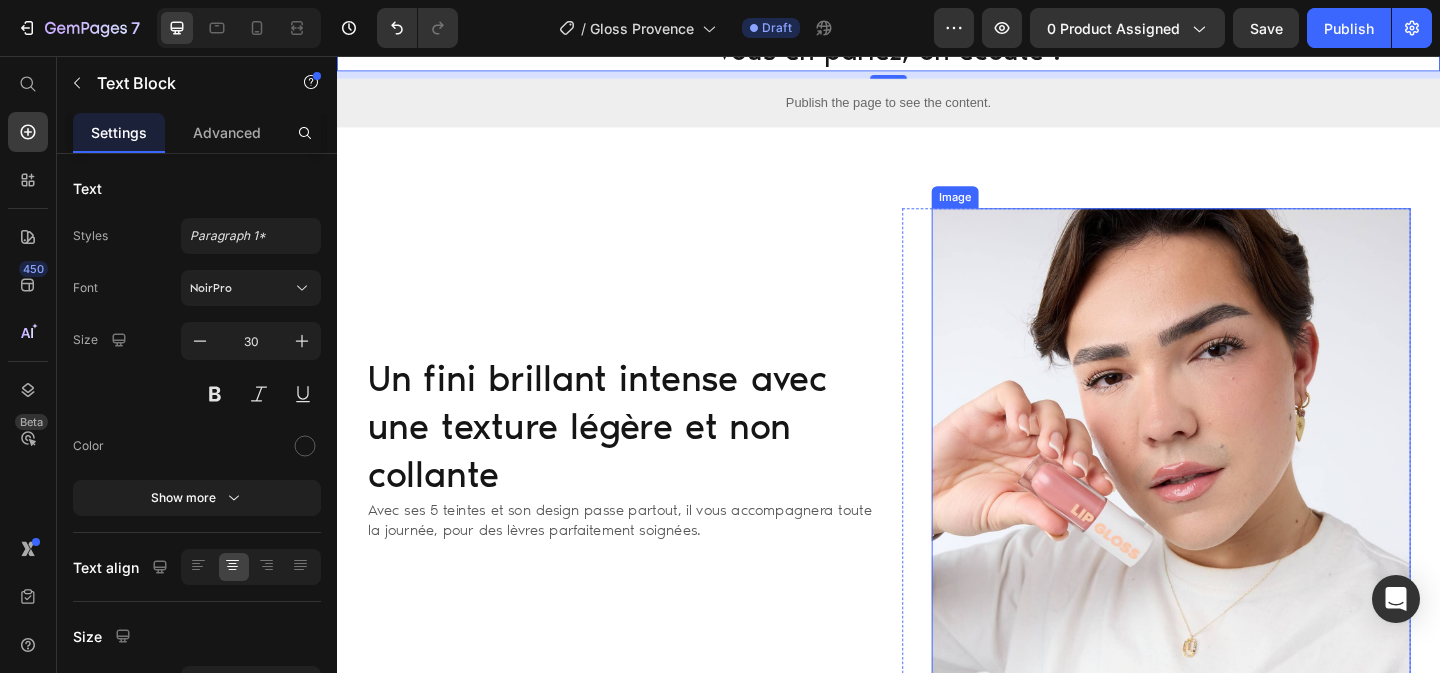 click at bounding box center (1244, 482) 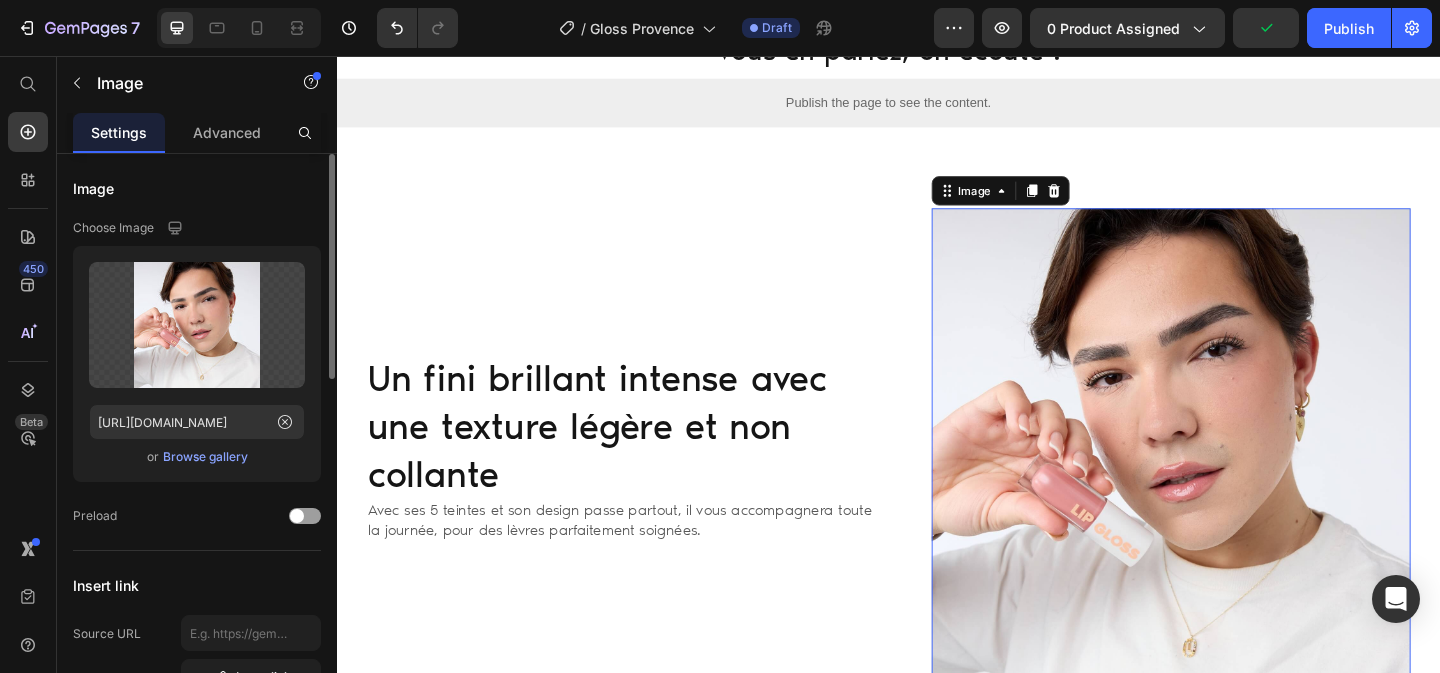 click on "Upload Image [URL][DOMAIN_NAME]  or   Browse gallery" 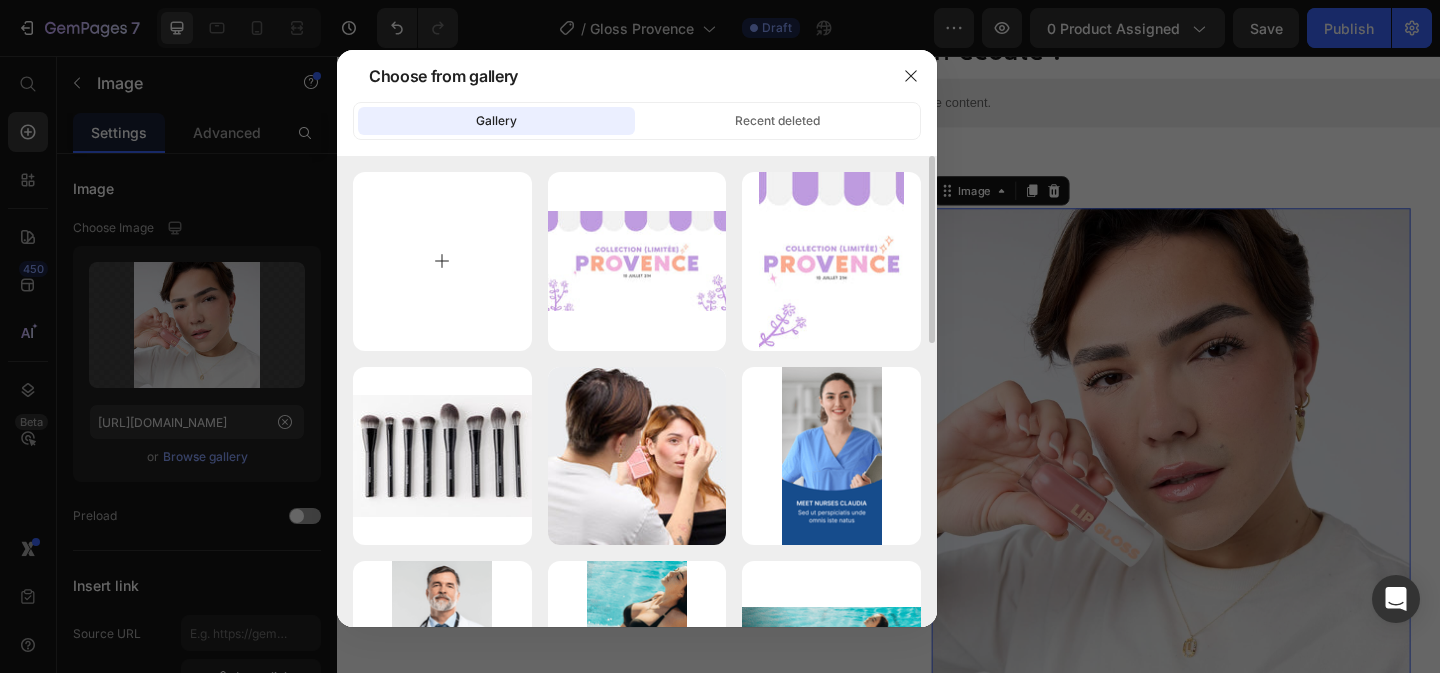 click at bounding box center [442, 261] 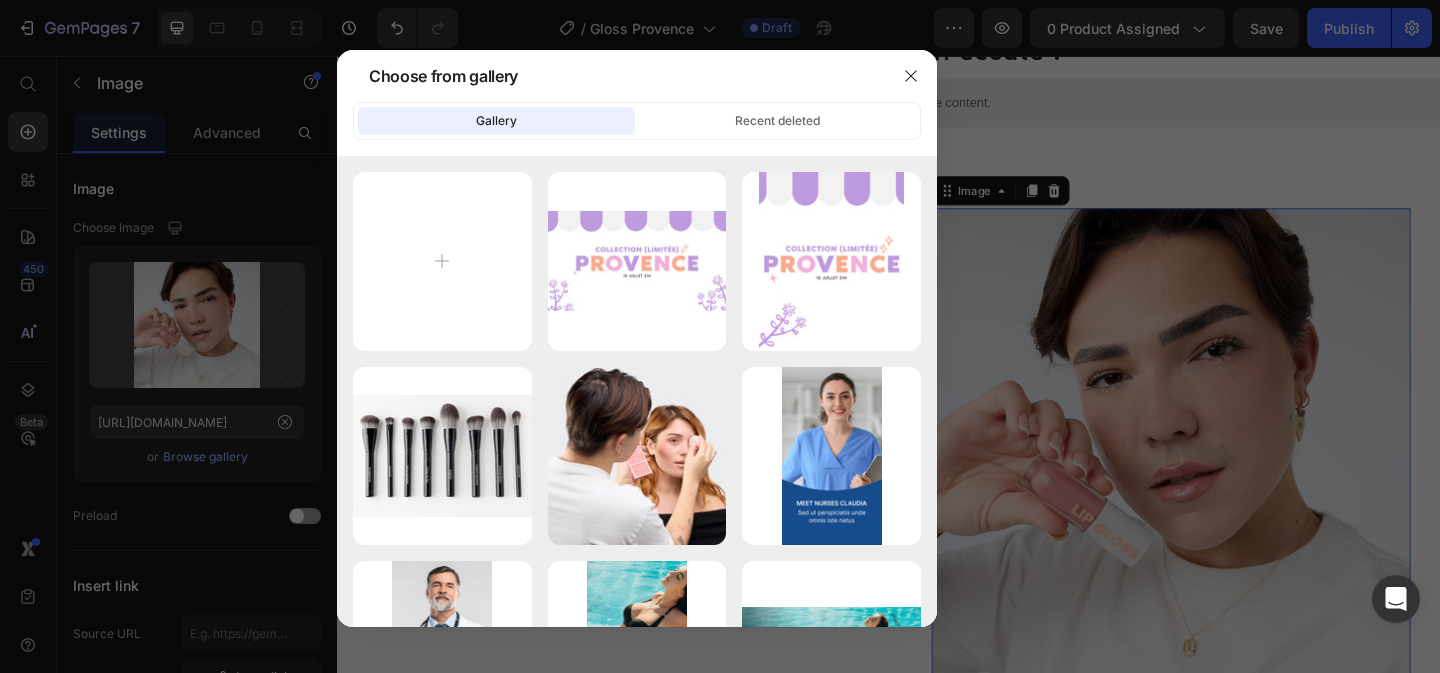 type on "C:\fakepath\Cassis (3).jpg" 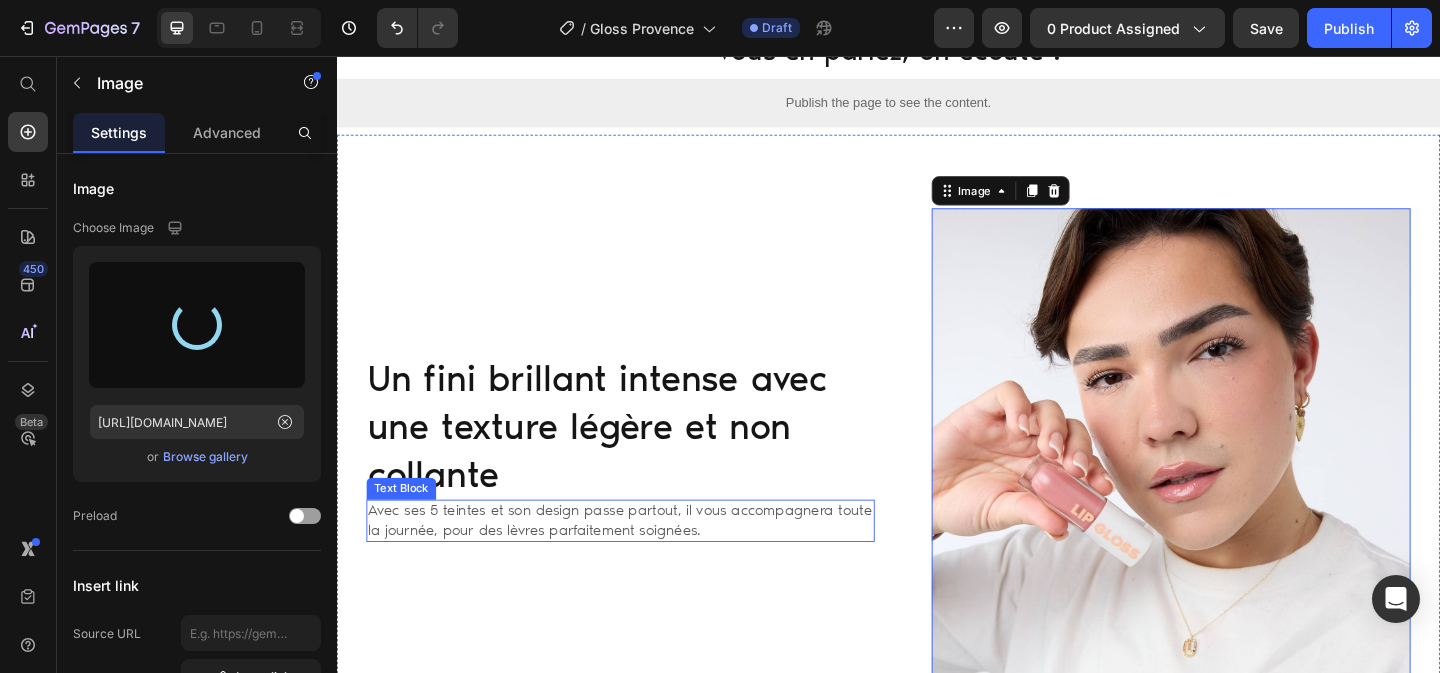 type on "[URL][DOMAIN_NAME]" 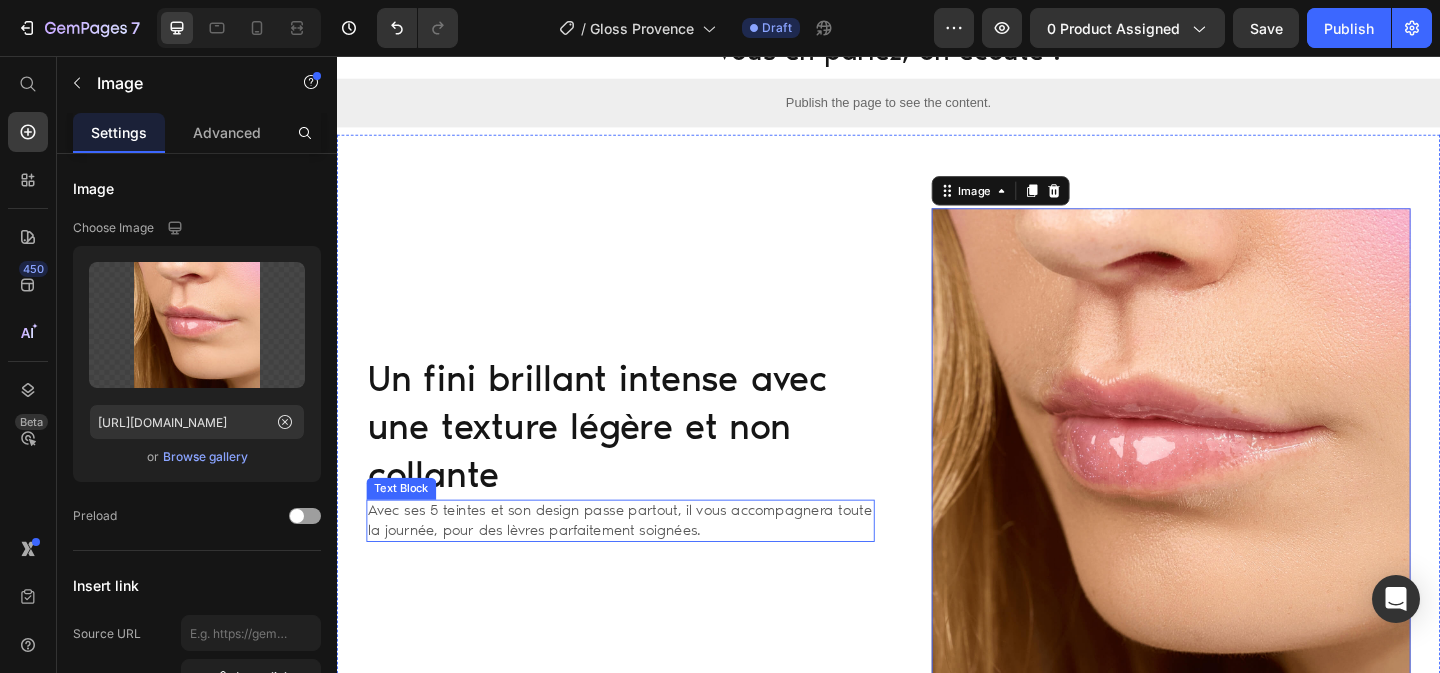 click on "Avec ses 5 teintes et son design passe partout, il vous accompagnera toute la journée, pour des lèvres parfaitement soignées." at bounding box center (645, 561) 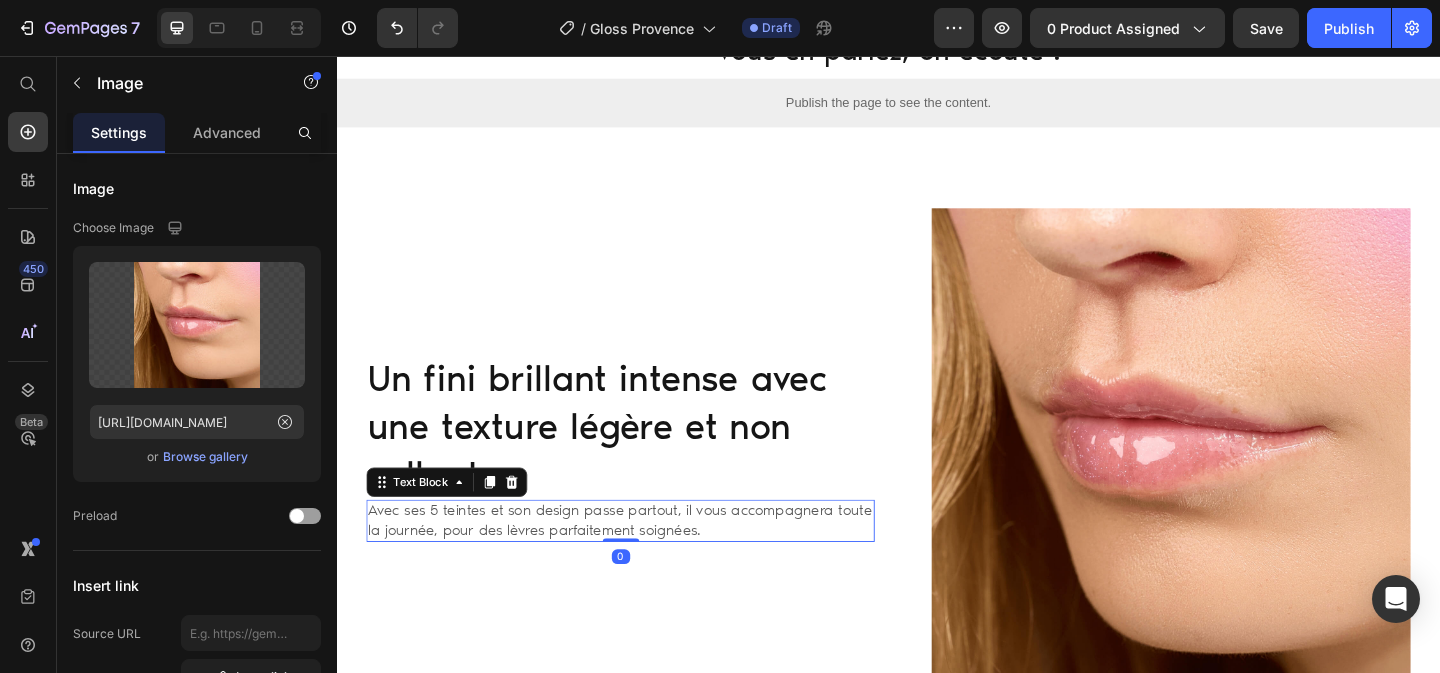 click on "Avec ses 5 teintes et son design passe partout, il vous accompagnera toute la journée, pour des lèvres parfaitement soignées." at bounding box center (645, 561) 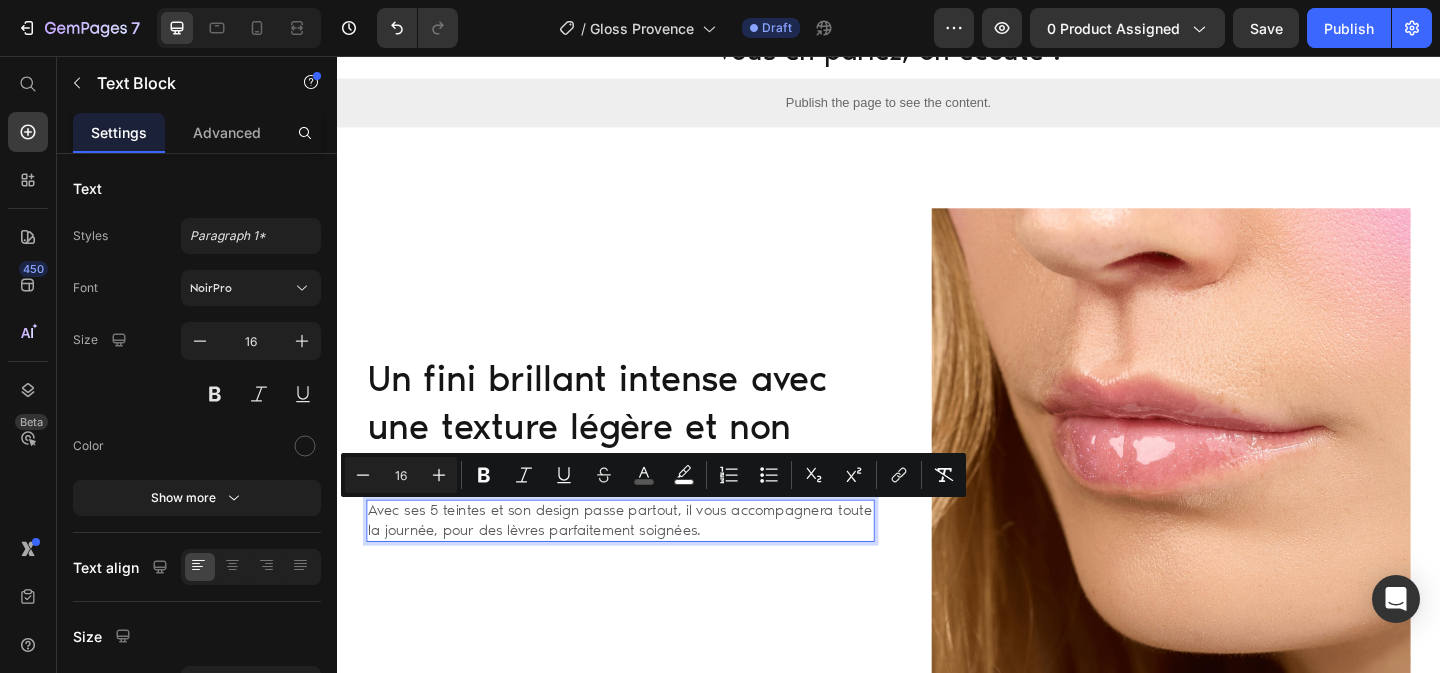 click on "Avec ses 5 teintes et son design passe partout, il vous accompagnera toute la journée, pour des lèvres parfaitement soignées." at bounding box center (645, 561) 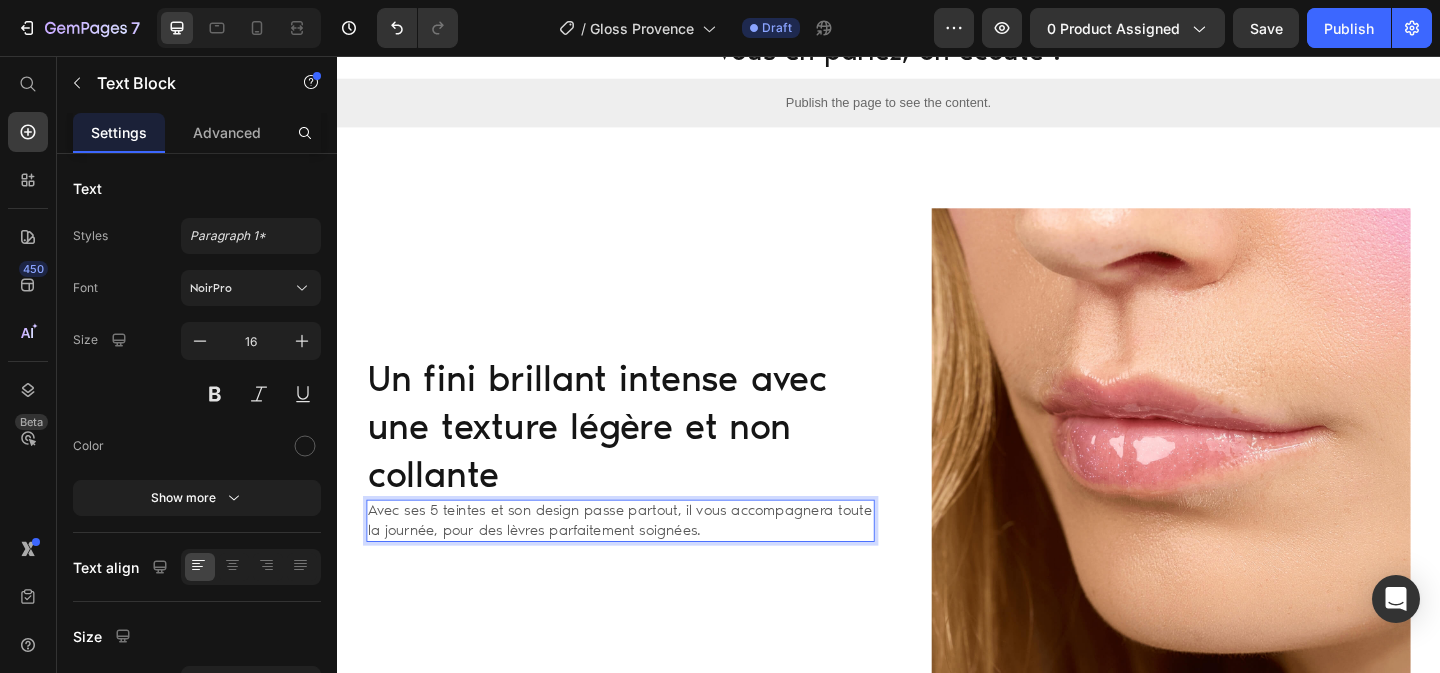 click on "Avec ses 5 teintes et son design passe partout, il vous accompagnera toute la journée, pour des lèvres parfaitement soignées." at bounding box center [645, 561] 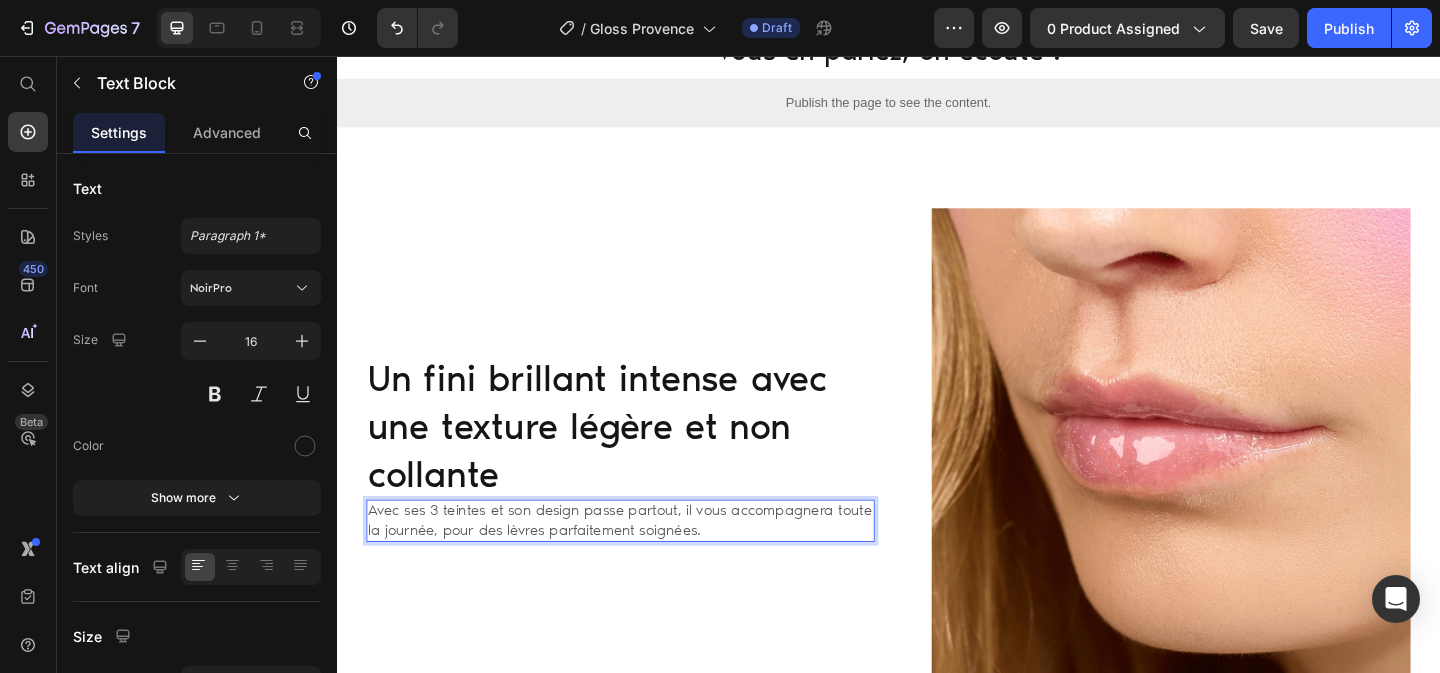 click on "Avec ses 3 teintes et son design passe partout, il vous accompagnera toute la journée, pour des lèvres parfaitement soignées." at bounding box center (645, 561) 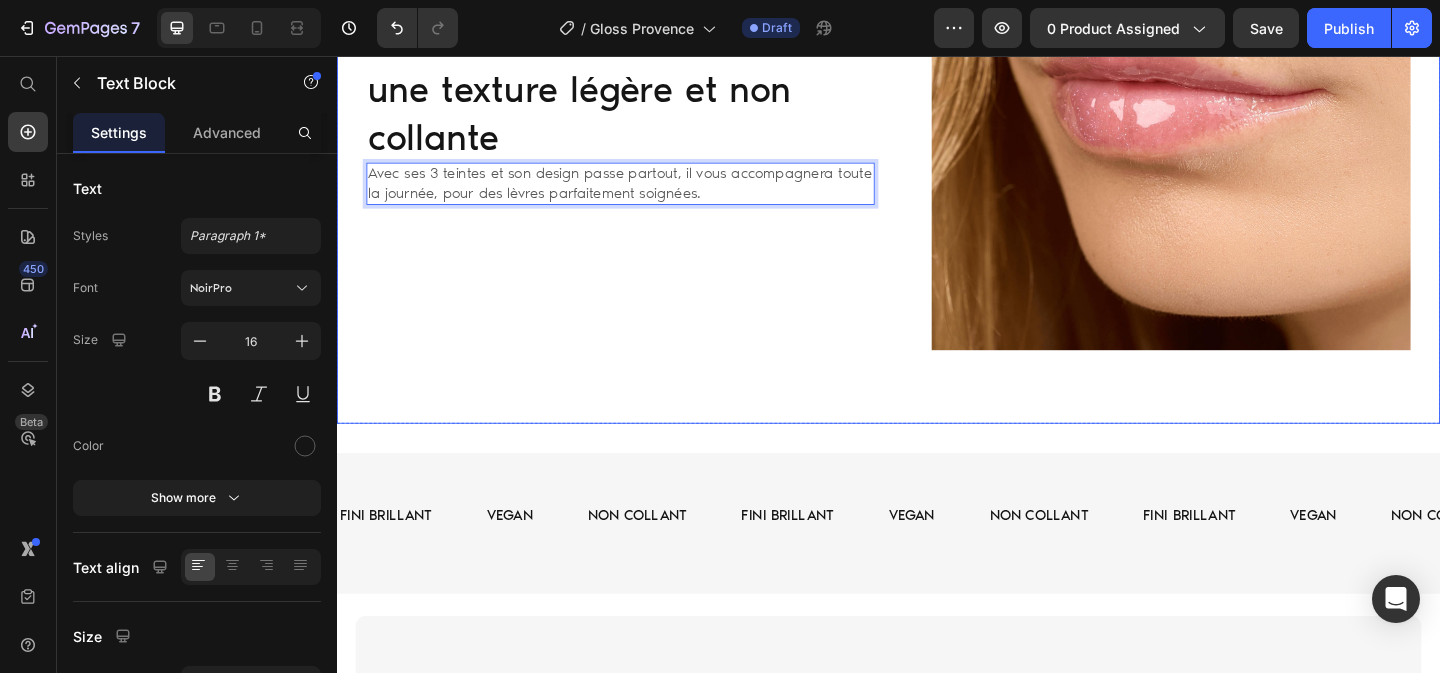 click on "Un fini brillant intense avec une texture légère et non collante Heading Avec ses 3 teintes et son design passe partout, il vous accompagnera toute la journée, pour des lèvres parfaitement soignées. Text Block   0 Image Row Row" at bounding box center [937, 115] 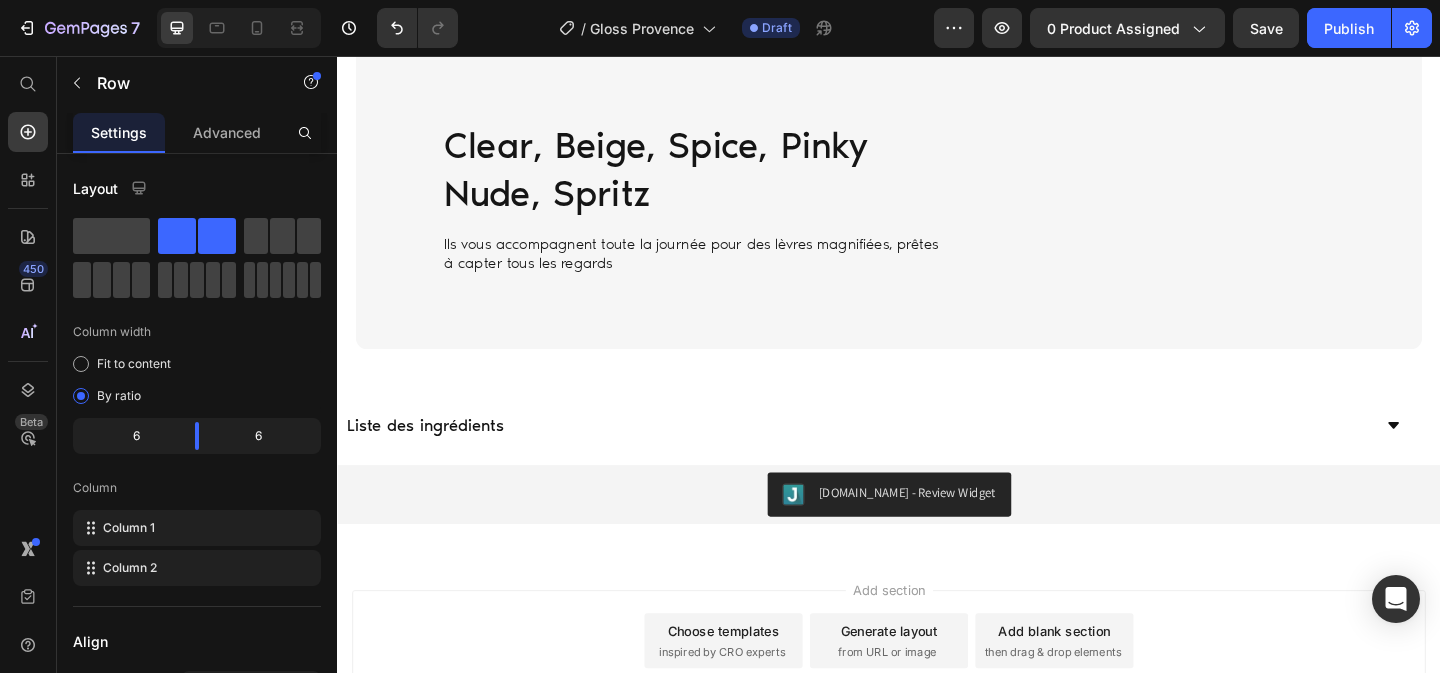 scroll, scrollTop: 2214, scrollLeft: 0, axis: vertical 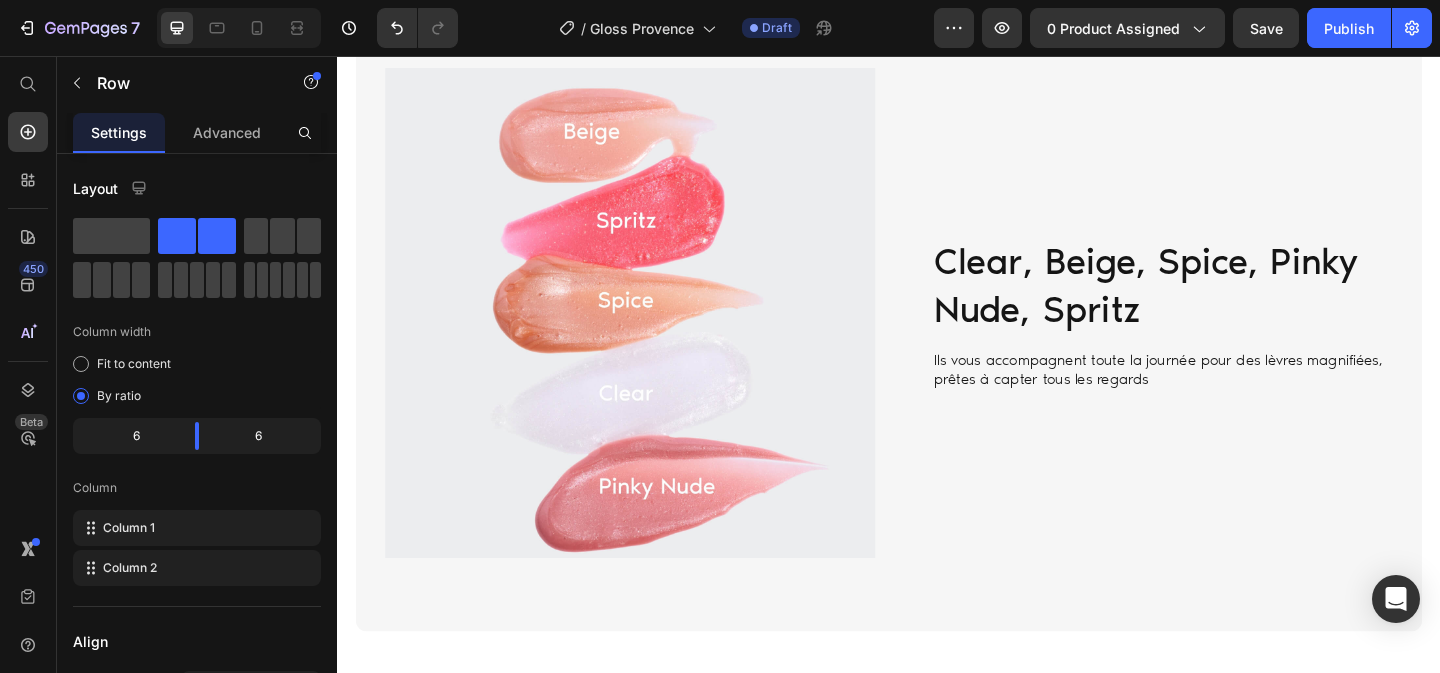 click at bounding box center [655, 335] 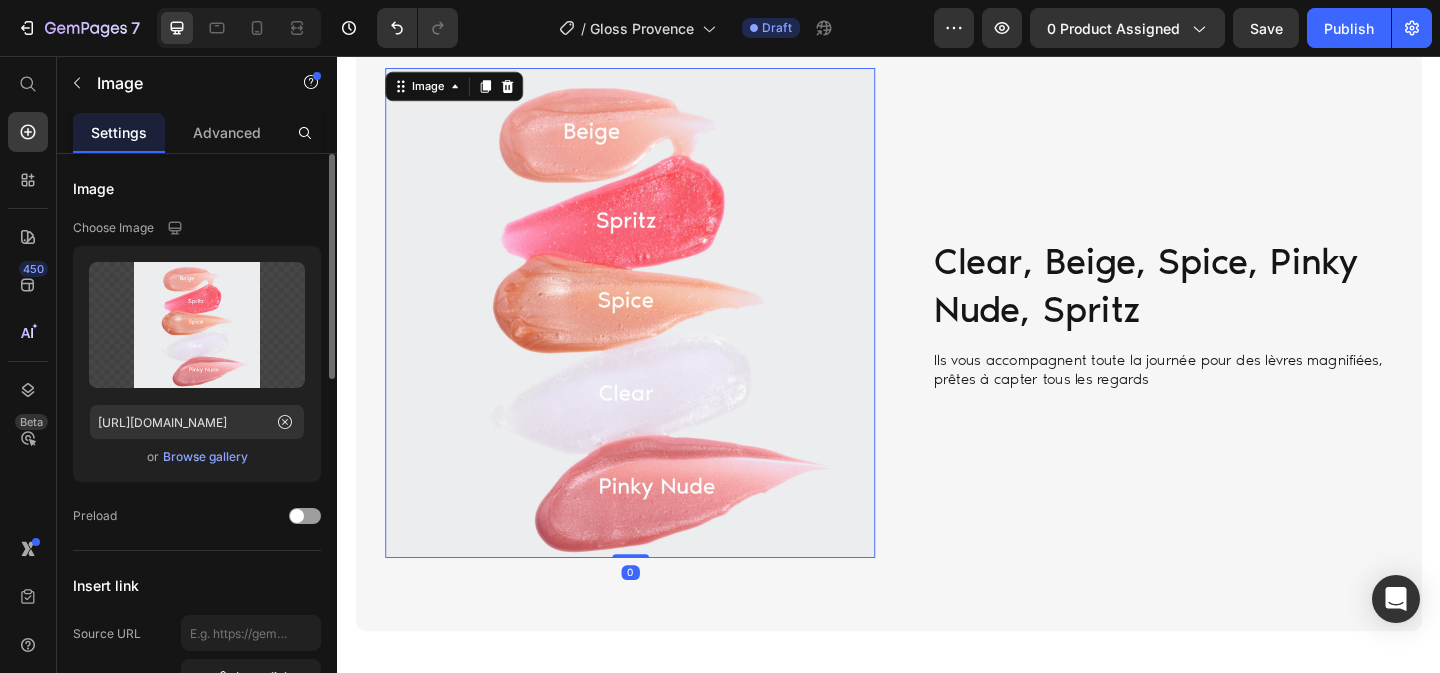 click on "Browse gallery" at bounding box center [205, 457] 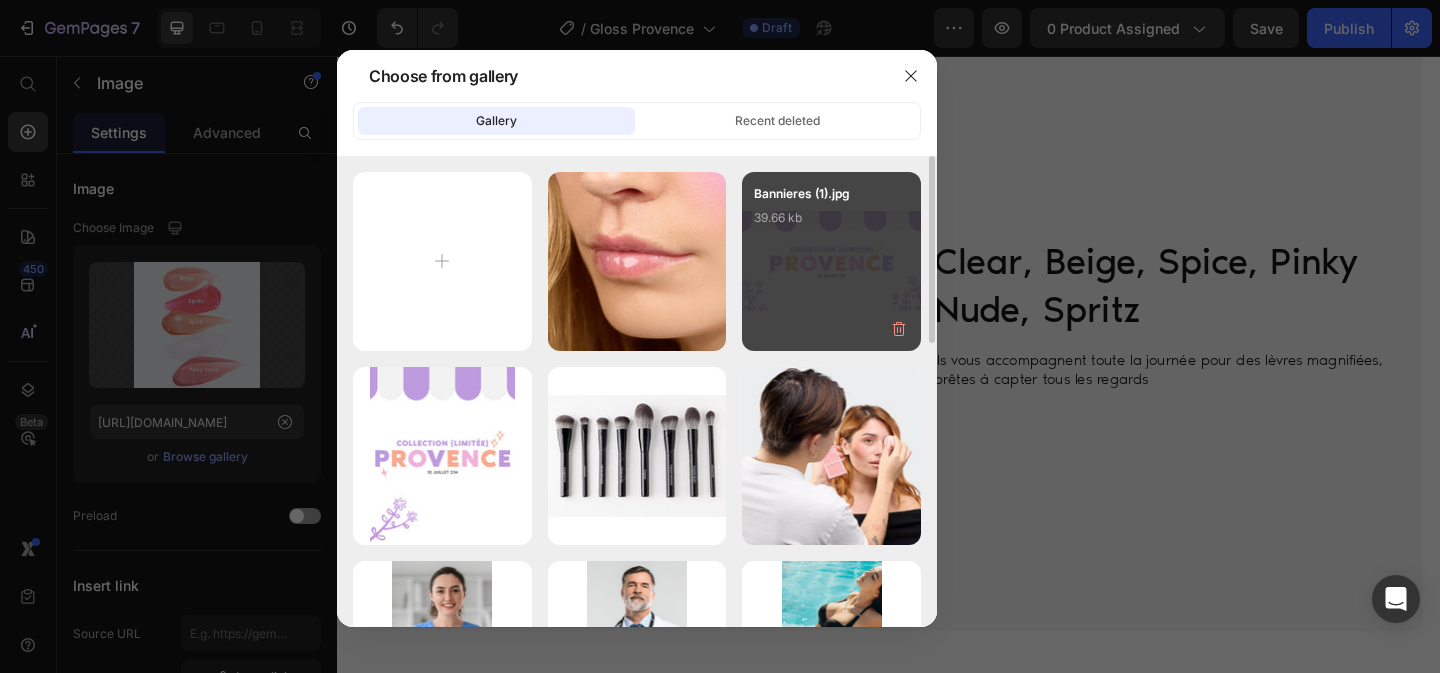 click on "Bannieres (1).jpg 39.66 kb" at bounding box center [831, 261] 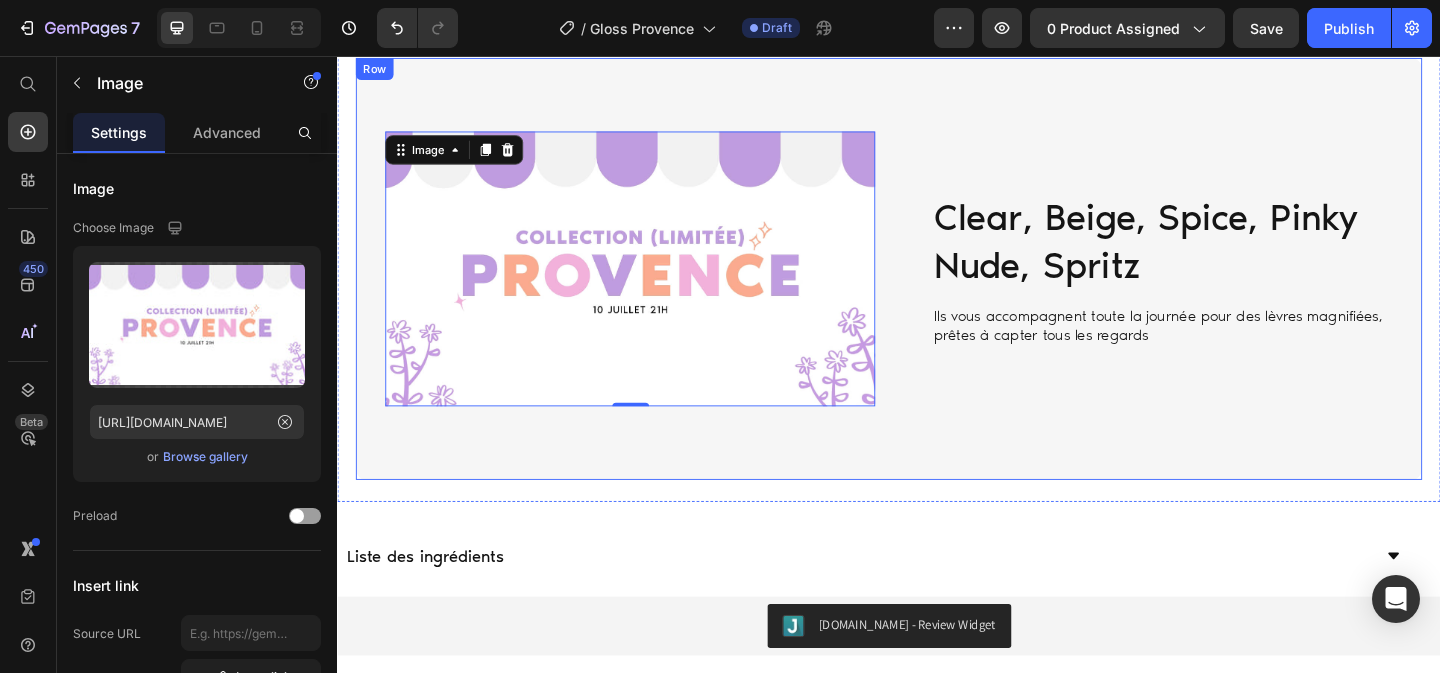 scroll, scrollTop: 2106, scrollLeft: 0, axis: vertical 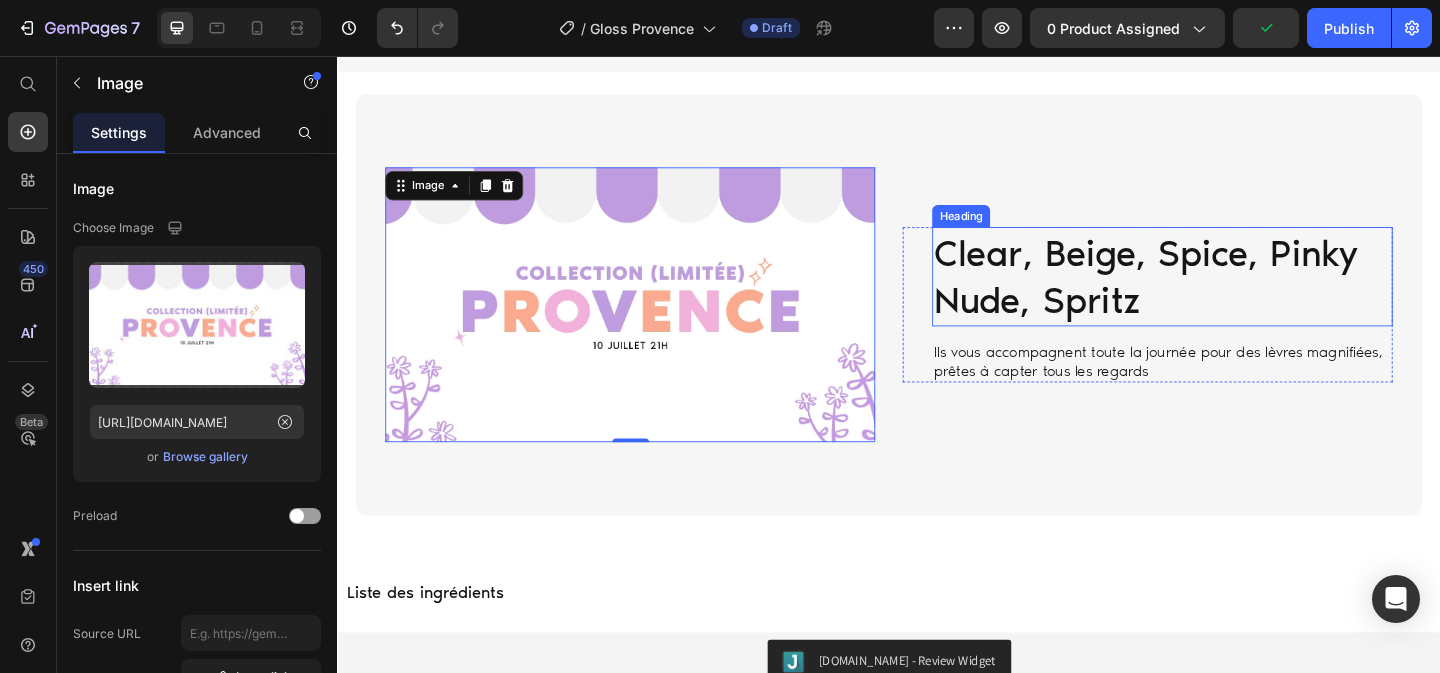 click on "Clear, Beige, Spice, Pinky Nude, Spritz" at bounding box center [1234, 296] 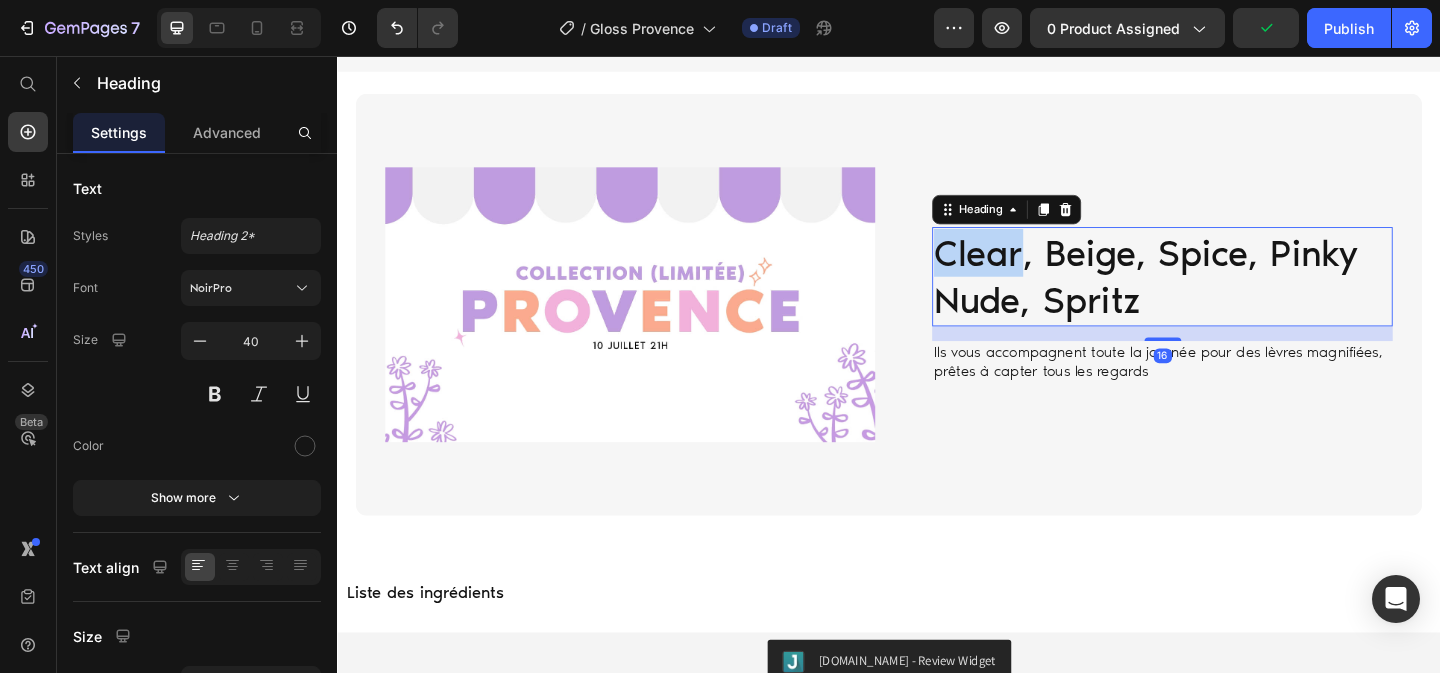 click on "Clear, Beige, Spice, Pinky Nude, Spritz" at bounding box center [1234, 296] 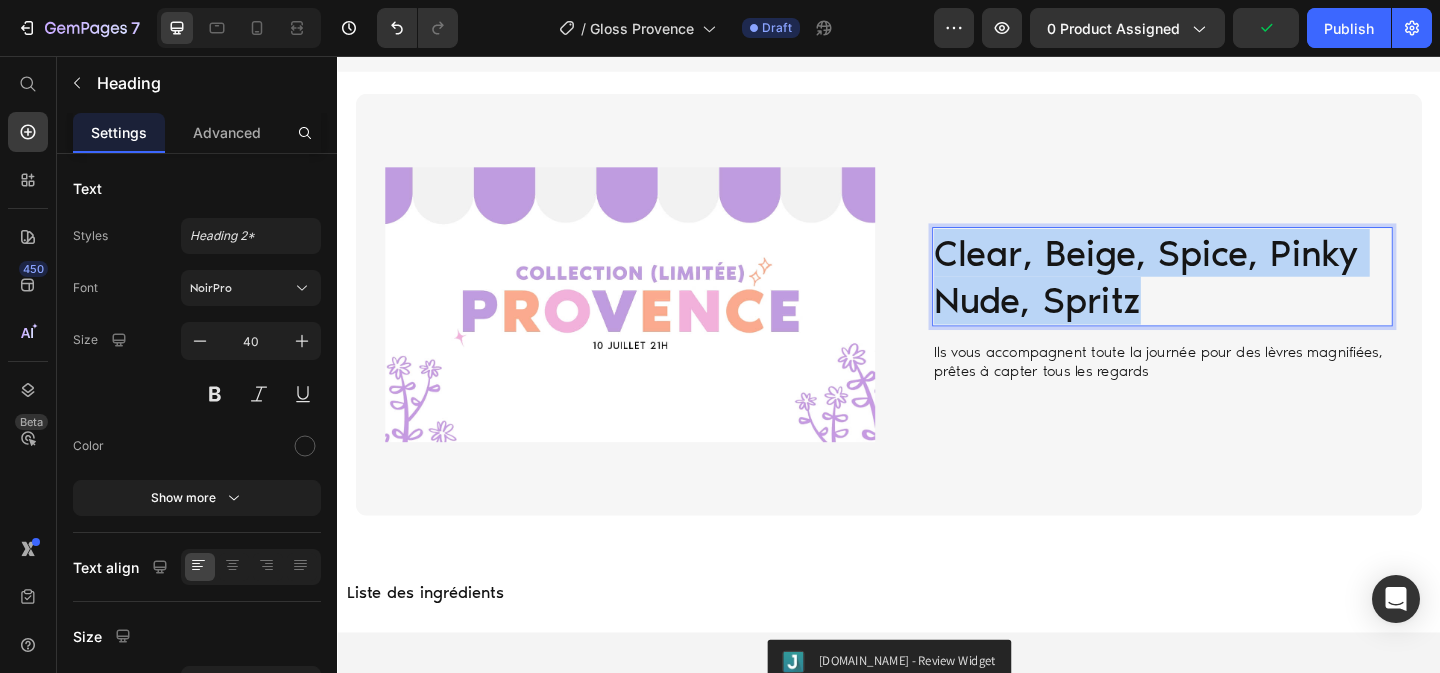 click on "Clear, Beige, Spice, Pinky Nude, Spritz" at bounding box center [1234, 296] 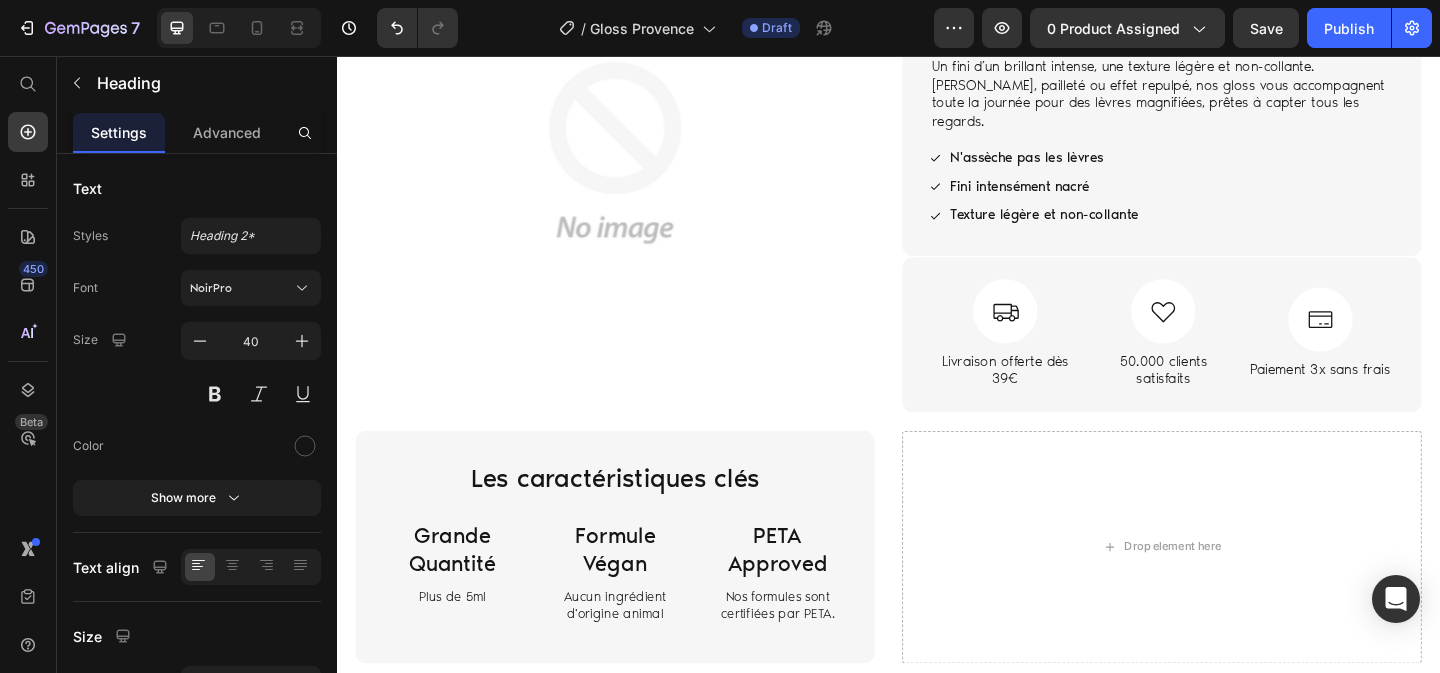 scroll, scrollTop: 161, scrollLeft: 0, axis: vertical 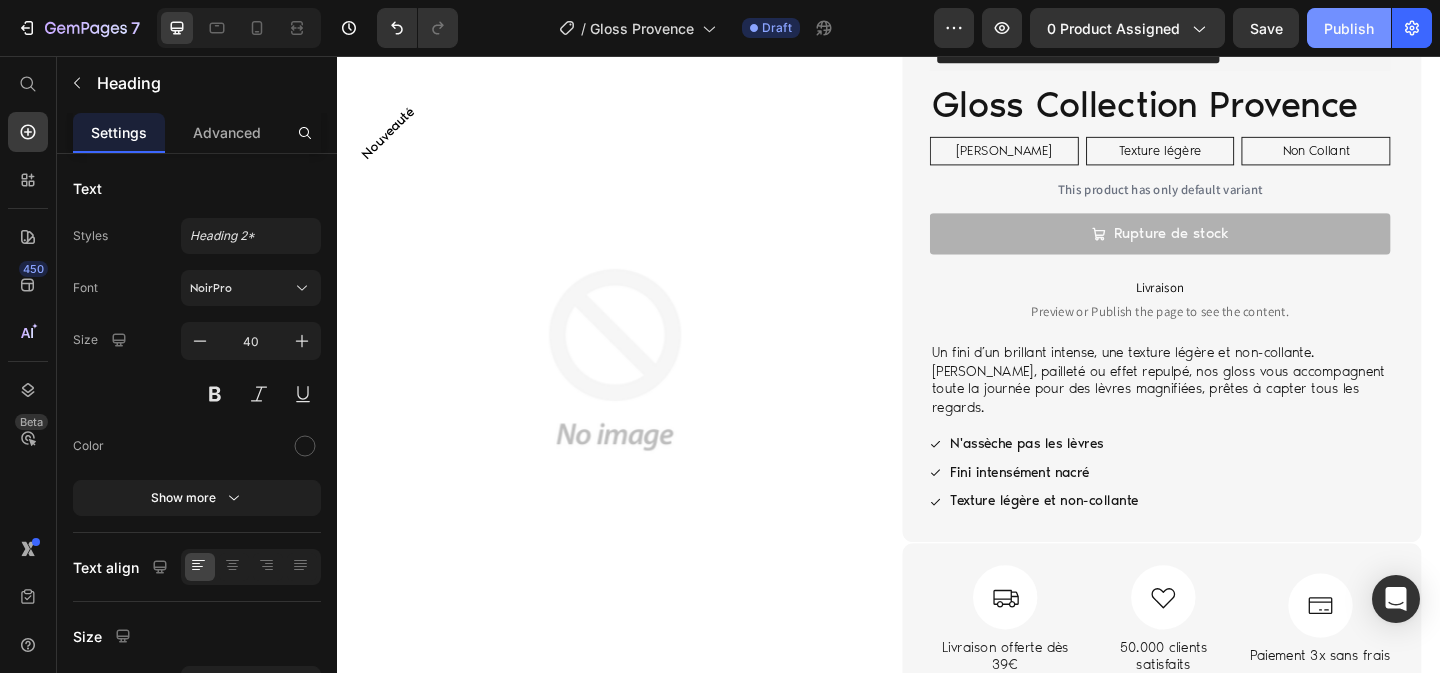 click on "Publish" at bounding box center [1349, 28] 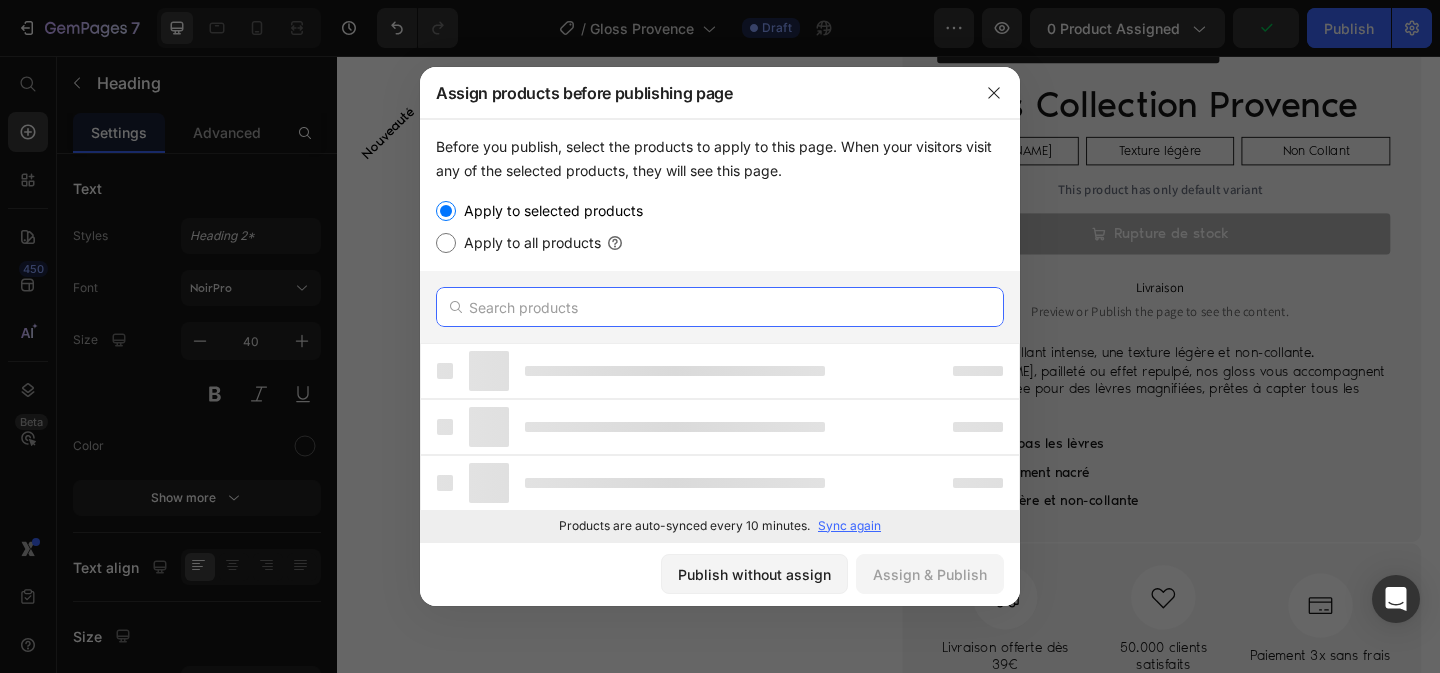 click at bounding box center [720, 307] 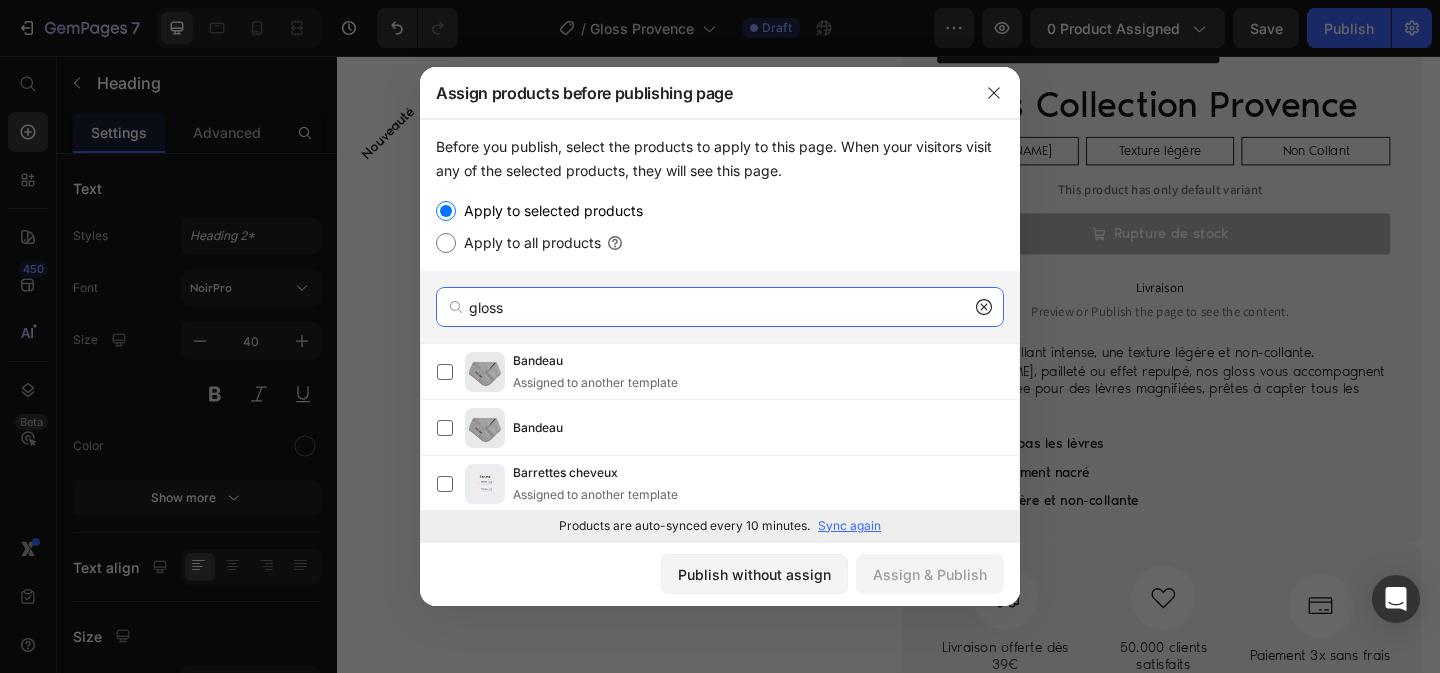 type on "gloss" 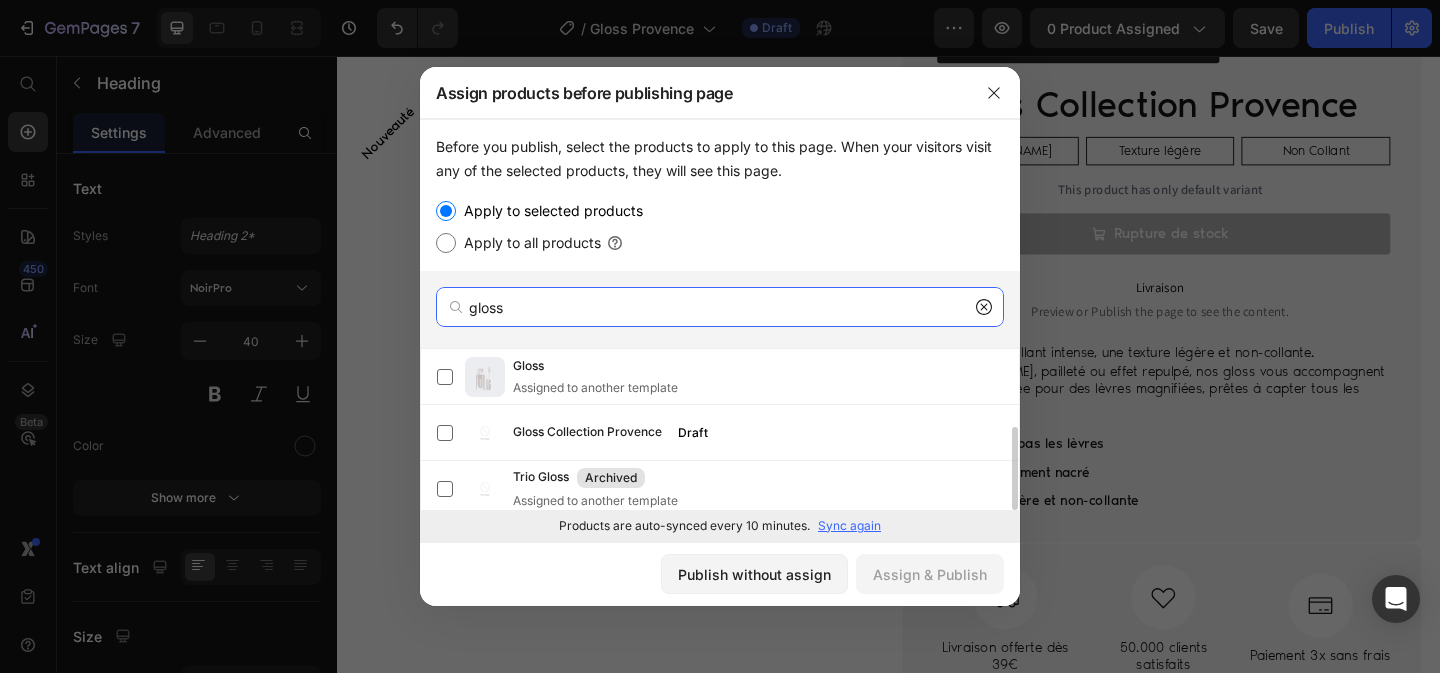 scroll, scrollTop: 165, scrollLeft: 0, axis: vertical 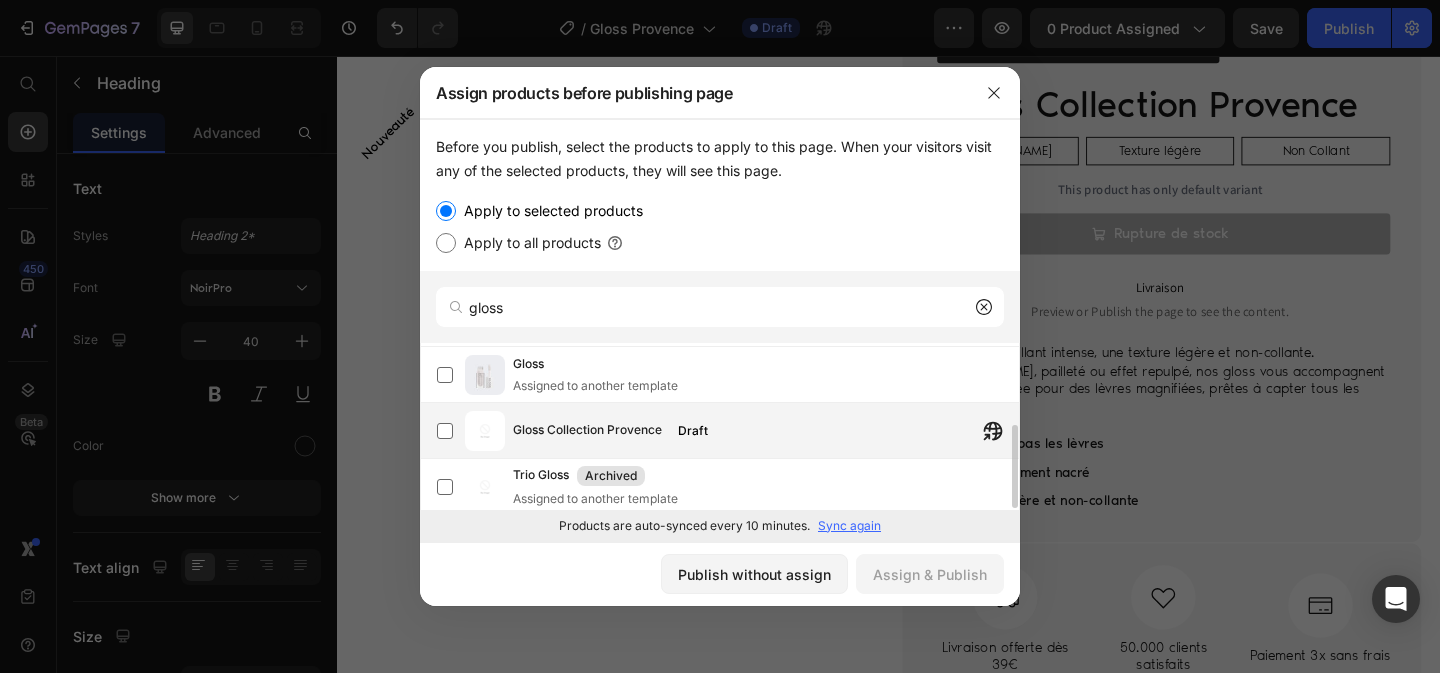 click on "Gloss Collection Provence Draft" at bounding box center (766, 431) 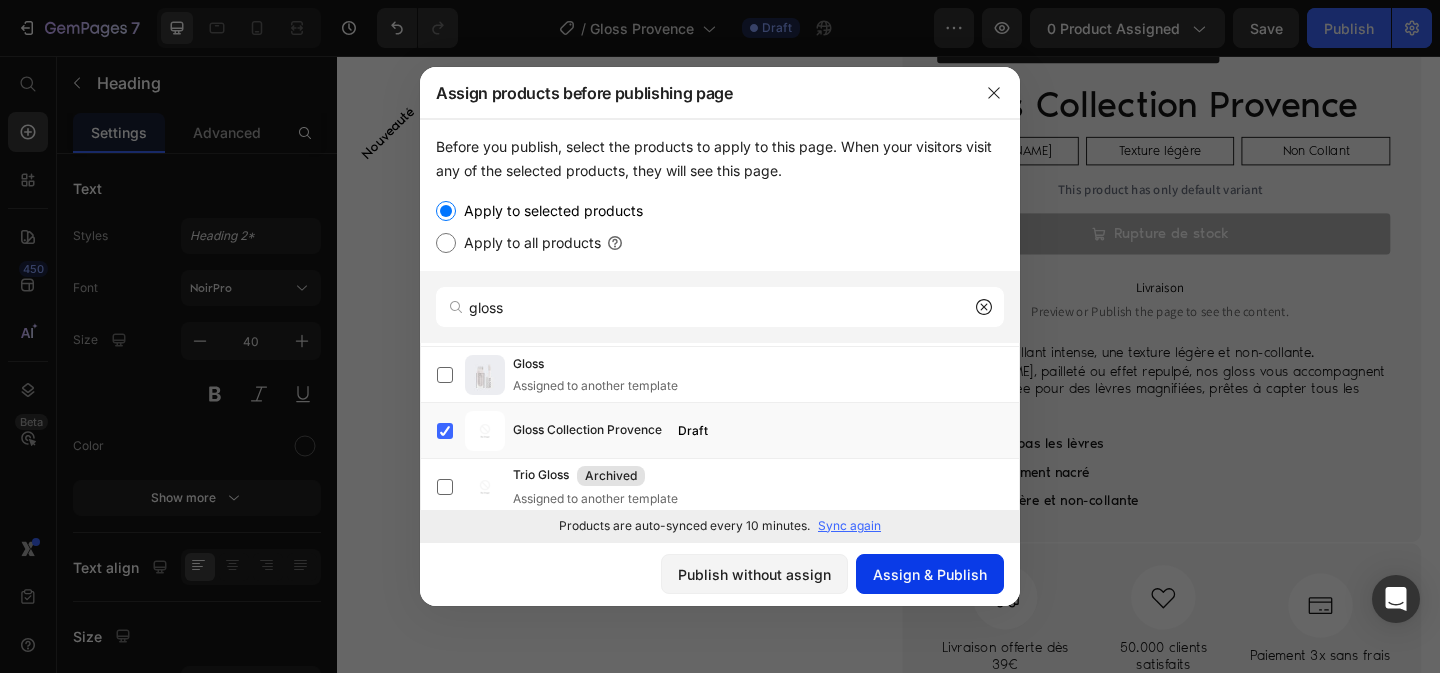 click on "Assign & Publish" at bounding box center (930, 574) 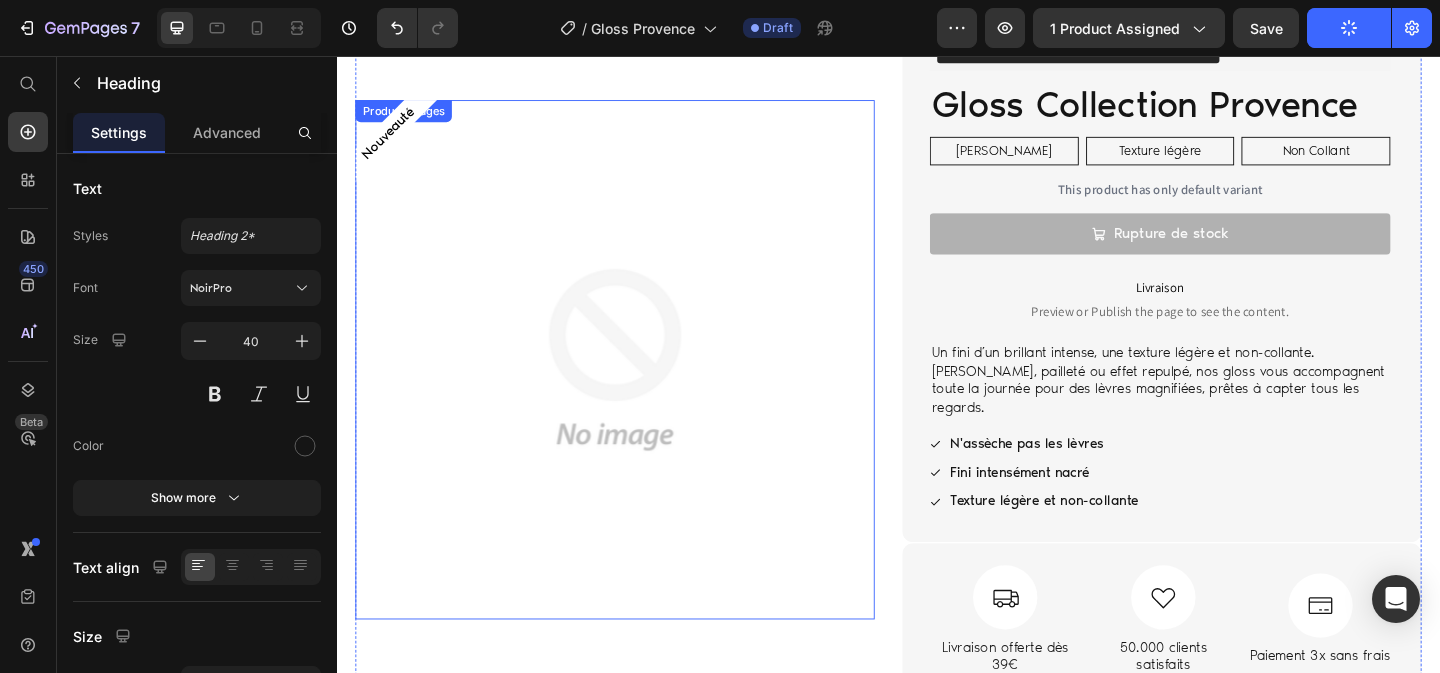 click at bounding box center [639, 386] 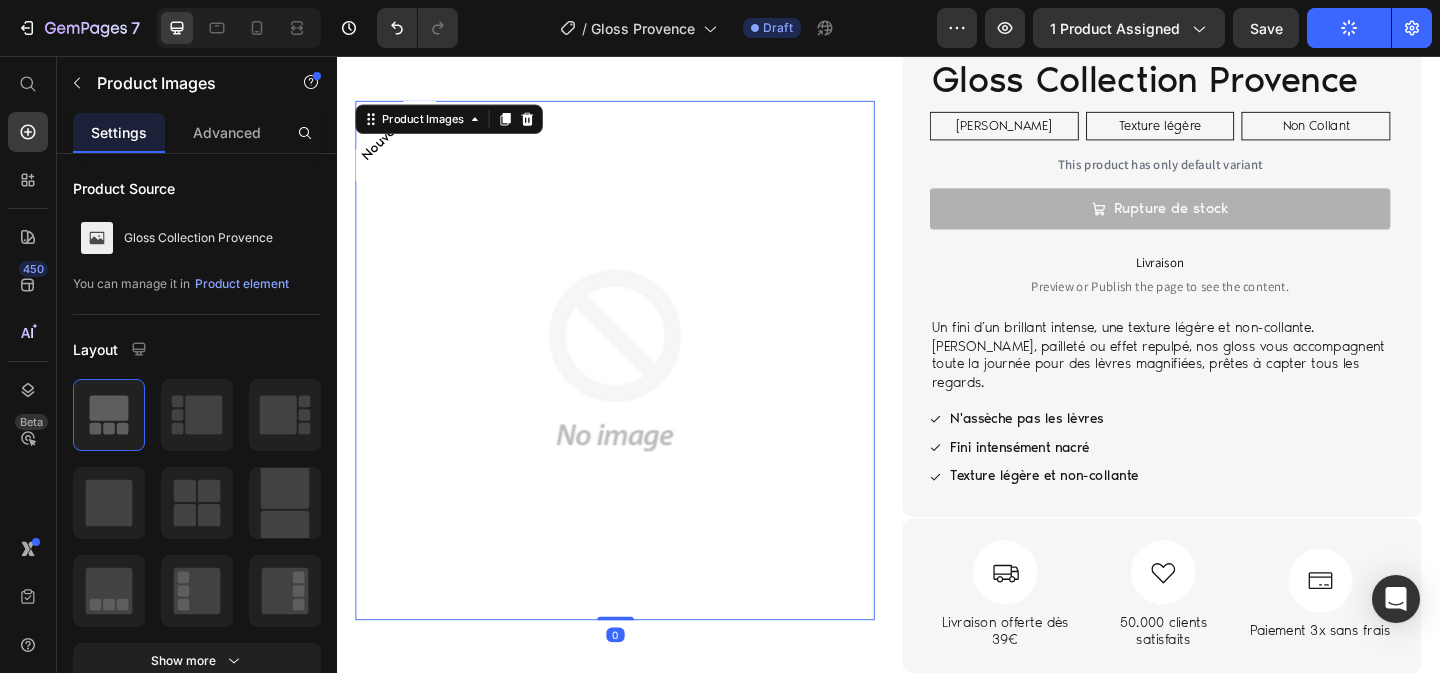 scroll, scrollTop: 213, scrollLeft: 0, axis: vertical 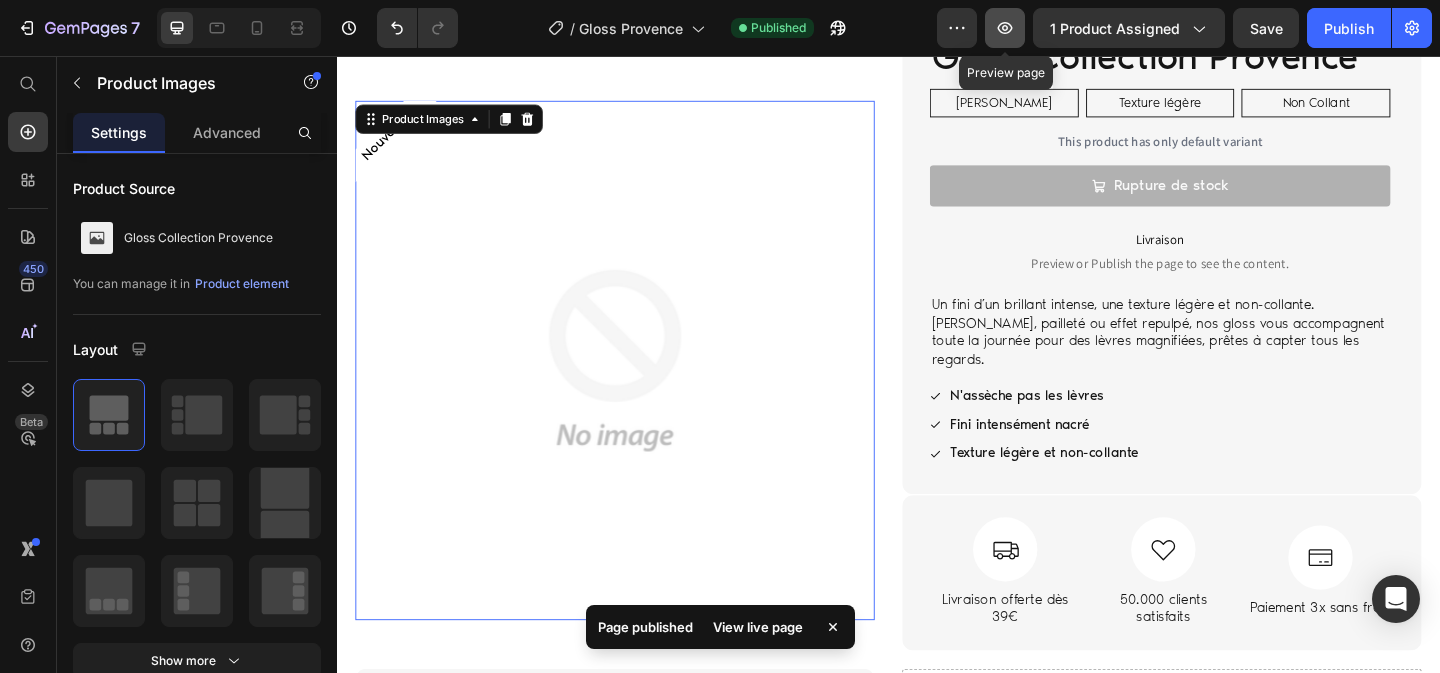 click 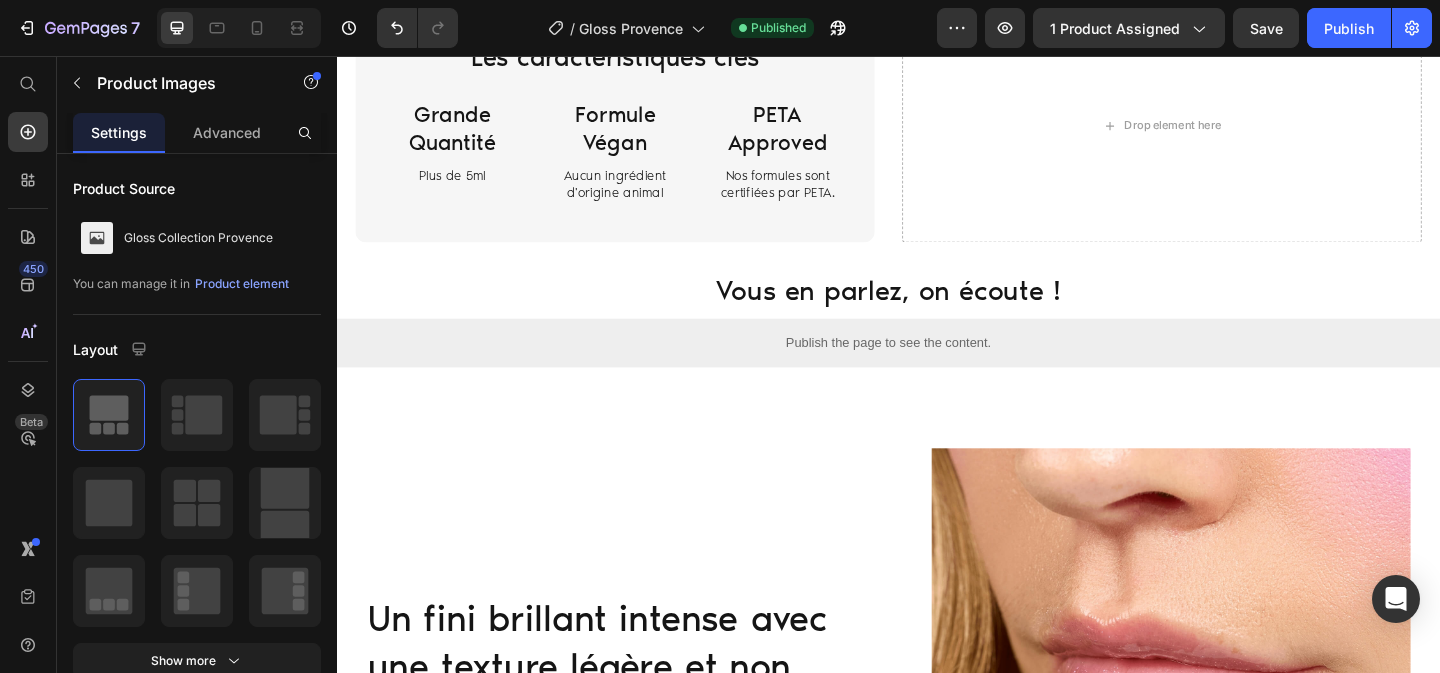 scroll, scrollTop: 964, scrollLeft: 0, axis: vertical 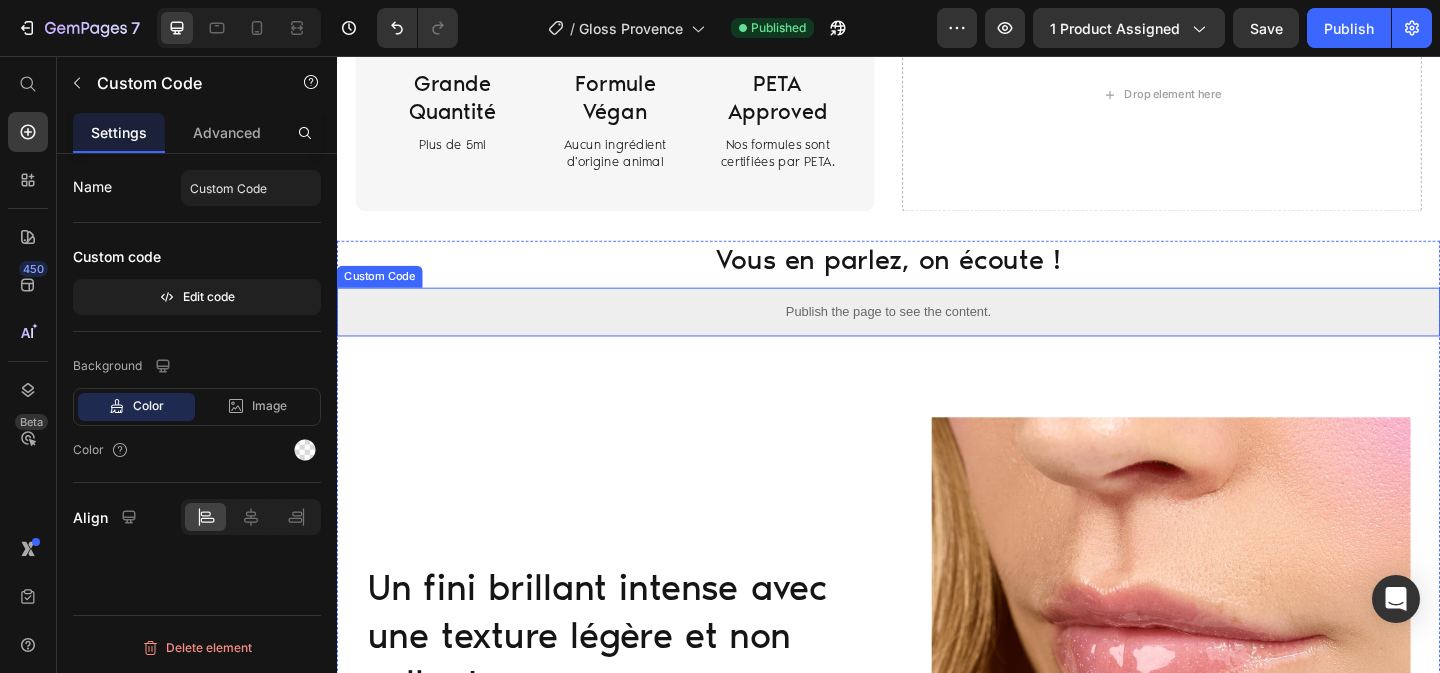 click on "Publish the page to see the content." at bounding box center [937, 334] 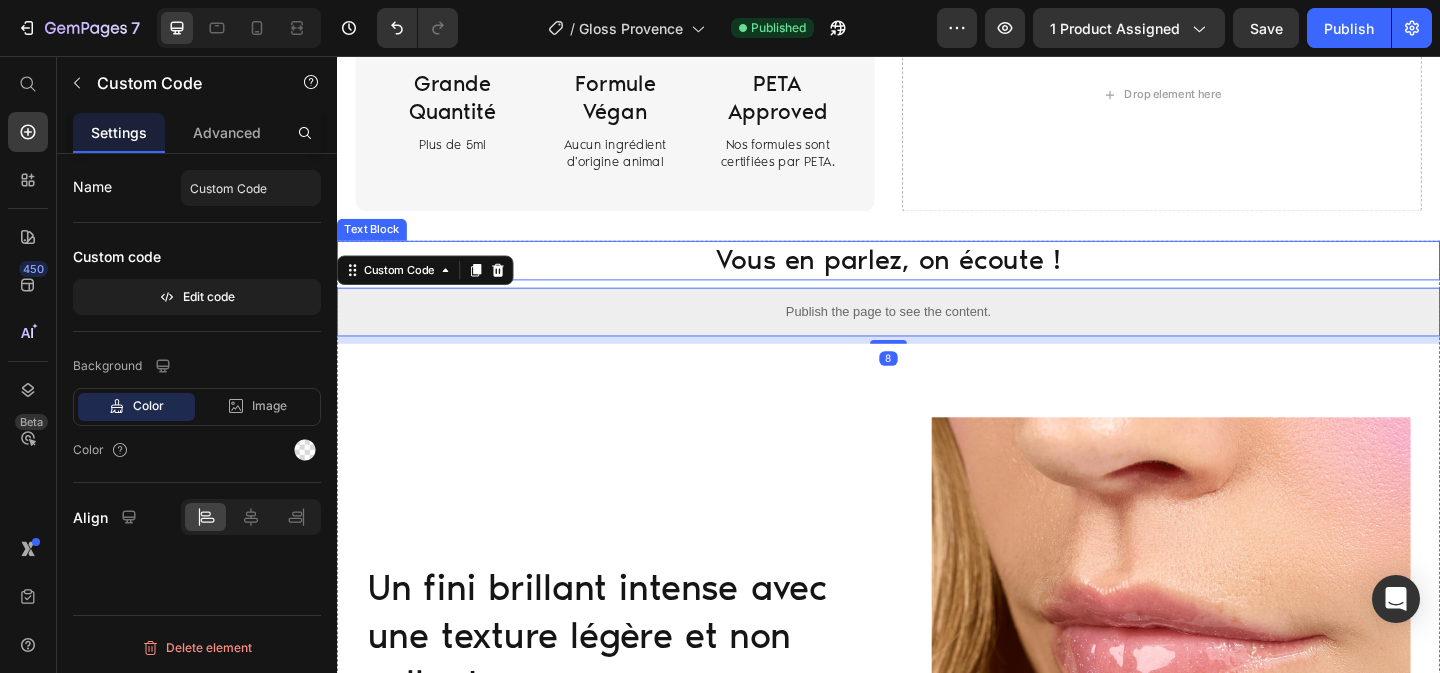 click on "Vous en parlez, on écoute !" at bounding box center [937, 278] 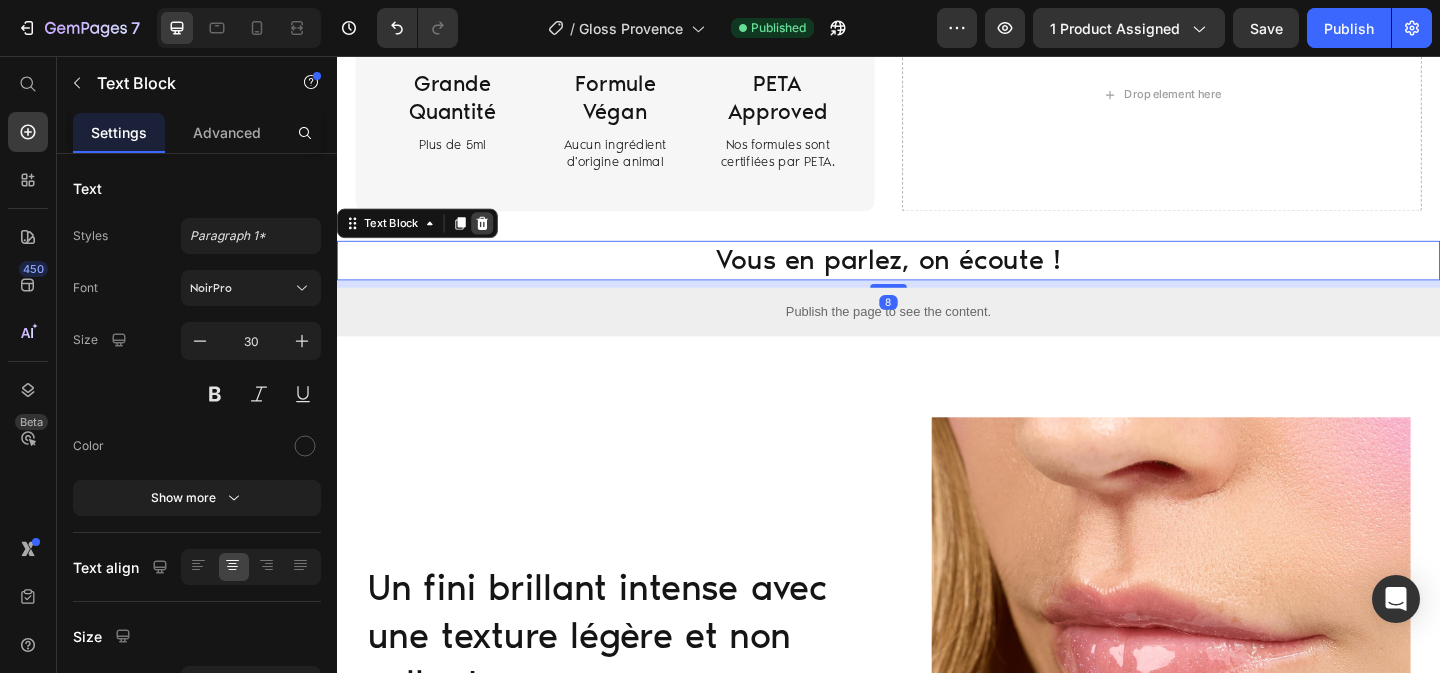 click 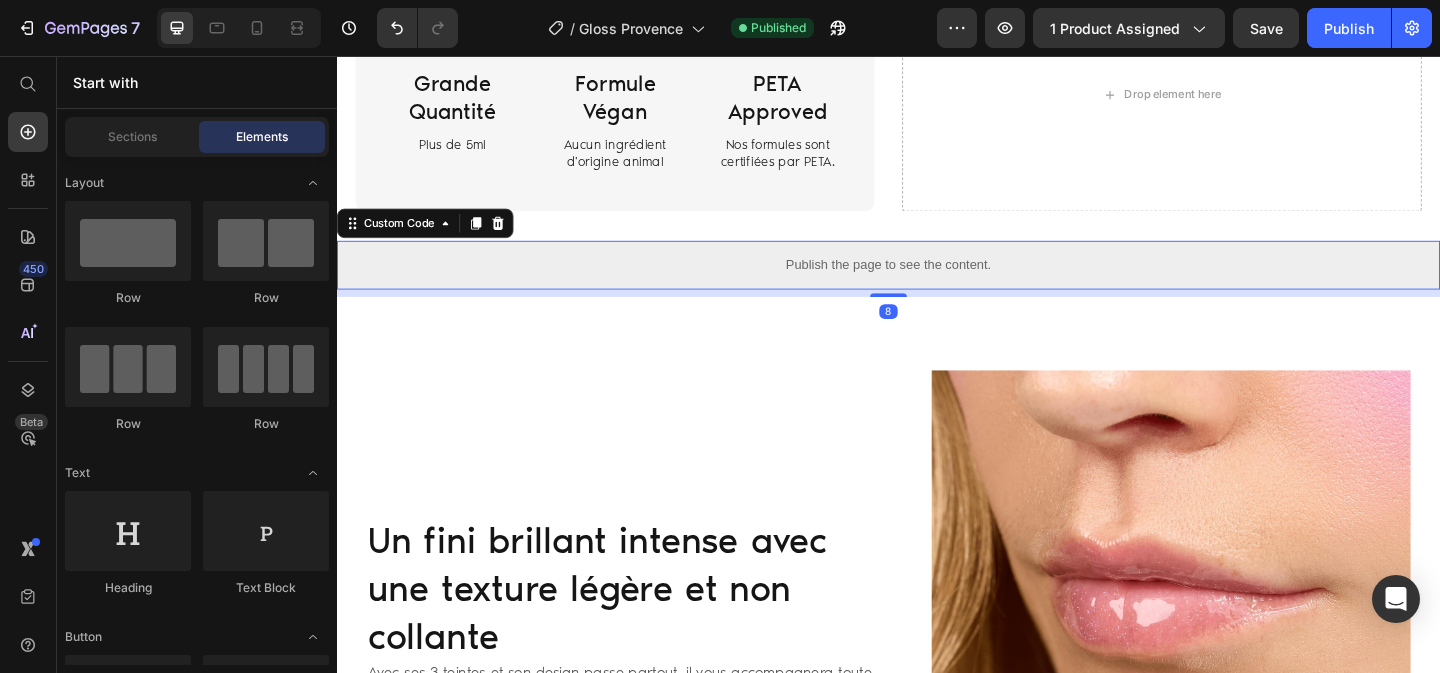 click on "Publish the page to see the content." at bounding box center [937, 283] 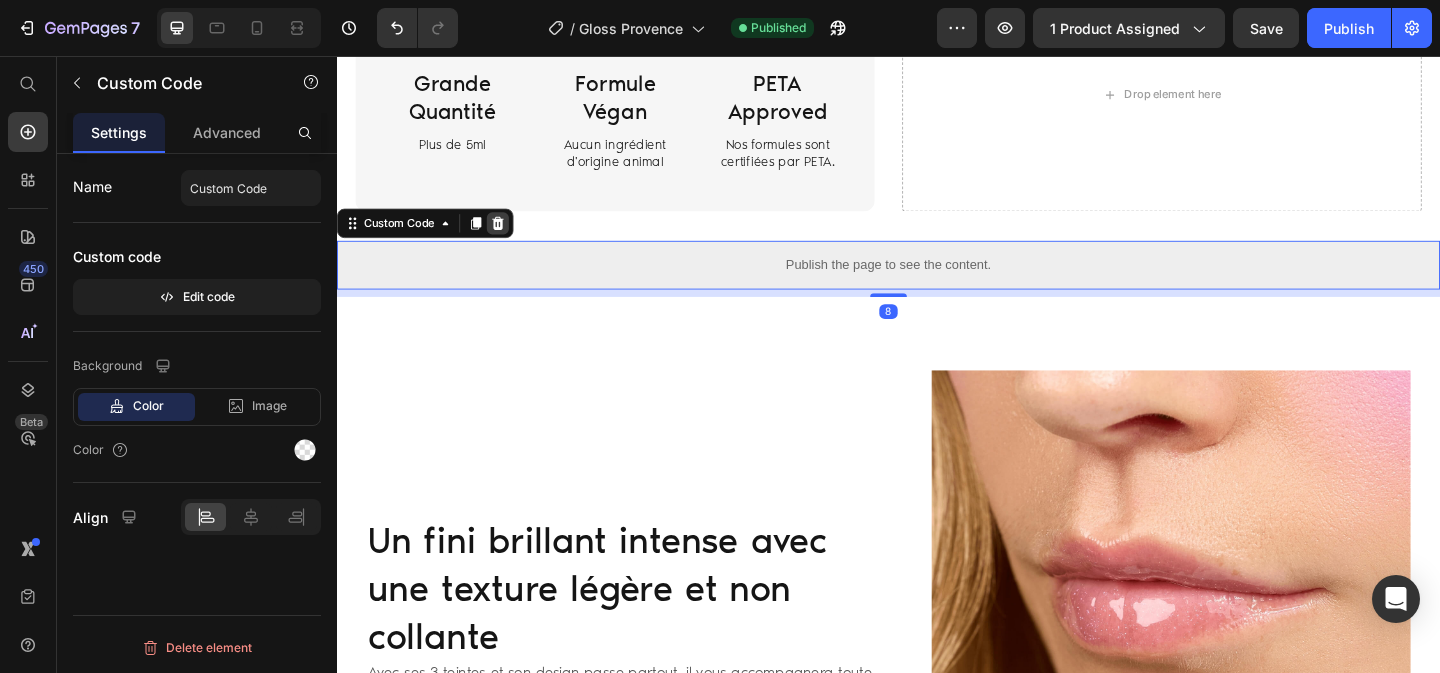 click 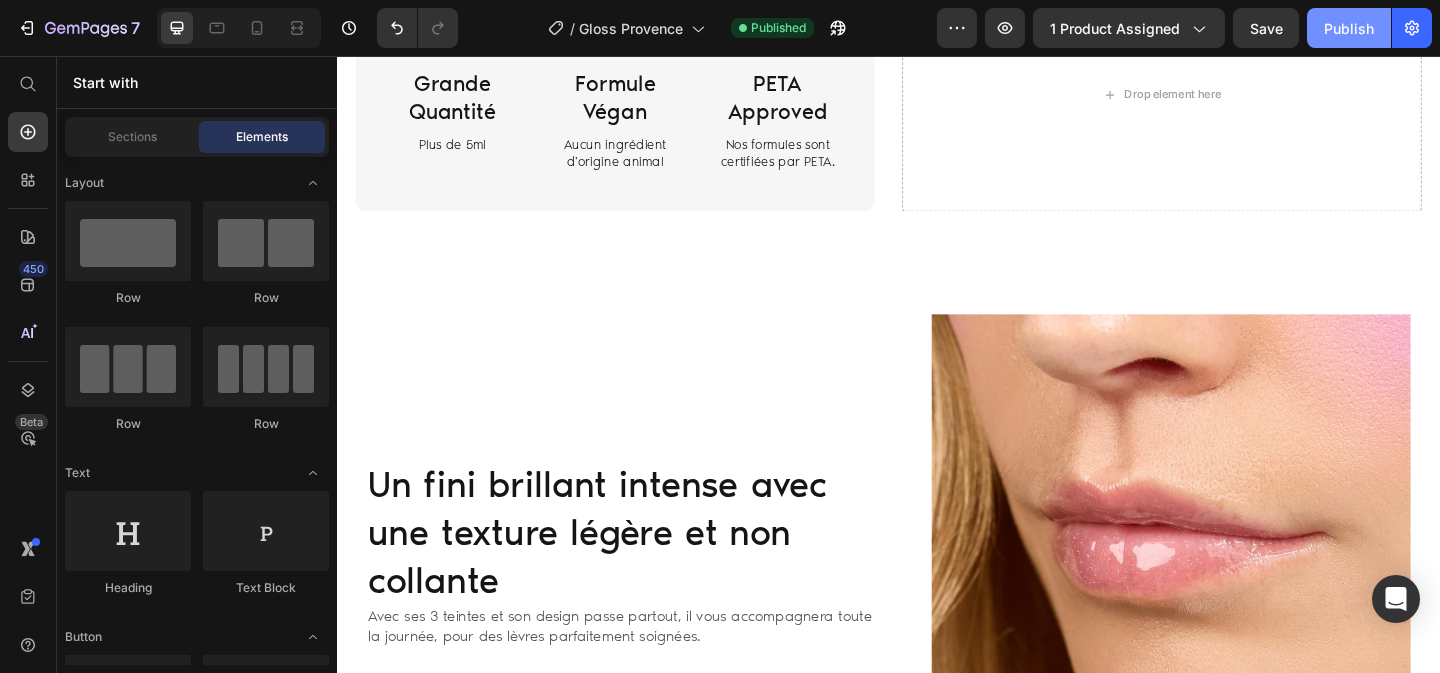 click on "Publish" at bounding box center (1349, 28) 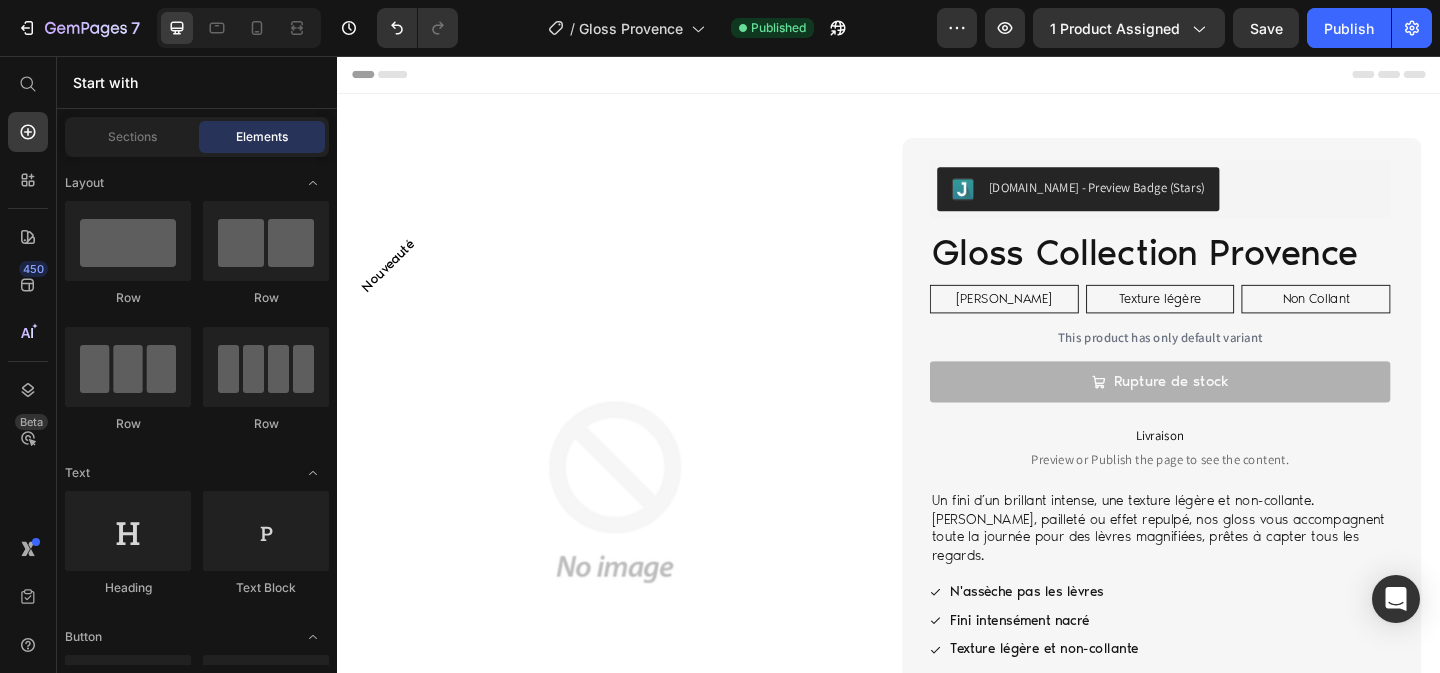 scroll, scrollTop: 3, scrollLeft: 0, axis: vertical 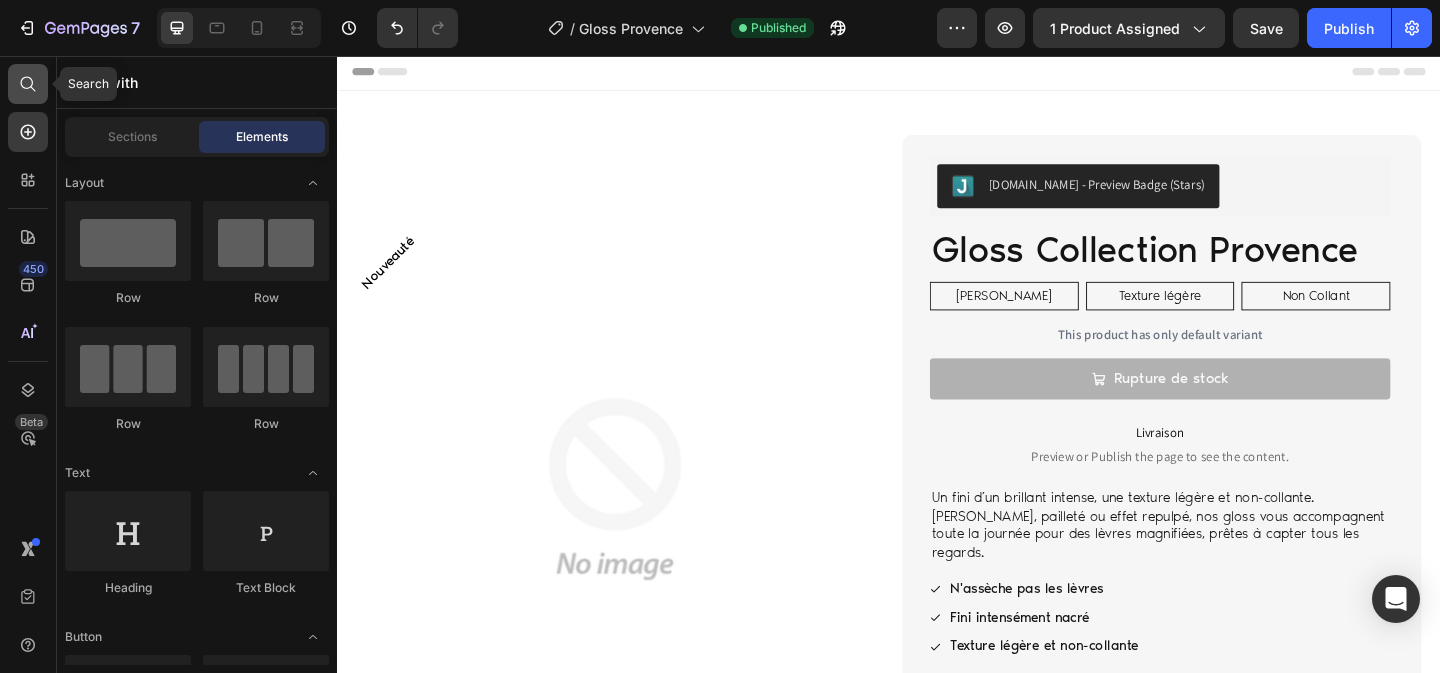 click 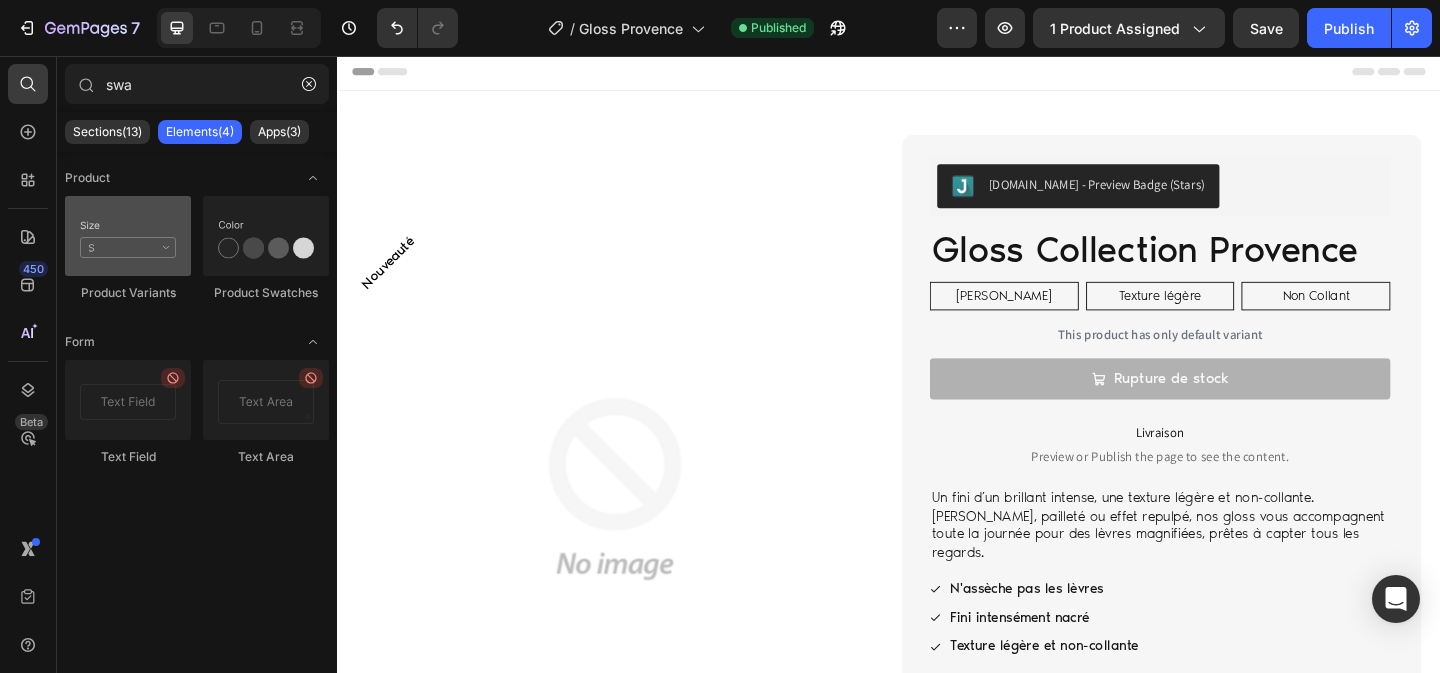 type on "swa" 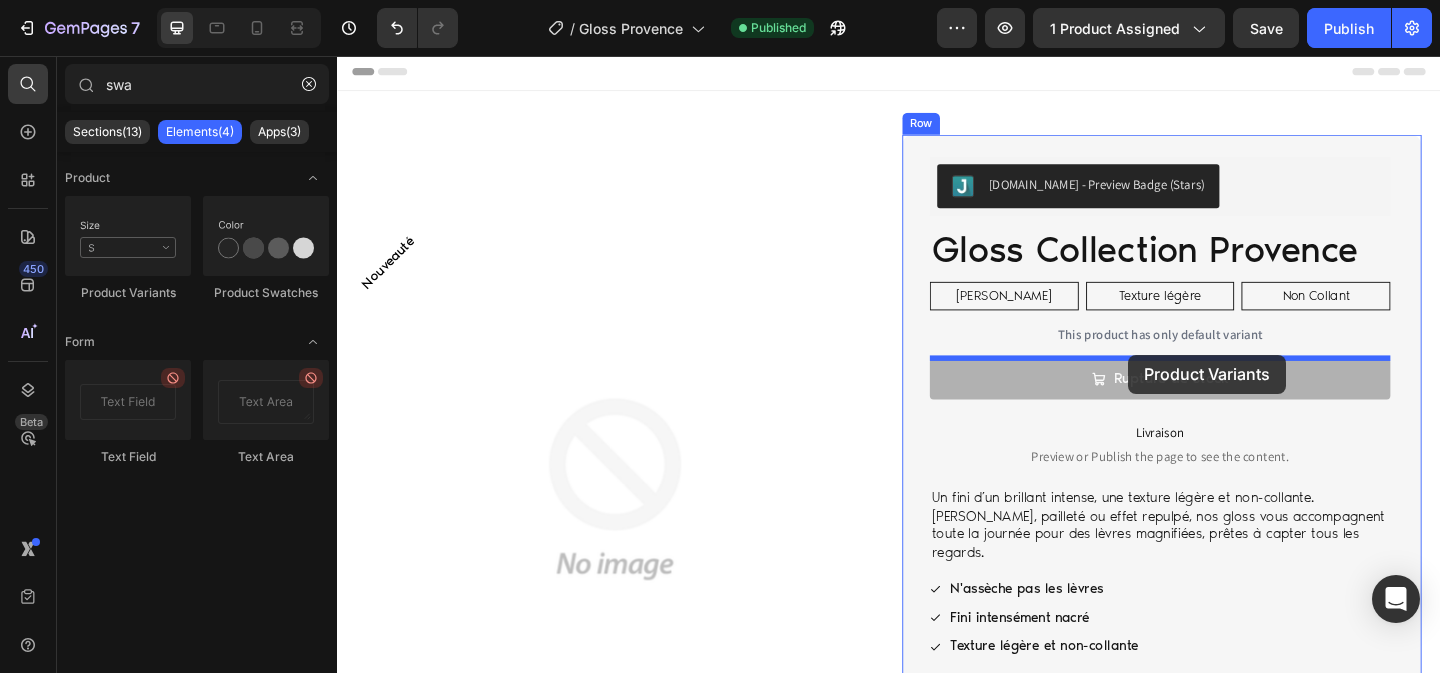 drag, startPoint x: 468, startPoint y: 315, endPoint x: 1198, endPoint y: 380, distance: 732.8881 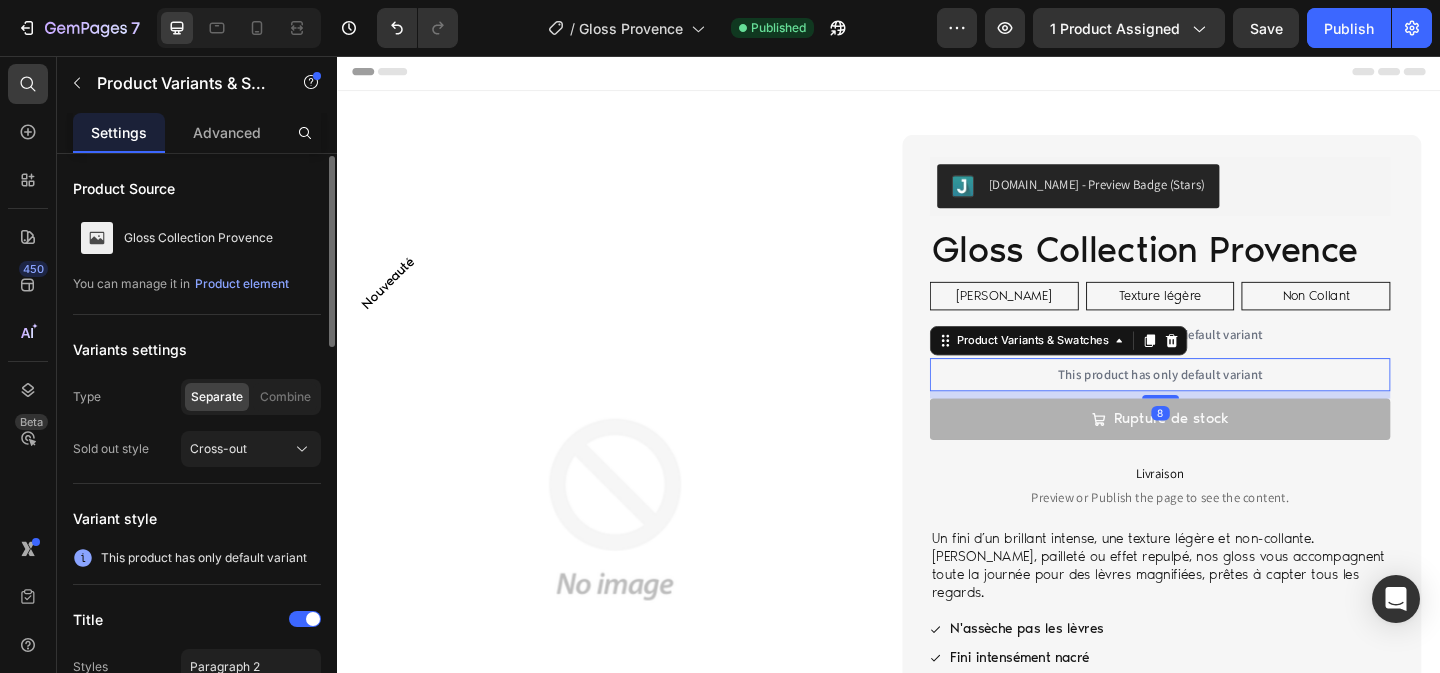 scroll, scrollTop: 39, scrollLeft: 0, axis: vertical 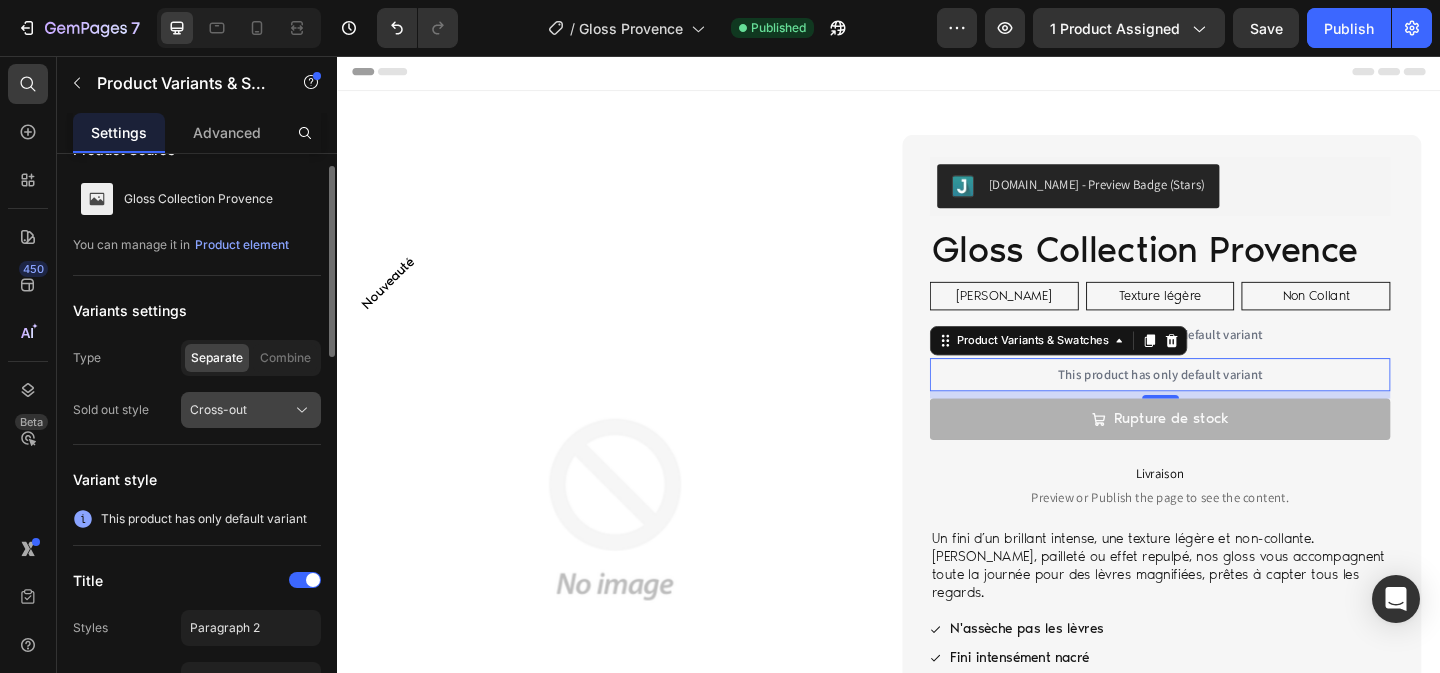 click on "Cross-out" at bounding box center (218, 410) 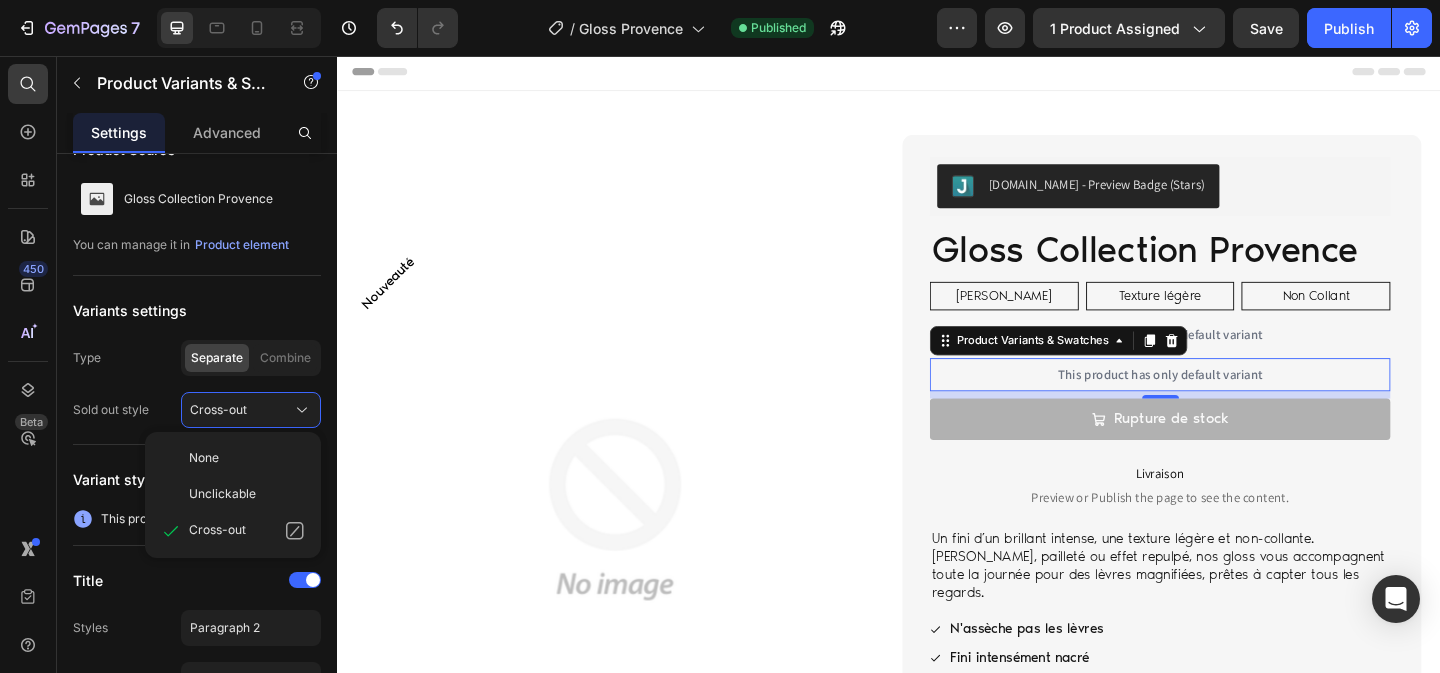 click on "This product has only default variant" at bounding box center (1232, 403) 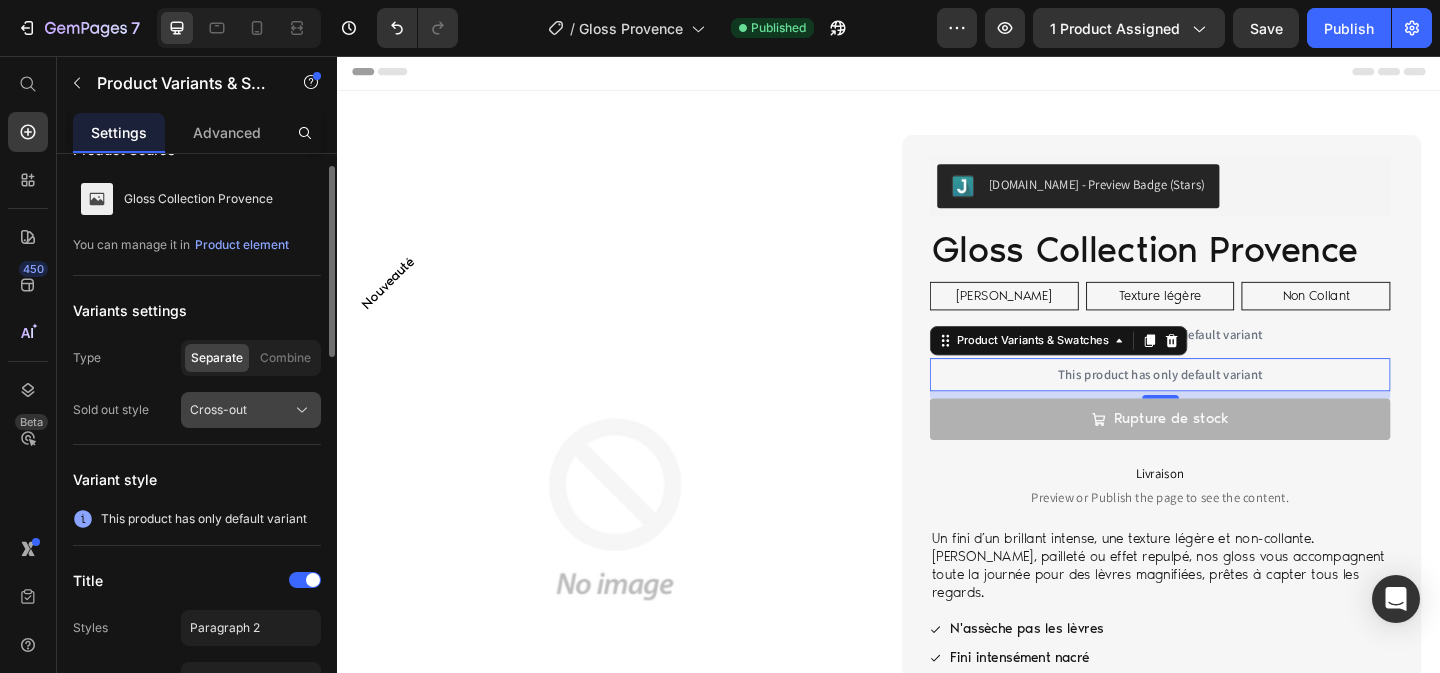 click on "Cross-out" at bounding box center [218, 410] 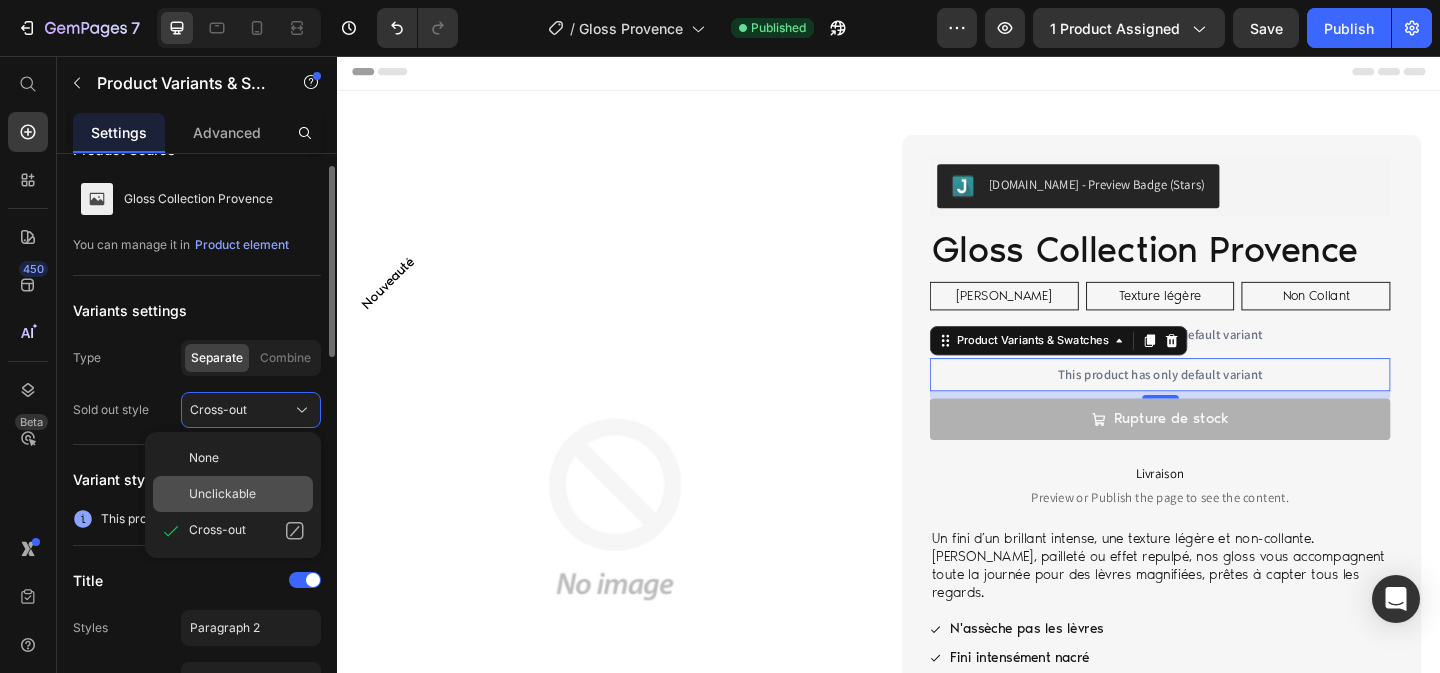 click on "Unclickable" at bounding box center [222, 494] 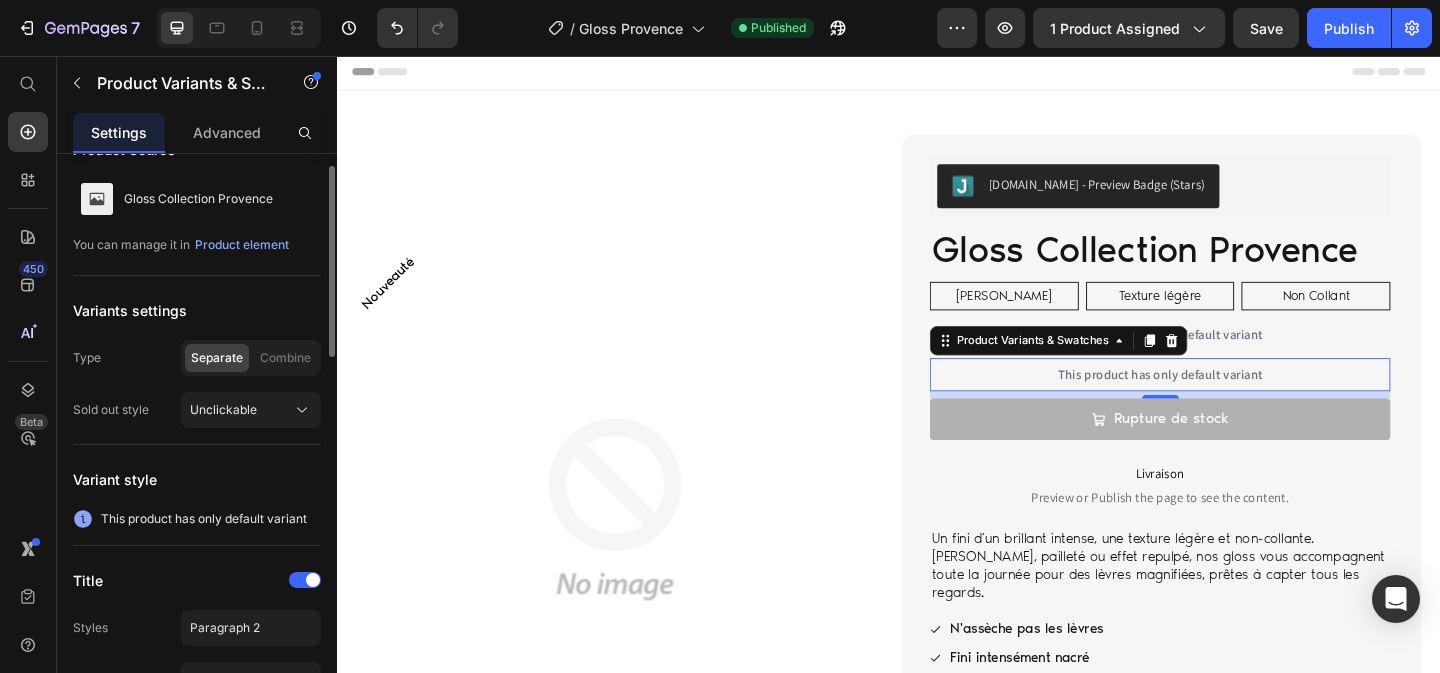 click on "Variants settings Type Separate Combine Sold out style Unclickable" 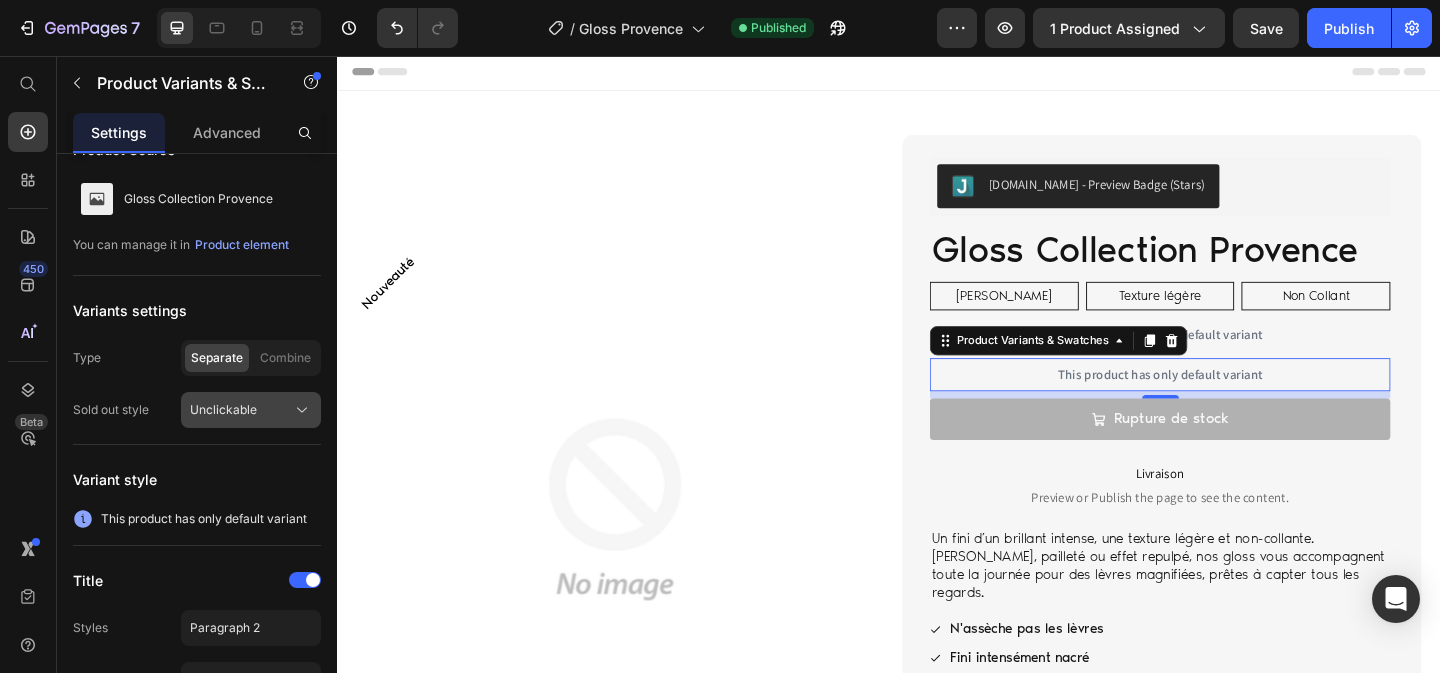 click on "Unclickable" at bounding box center [251, 410] 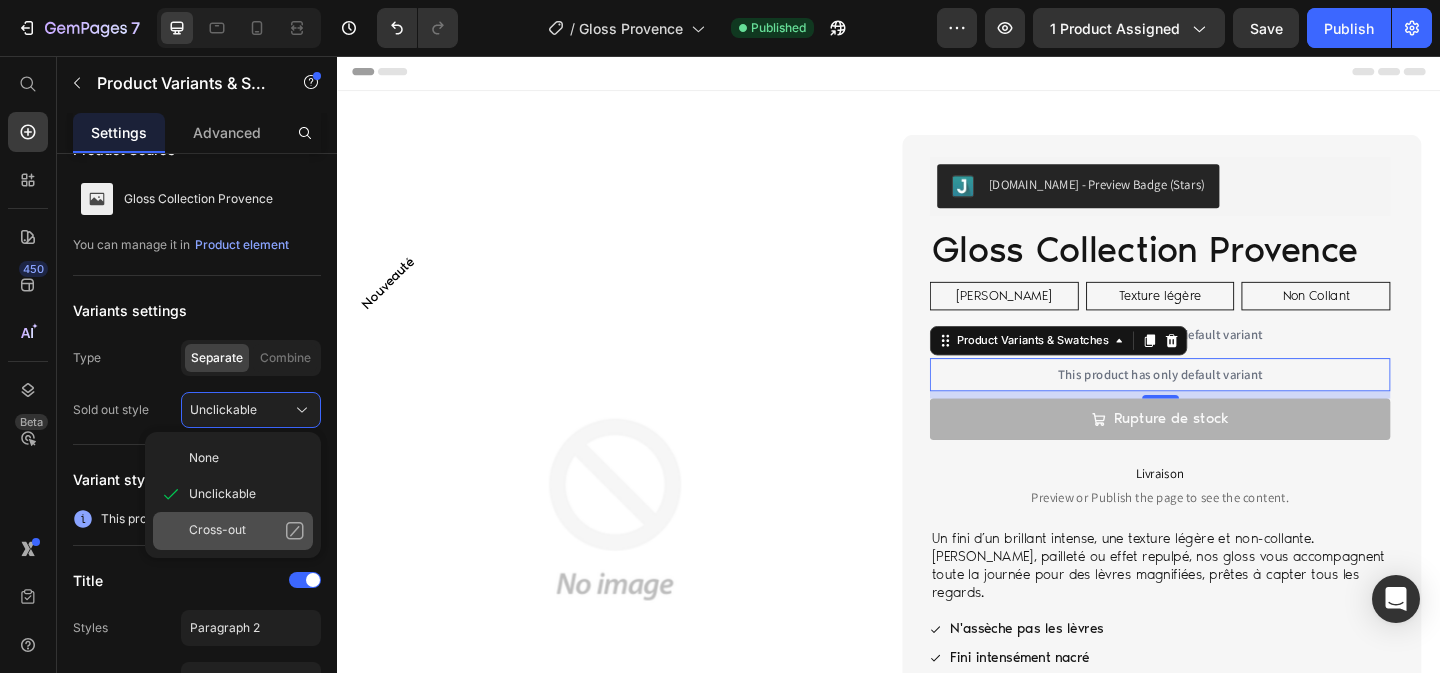 click on "Cross-out" at bounding box center (217, 531) 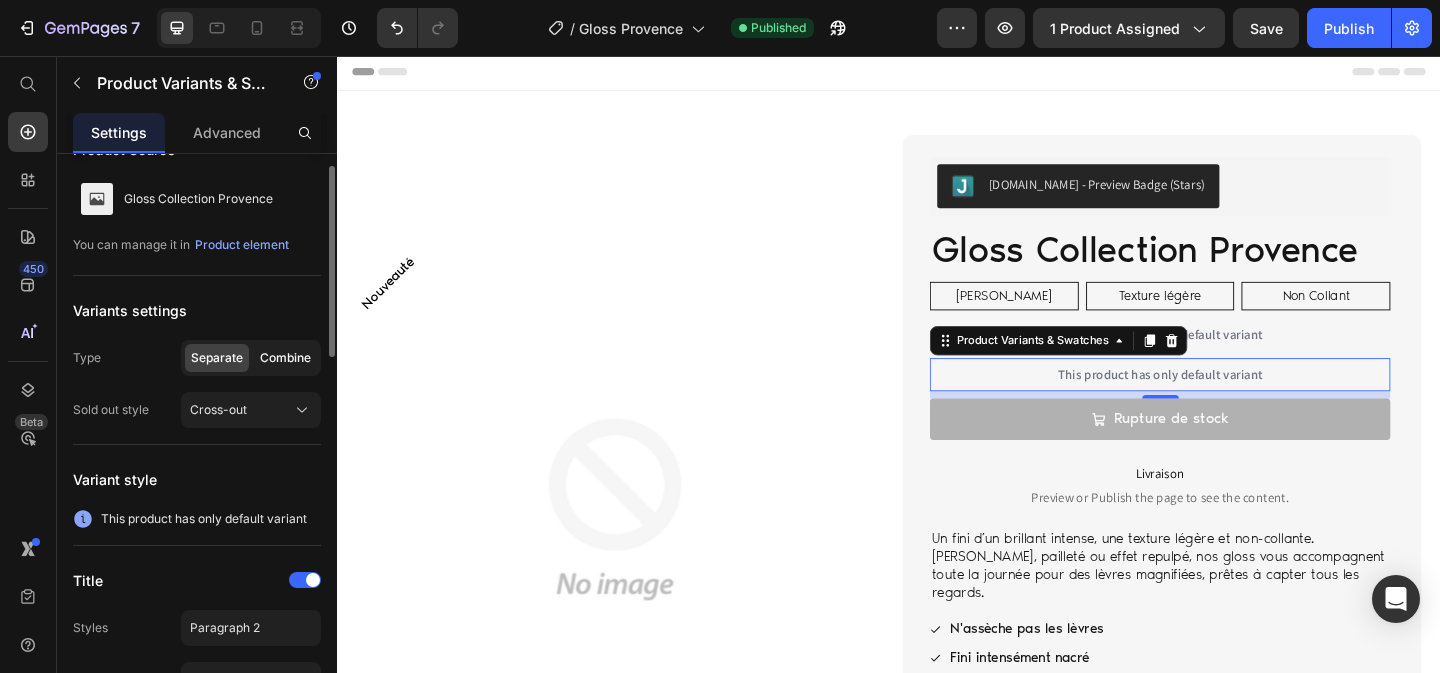 click on "Combine" 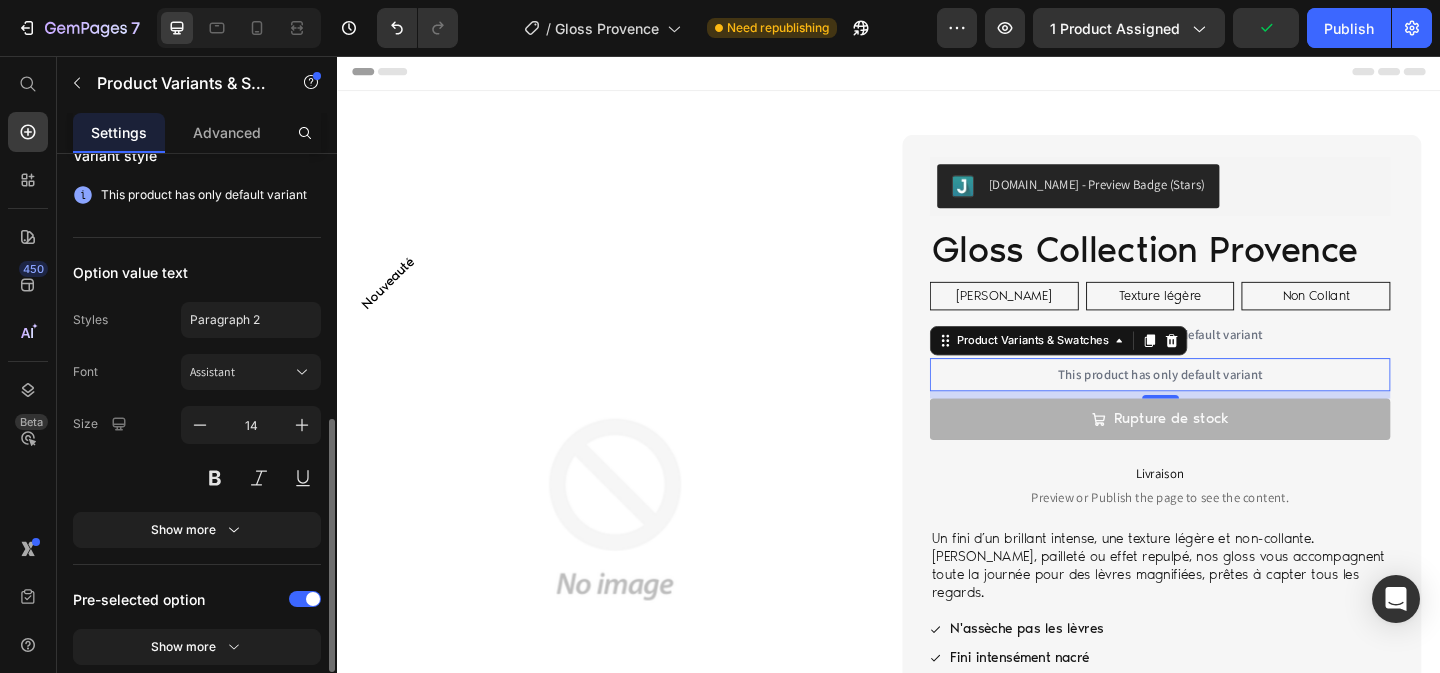 scroll, scrollTop: 472, scrollLeft: 0, axis: vertical 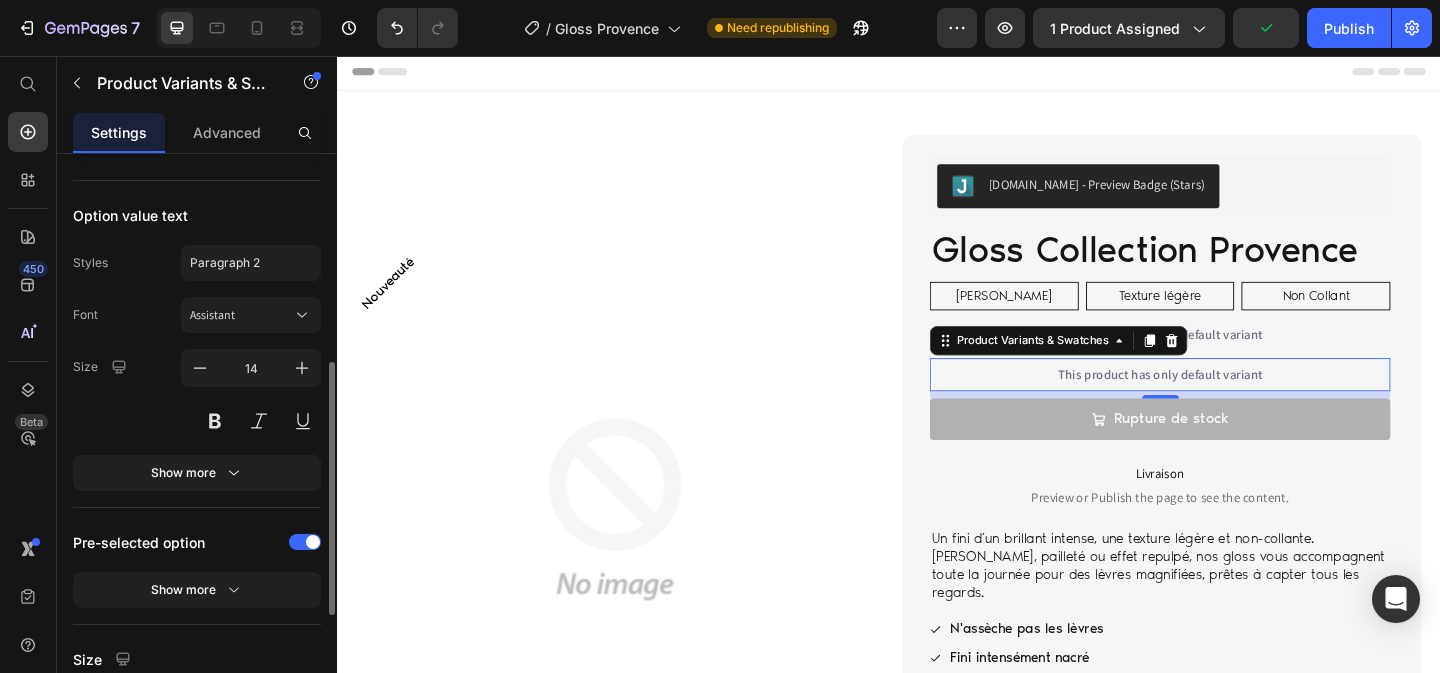 click on "Styles Paragraph 2 Font Assistant Size 14 Show more" 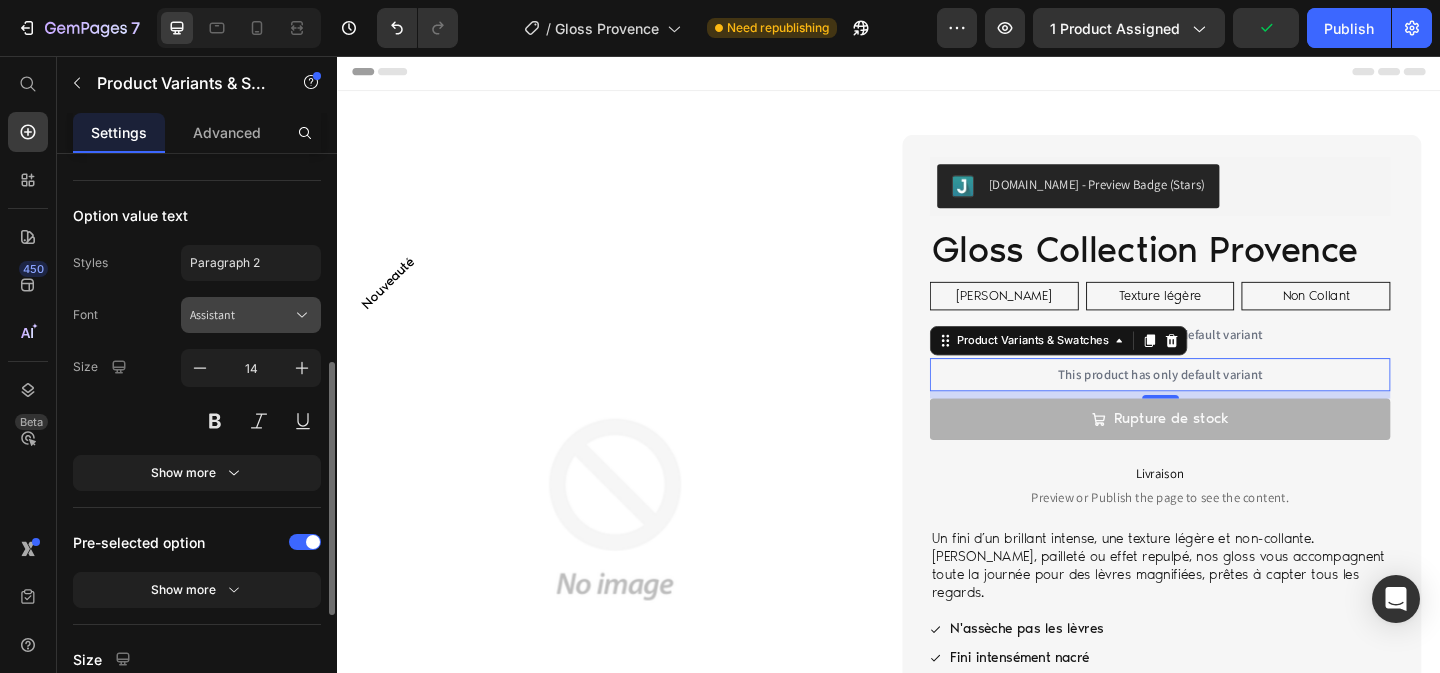 click on "Assistant" at bounding box center [241, 315] 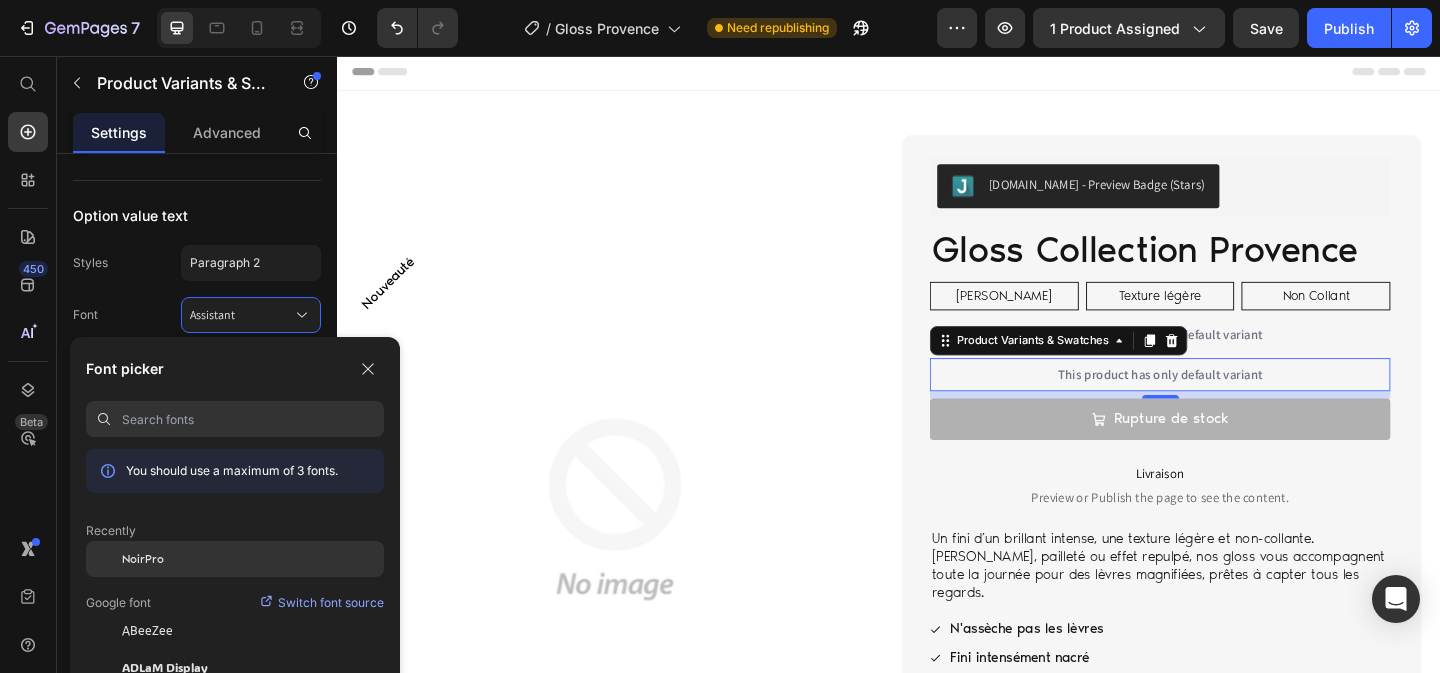 click on "NoirPro" 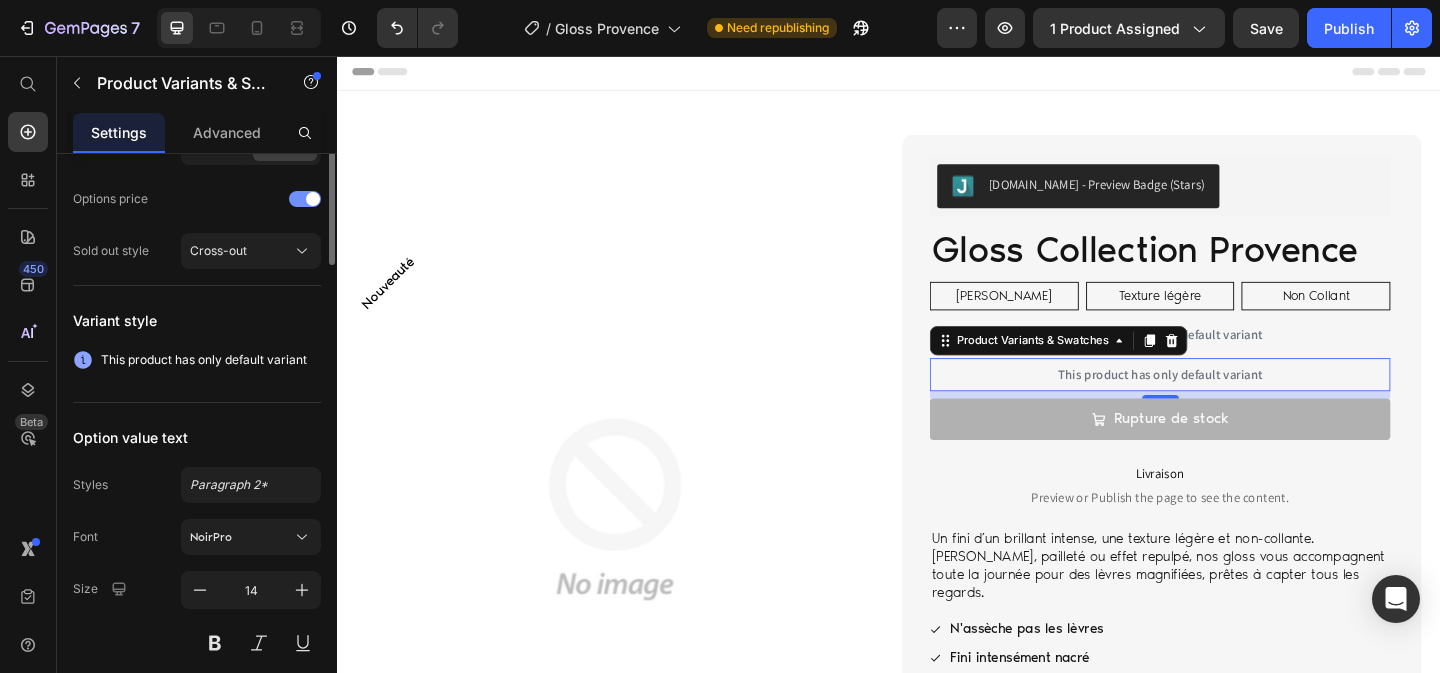 scroll, scrollTop: 0, scrollLeft: 0, axis: both 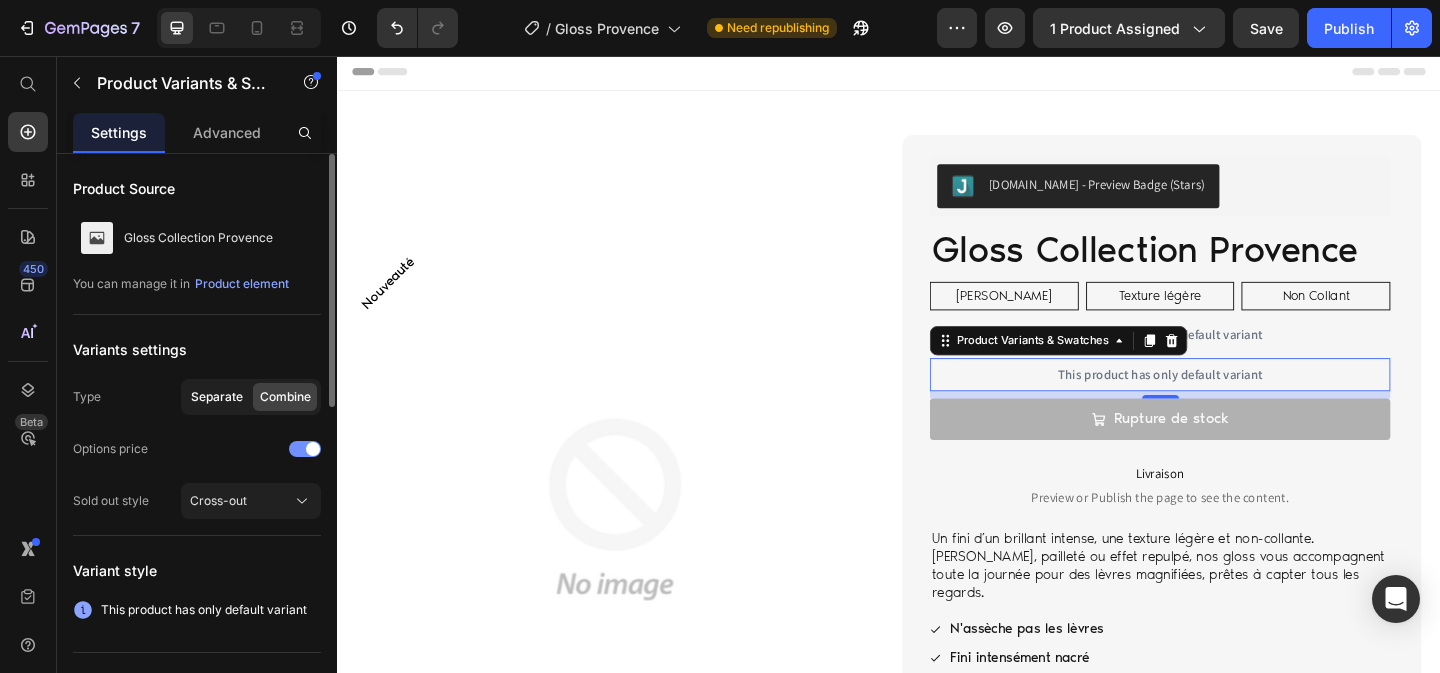click on "Separate" 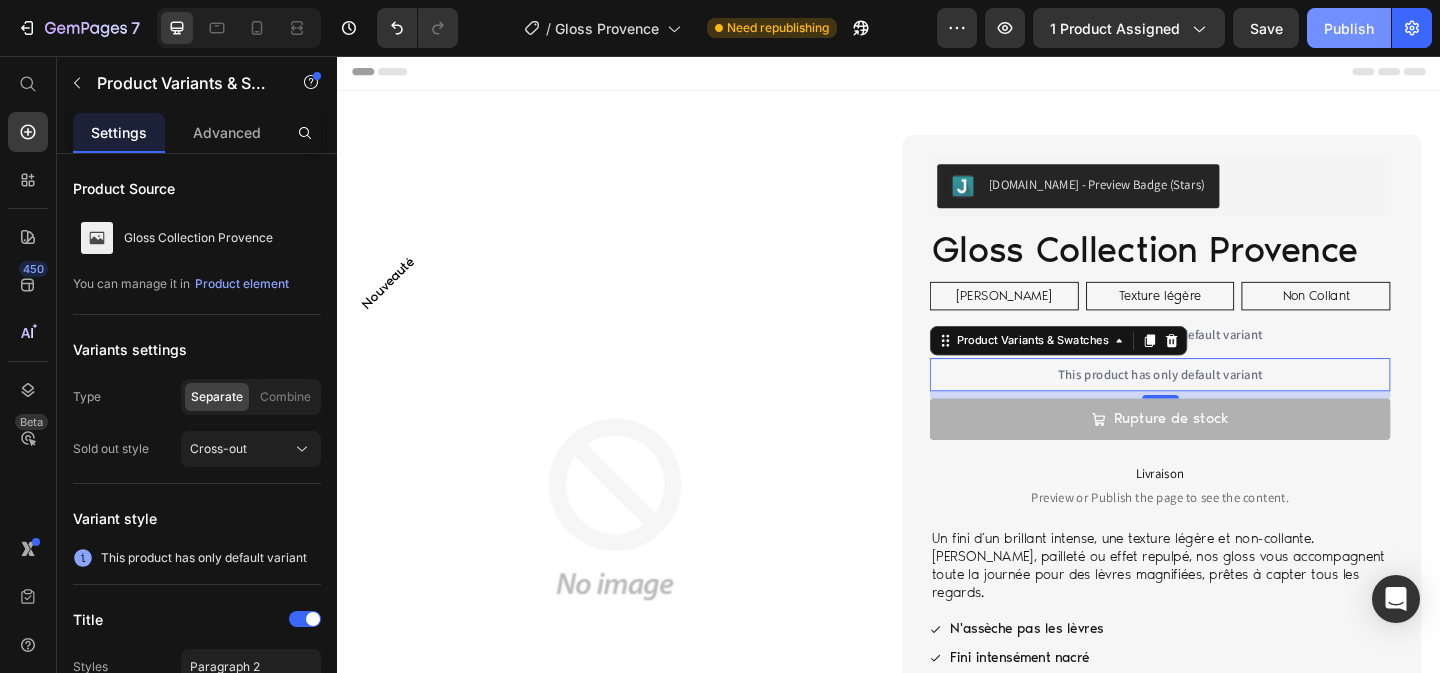 click on "Publish" 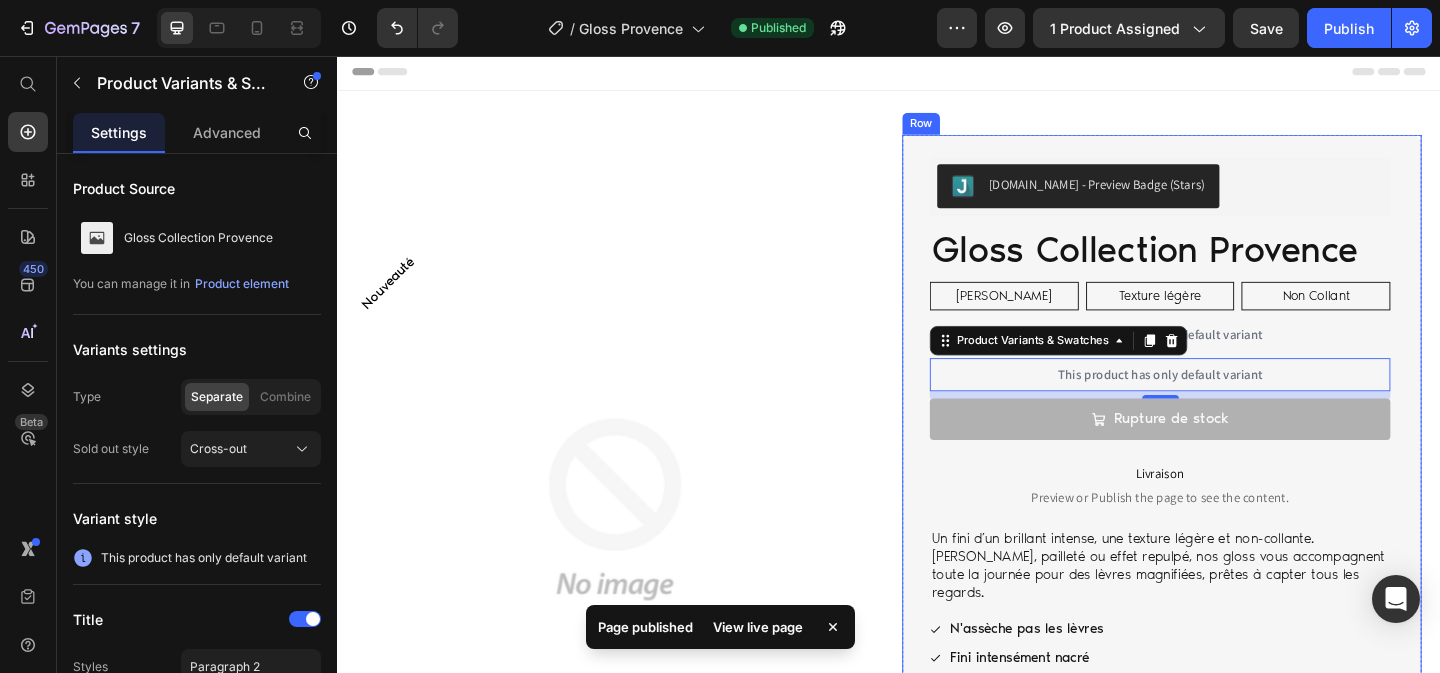 click on "Un fini d’un brillant intense, une texture légère et non-collante. [PERSON_NAME], pailleté ou effet repulpé, nos gloss vous accompagnent toute la journée pour des lèvres magnifiées, prêtes à capter tous les regards." at bounding box center (1232, 611) 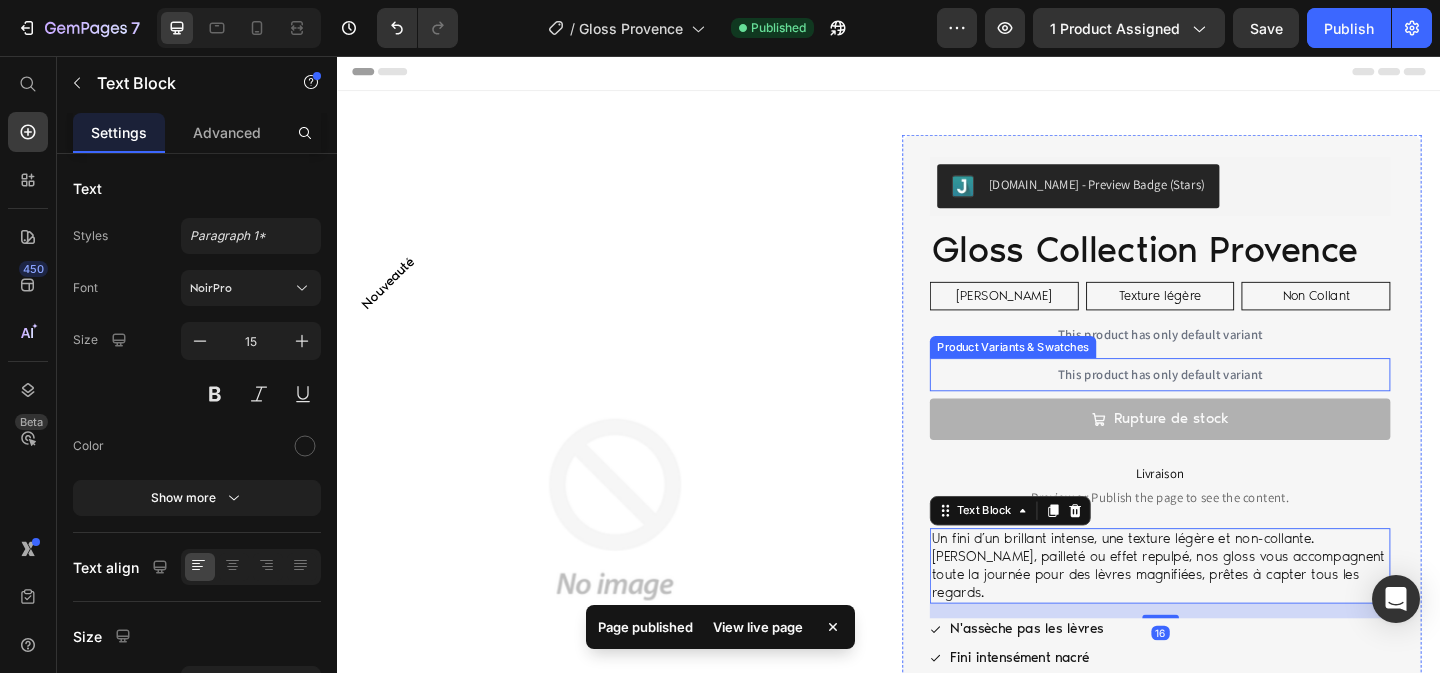 click on "This product has only default variant" at bounding box center [1232, 403] 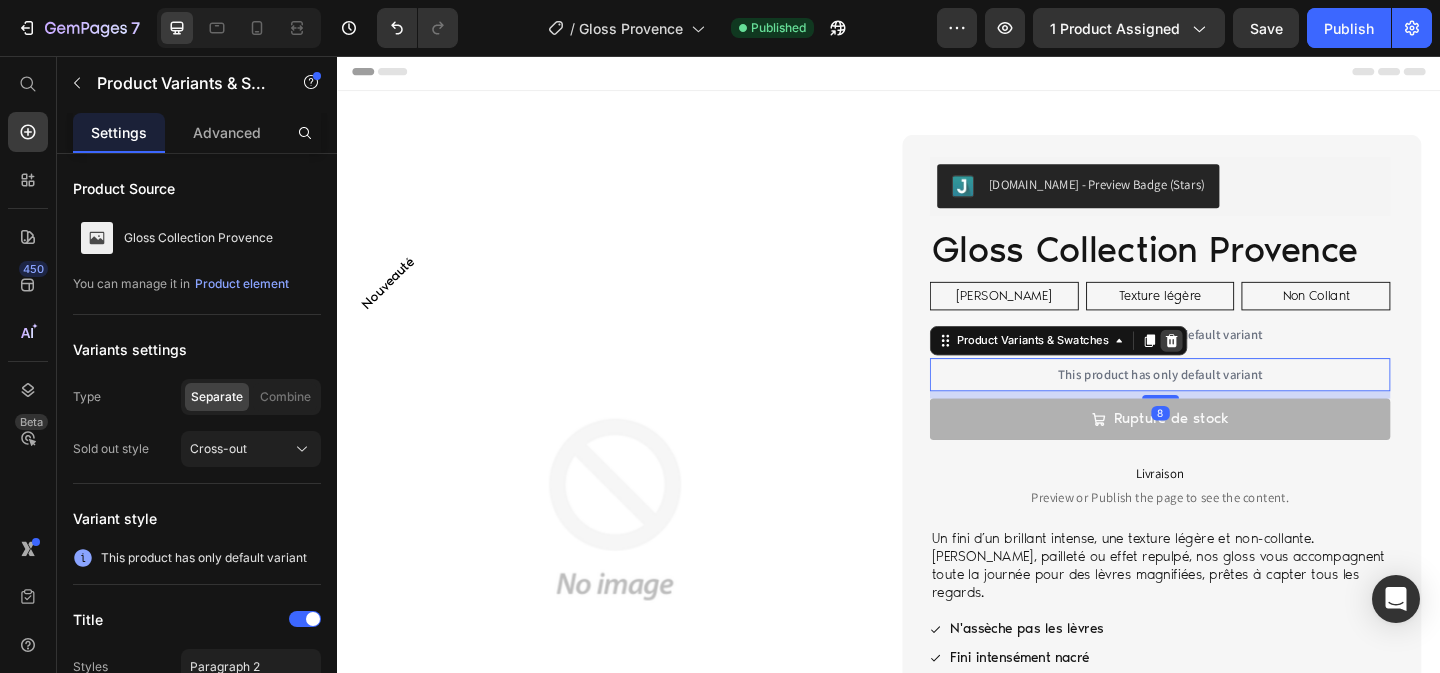 click 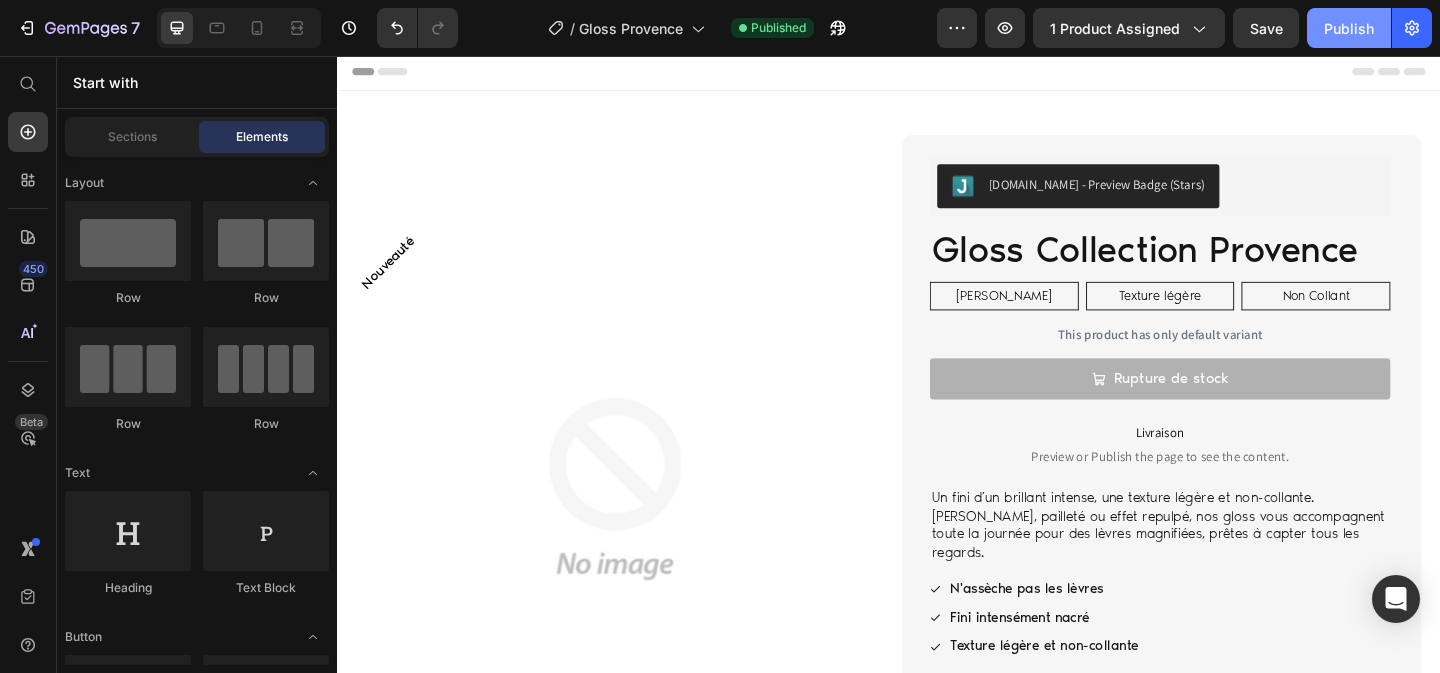click on "Publish" 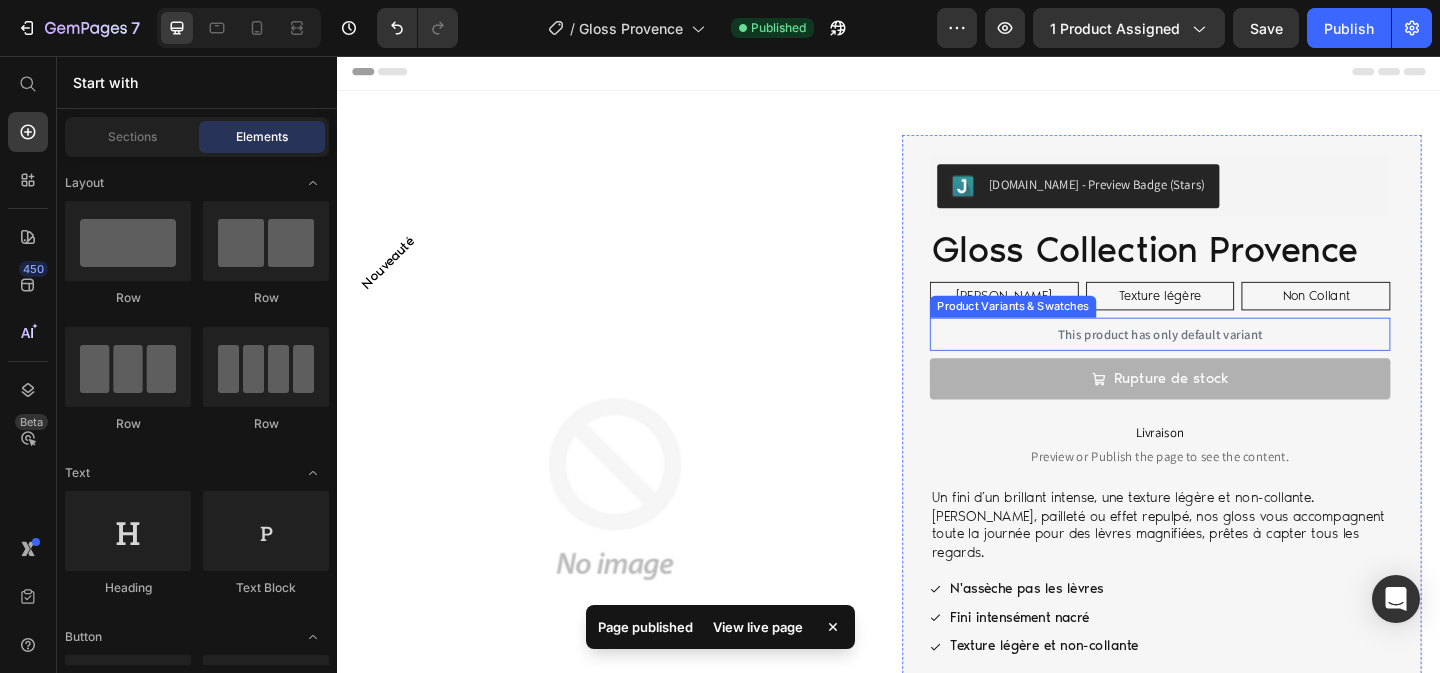 click on "This product has only default variant" at bounding box center [1232, 359] 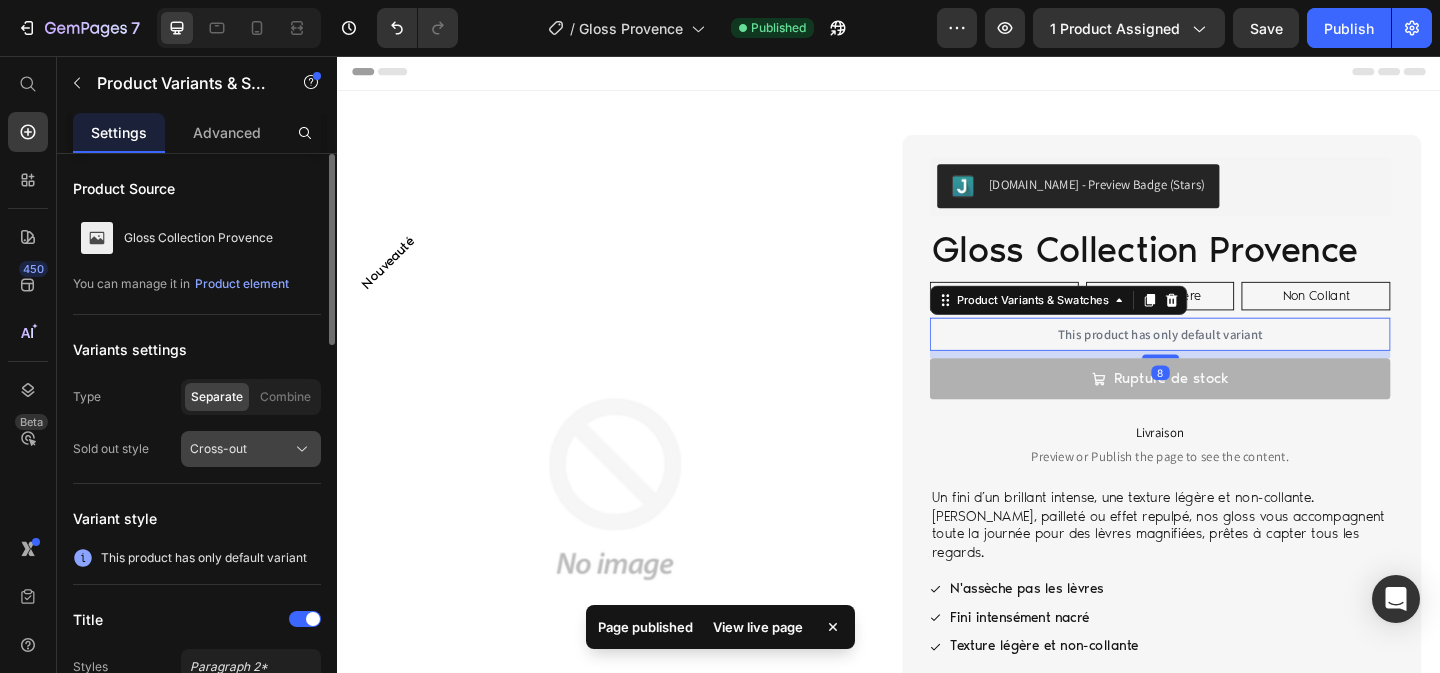 click on "Cross-out" at bounding box center (218, 449) 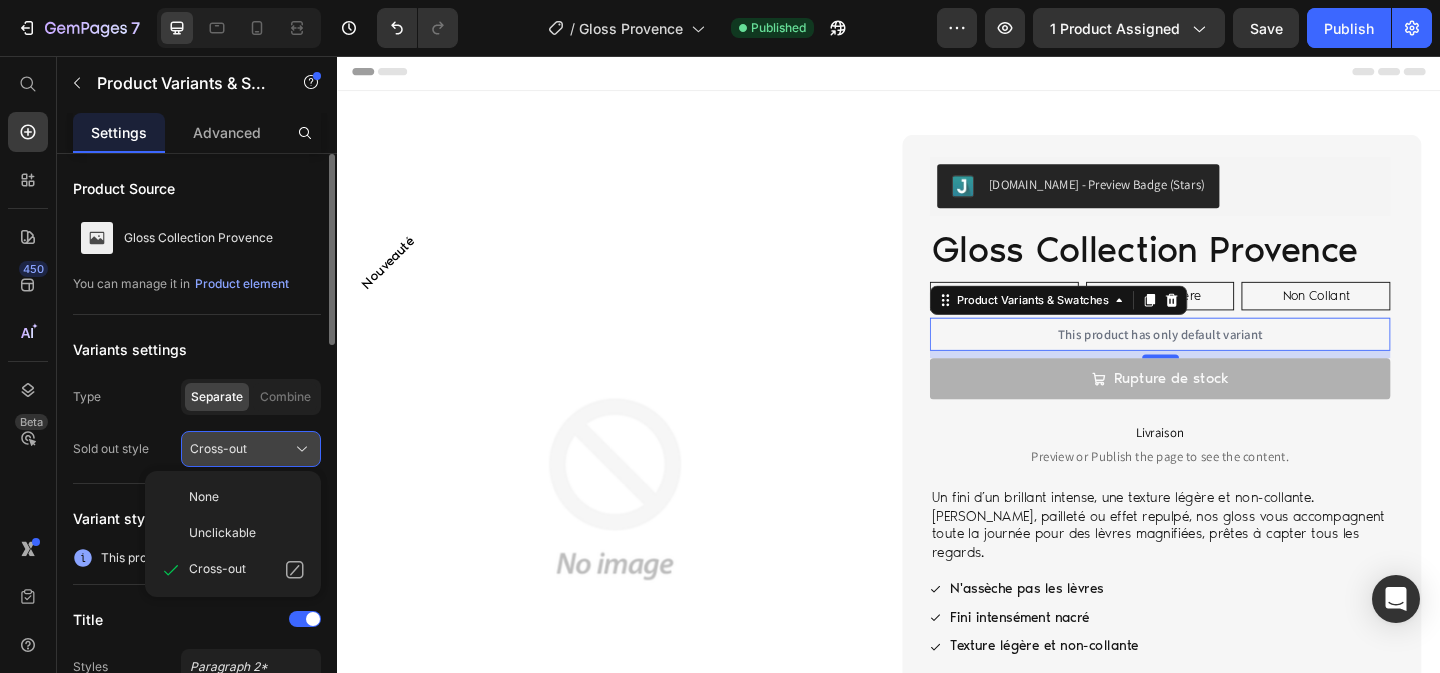 click on "Cross-out" at bounding box center [218, 449] 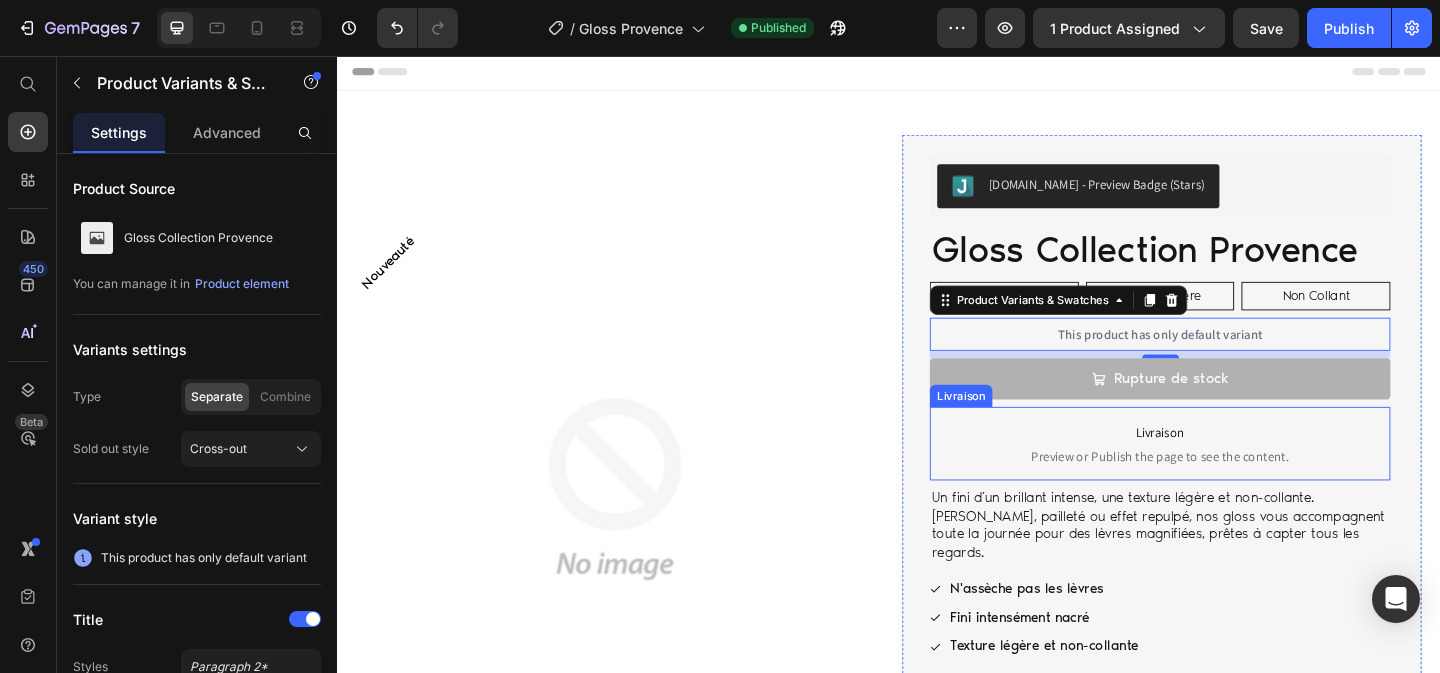 click on "Un fini d’un brillant intense, une texture légère et non-collante. [PERSON_NAME], pailleté ou effet repulpé, nos gloss vous accompagnent toute la journée pour des lèvres magnifiées, prêtes à capter tous les regards." at bounding box center [1232, 567] 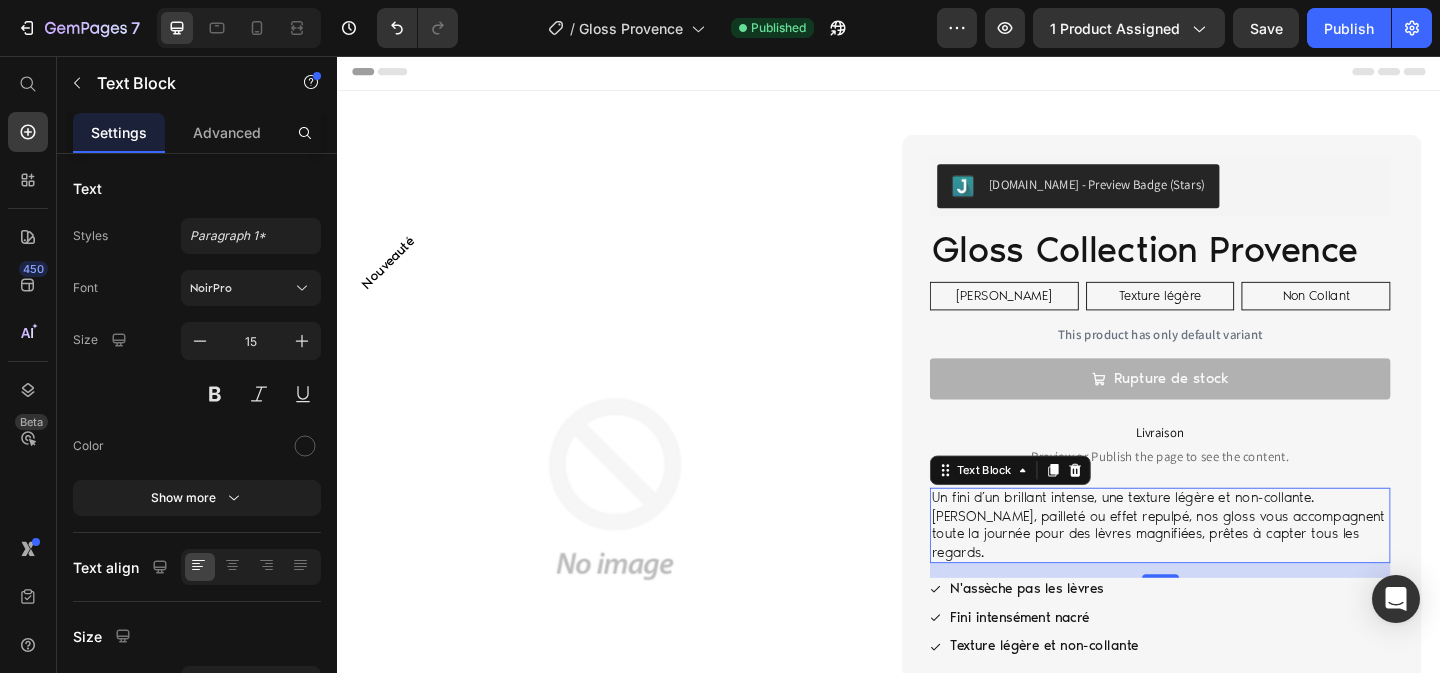 click on "Un fini d’un brillant intense, une texture légère et non-collante. [PERSON_NAME], pailleté ou effet repulpé, nos gloss vous accompagnent toute la journée pour des lèvres magnifiées, prêtes à capter tous les regards." at bounding box center [1232, 567] 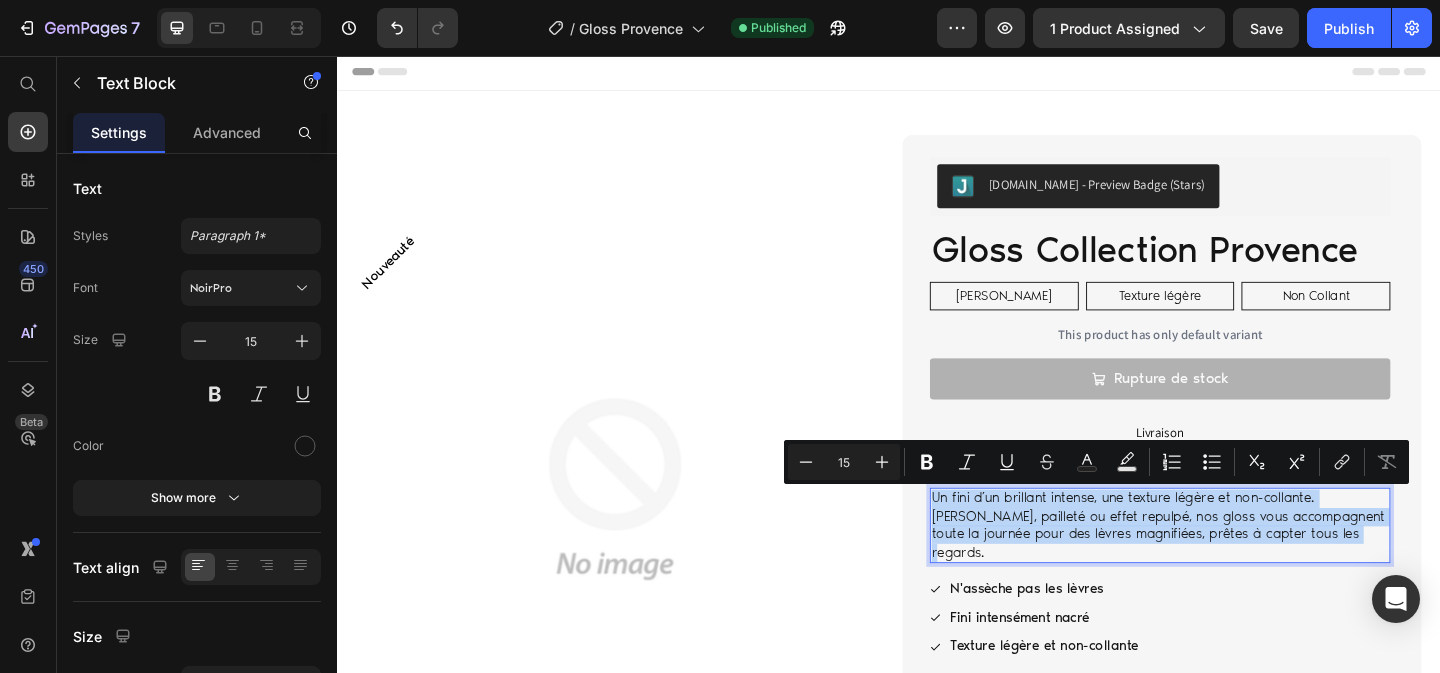 click on "Un fini d’un brillant intense, une texture légère et non-collante. [PERSON_NAME], pailleté ou effet repulpé, nos gloss vous accompagnent toute la journée pour des lèvres magnifiées, prêtes à capter tous les regards." at bounding box center (1232, 567) 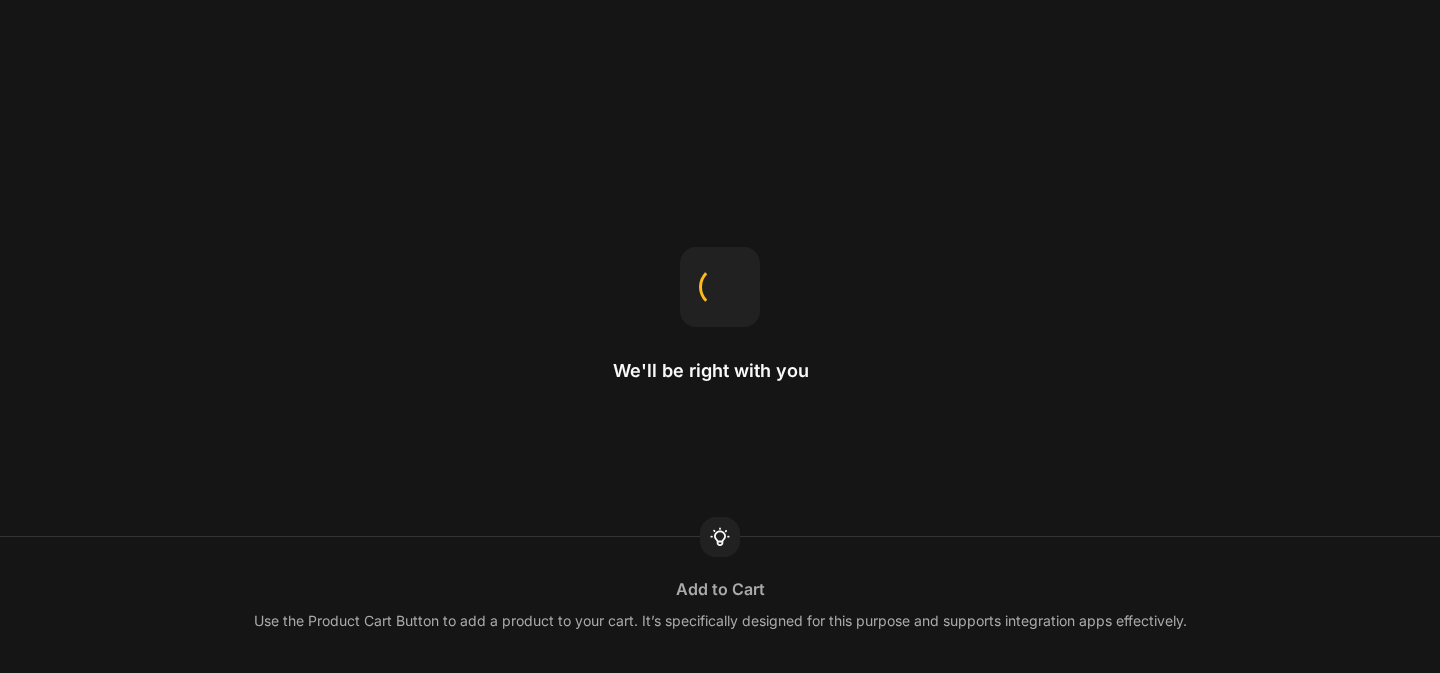 scroll, scrollTop: 0, scrollLeft: 0, axis: both 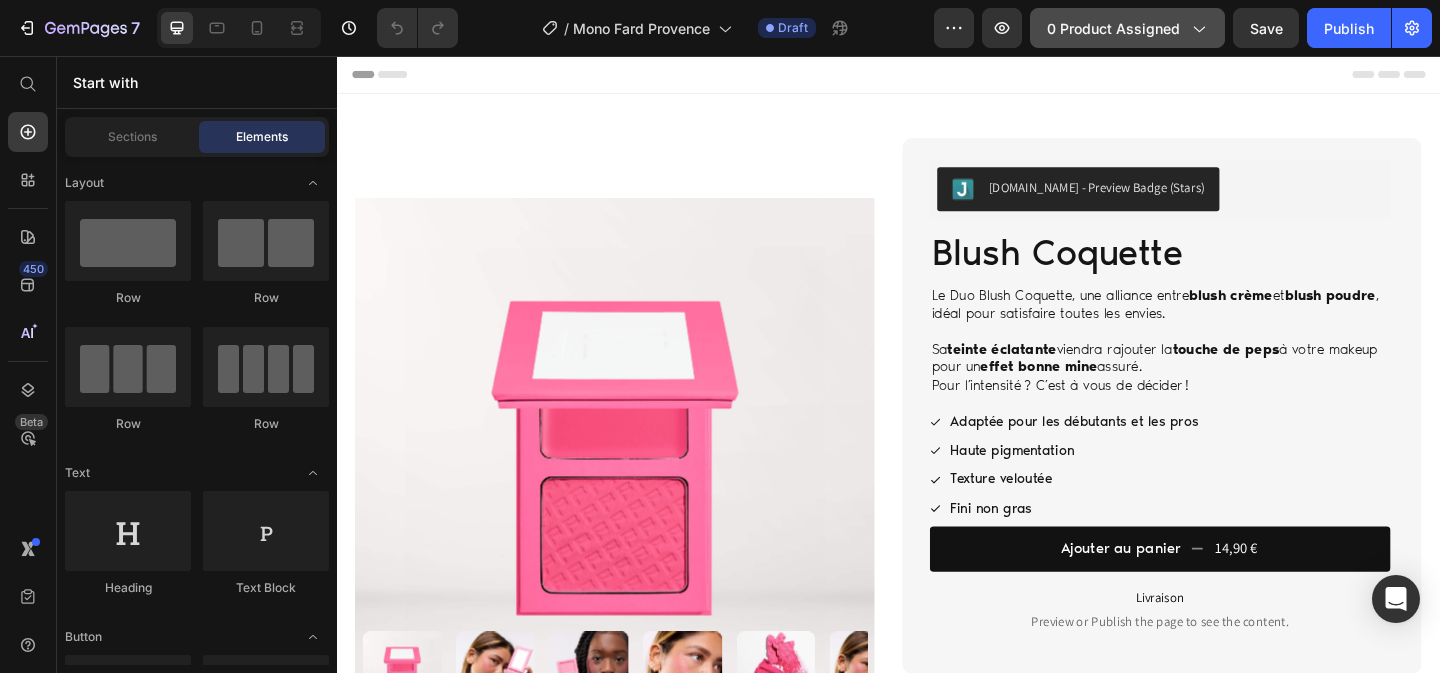 click on "0 product assigned" 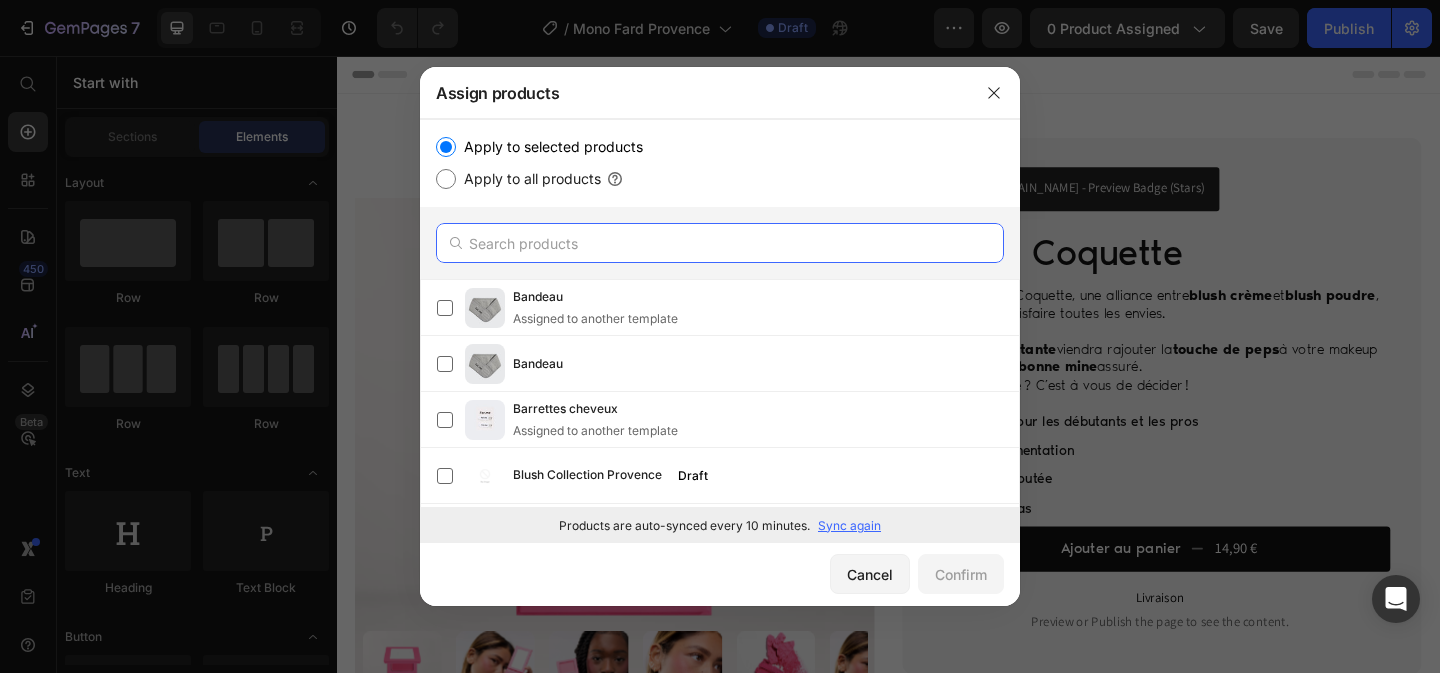 click at bounding box center [720, 243] 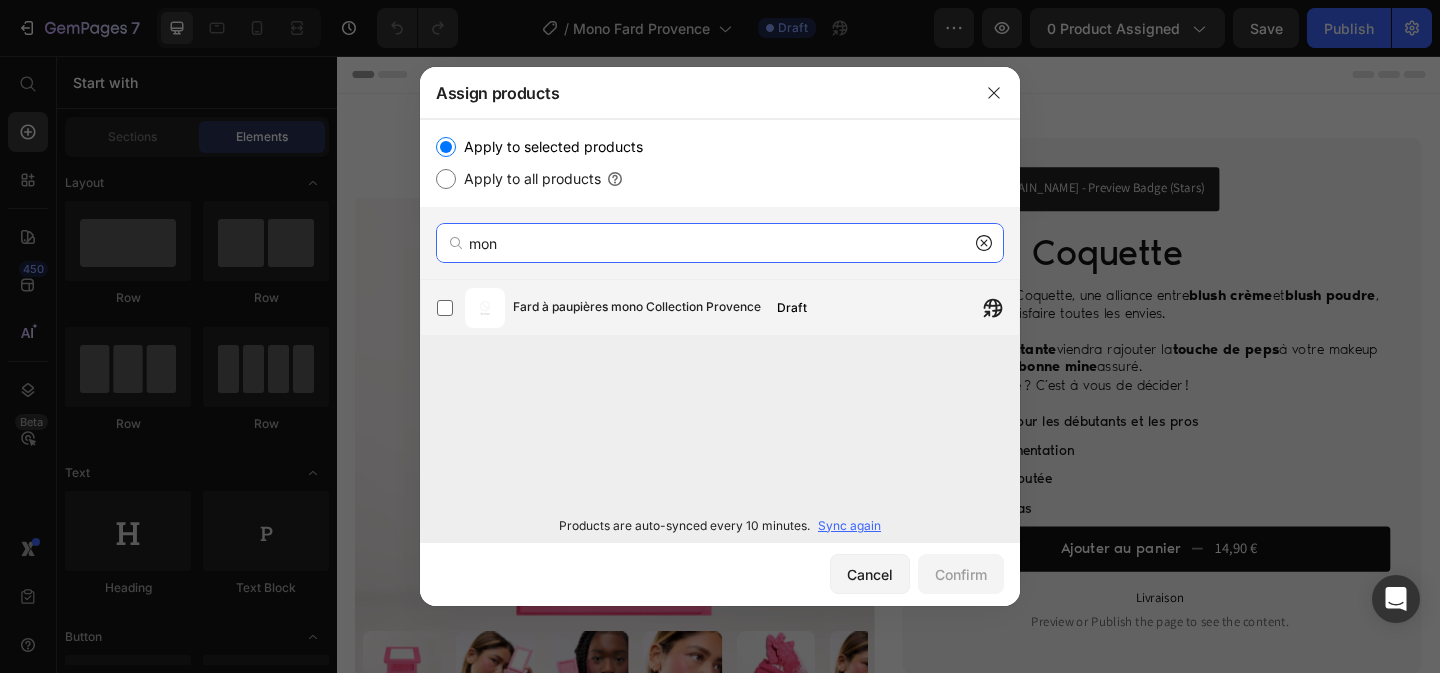 type on "mon" 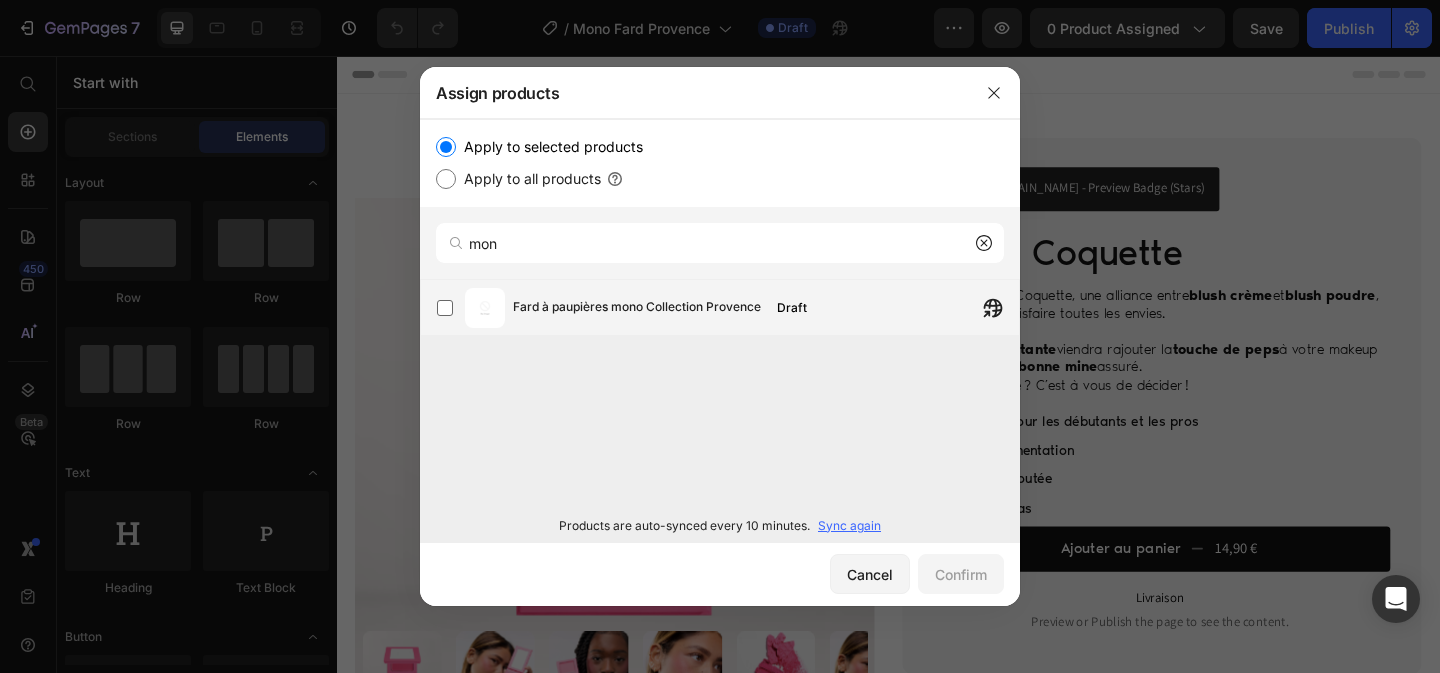 click on "Fard à paupières mono Collection Provence" at bounding box center [637, 308] 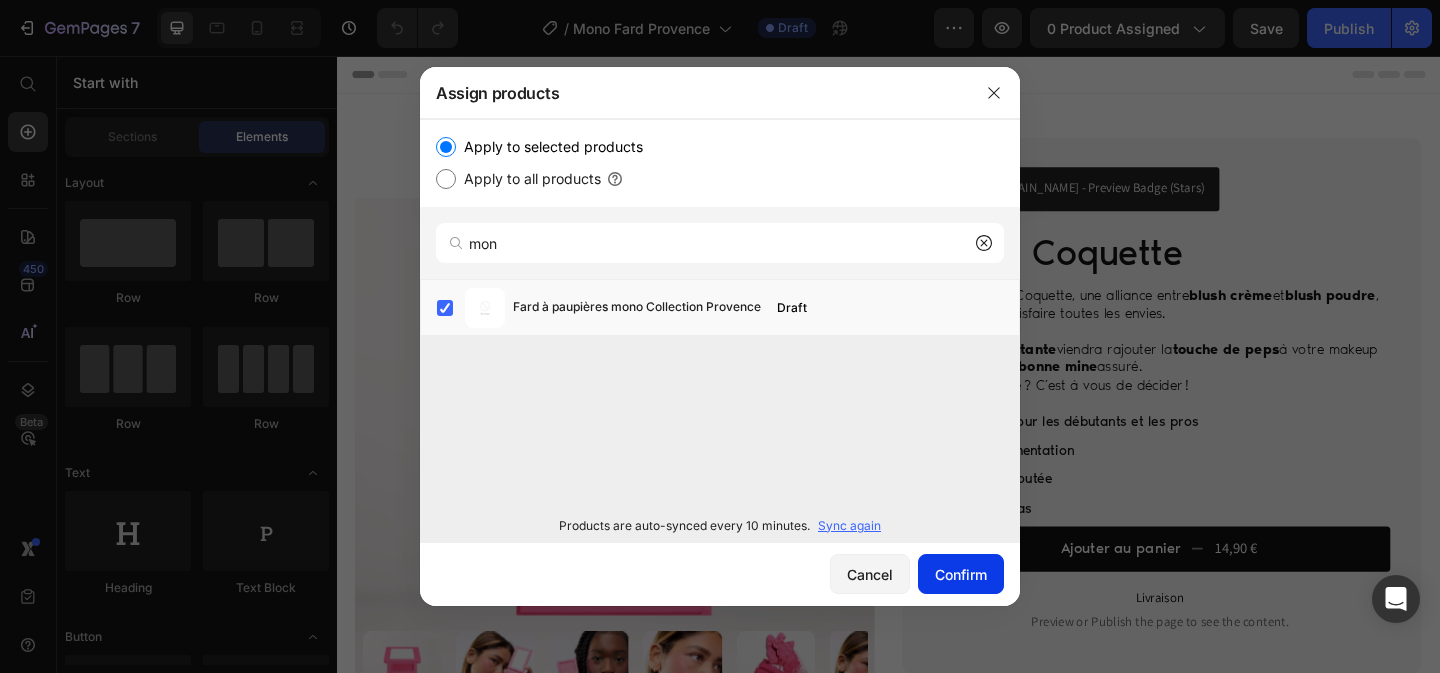 click on "Confirm" at bounding box center [961, 574] 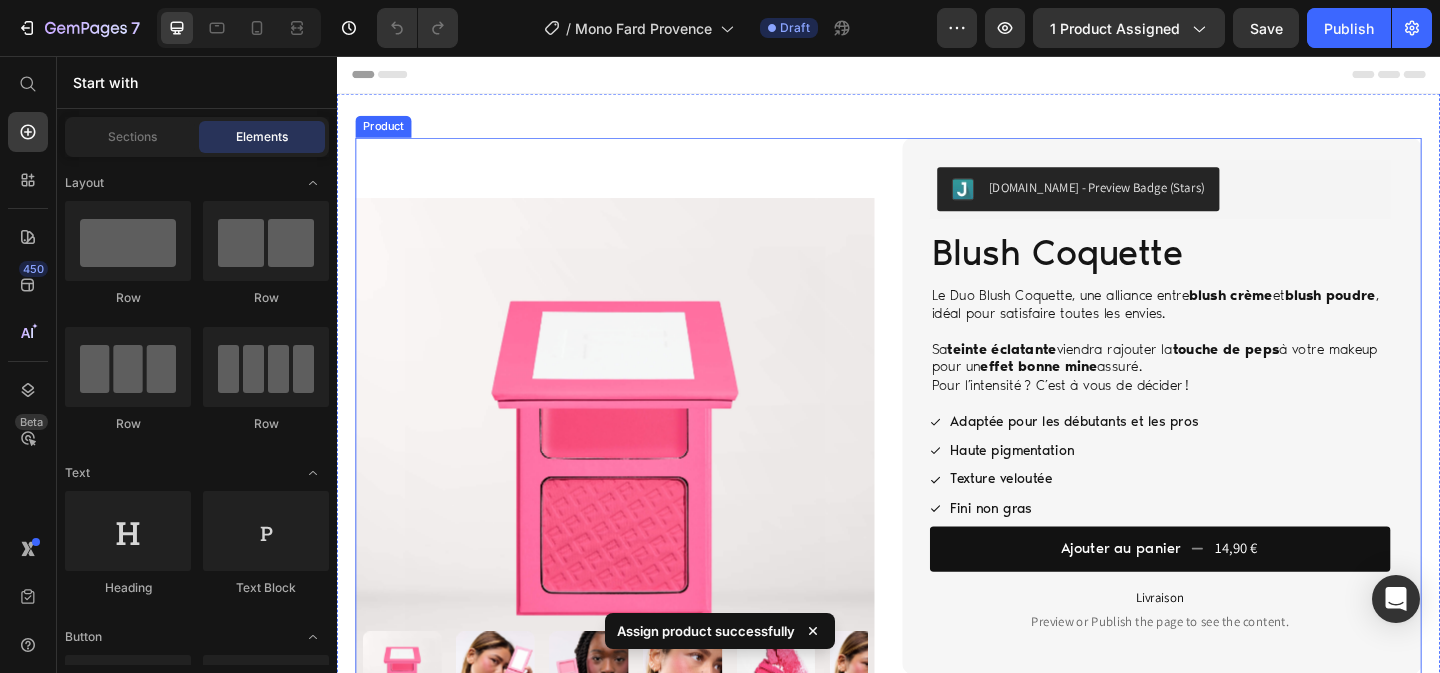 click on "Product Images
Back in stock
Preview or Publish the page to see the content. Back in stock" at bounding box center [639, 533] 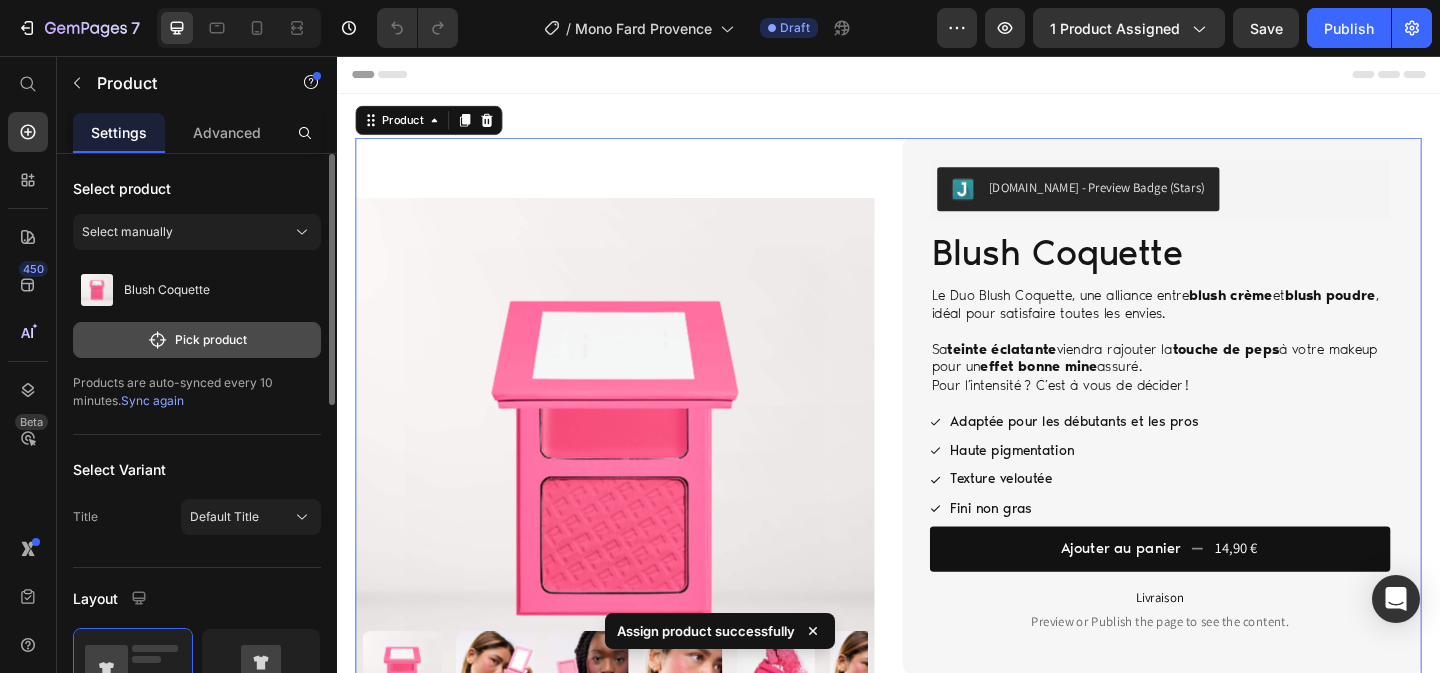 click on "Pick product" 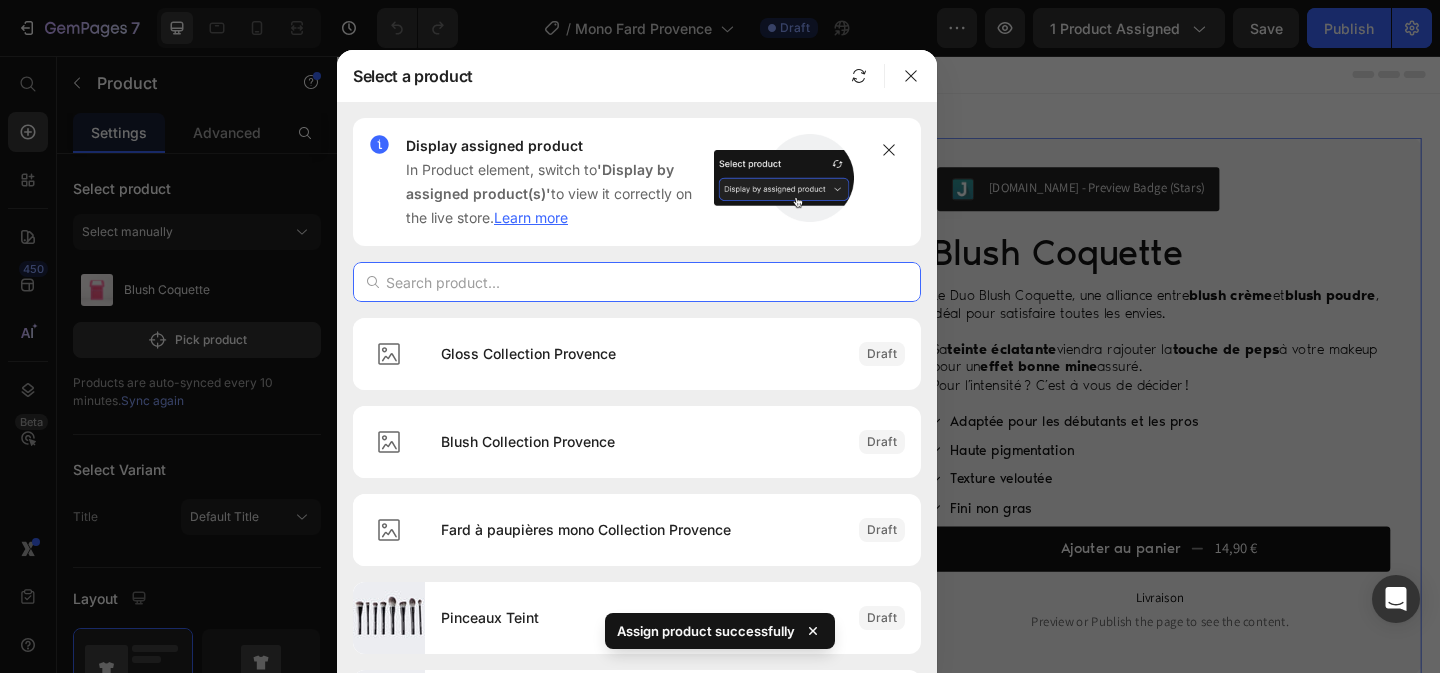 click at bounding box center [637, 282] 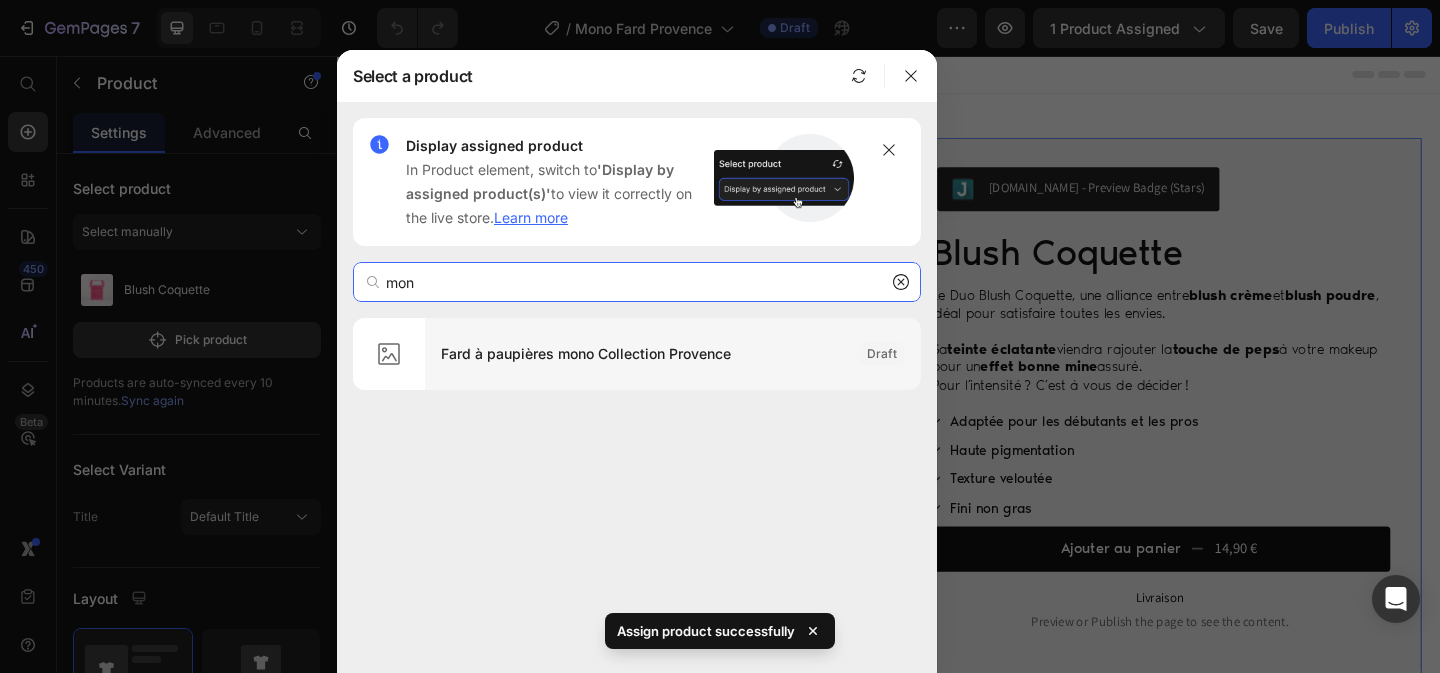 type on "mon" 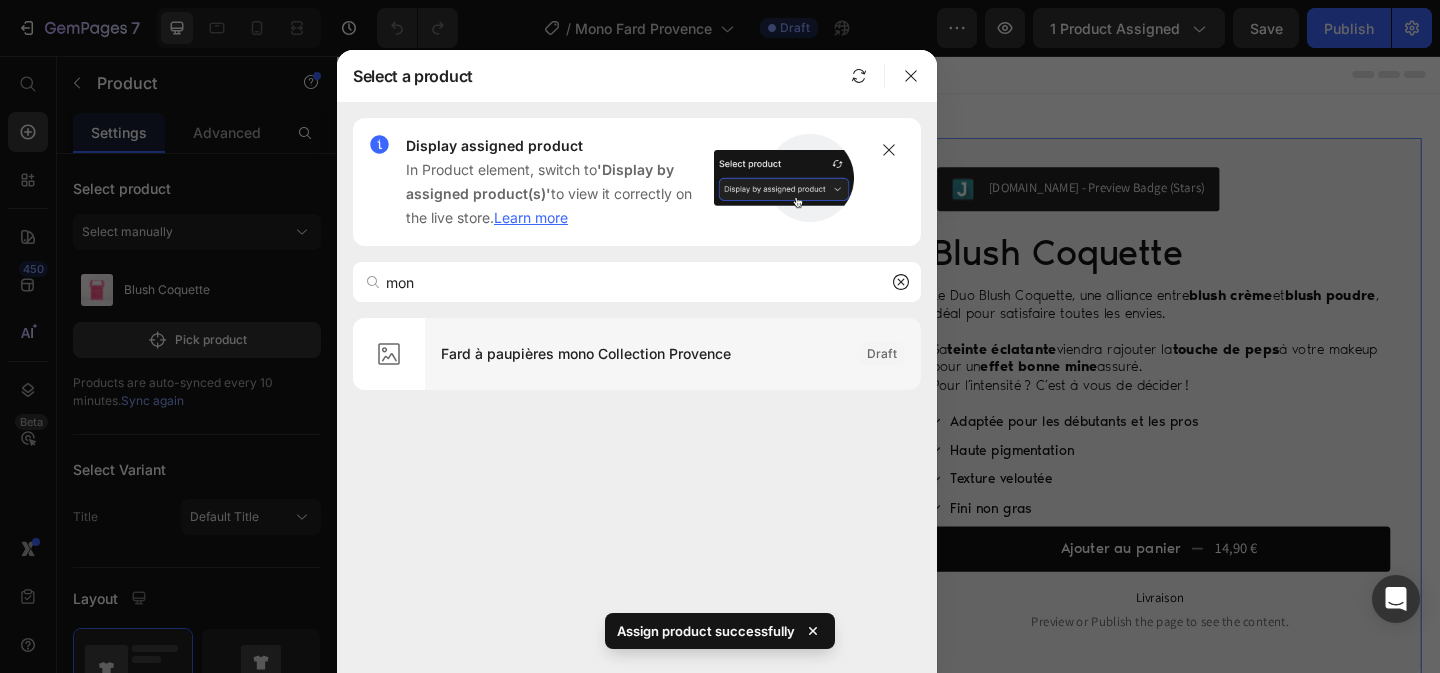 click on "Fard à paupières mono Collection Provence" at bounding box center [642, 354] 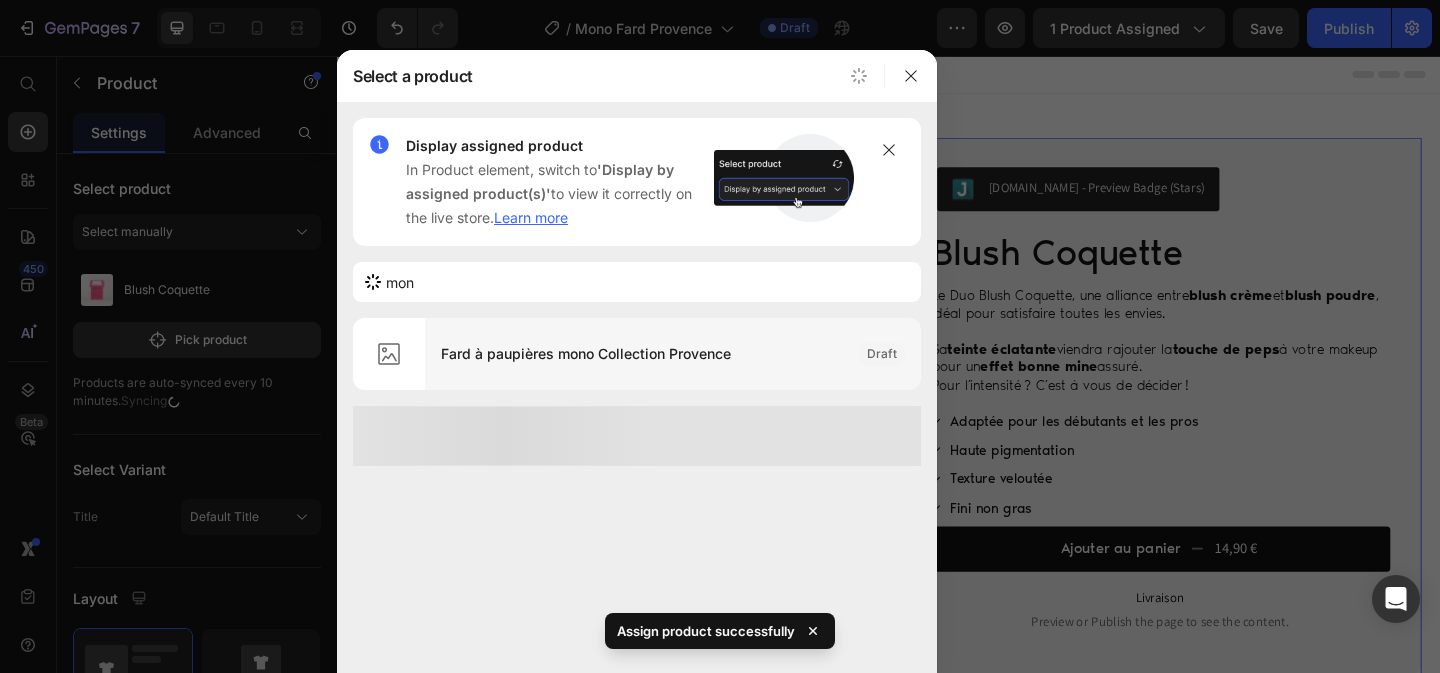 type 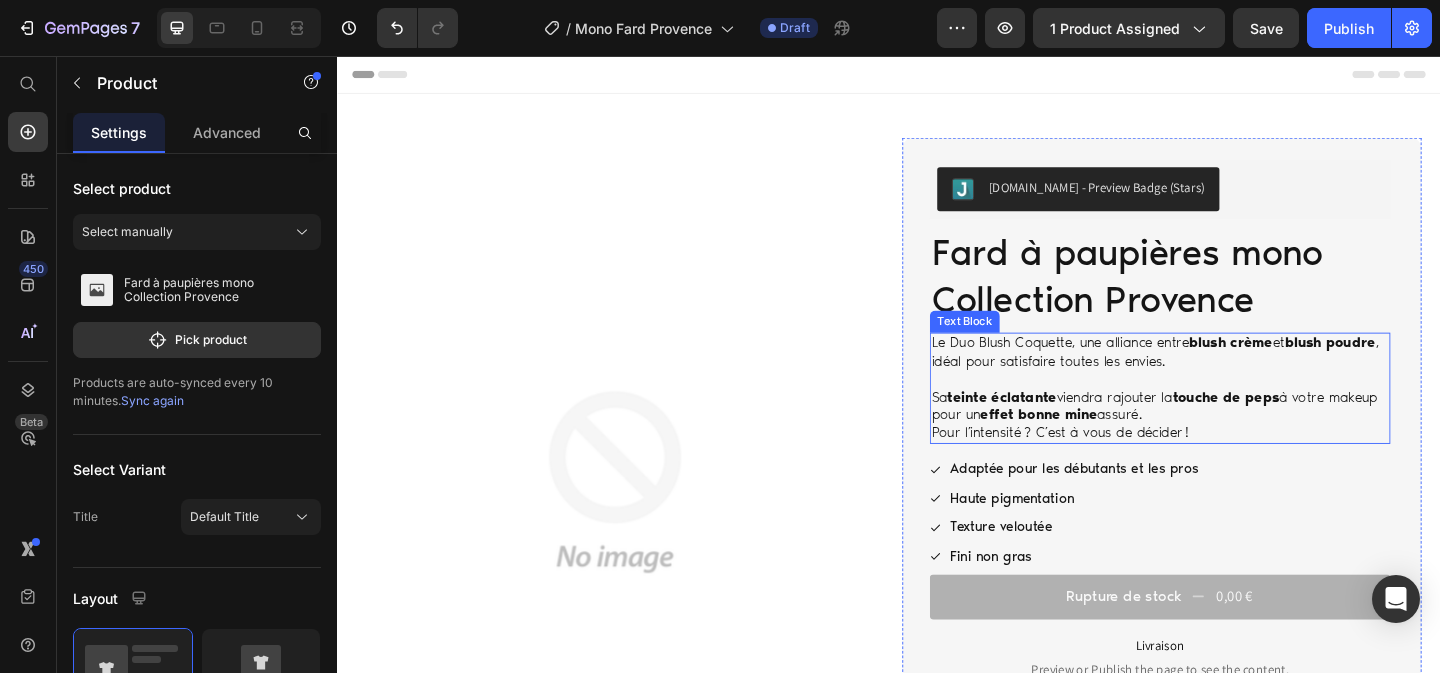 click on "teinte éclatante" at bounding box center [1060, 427] 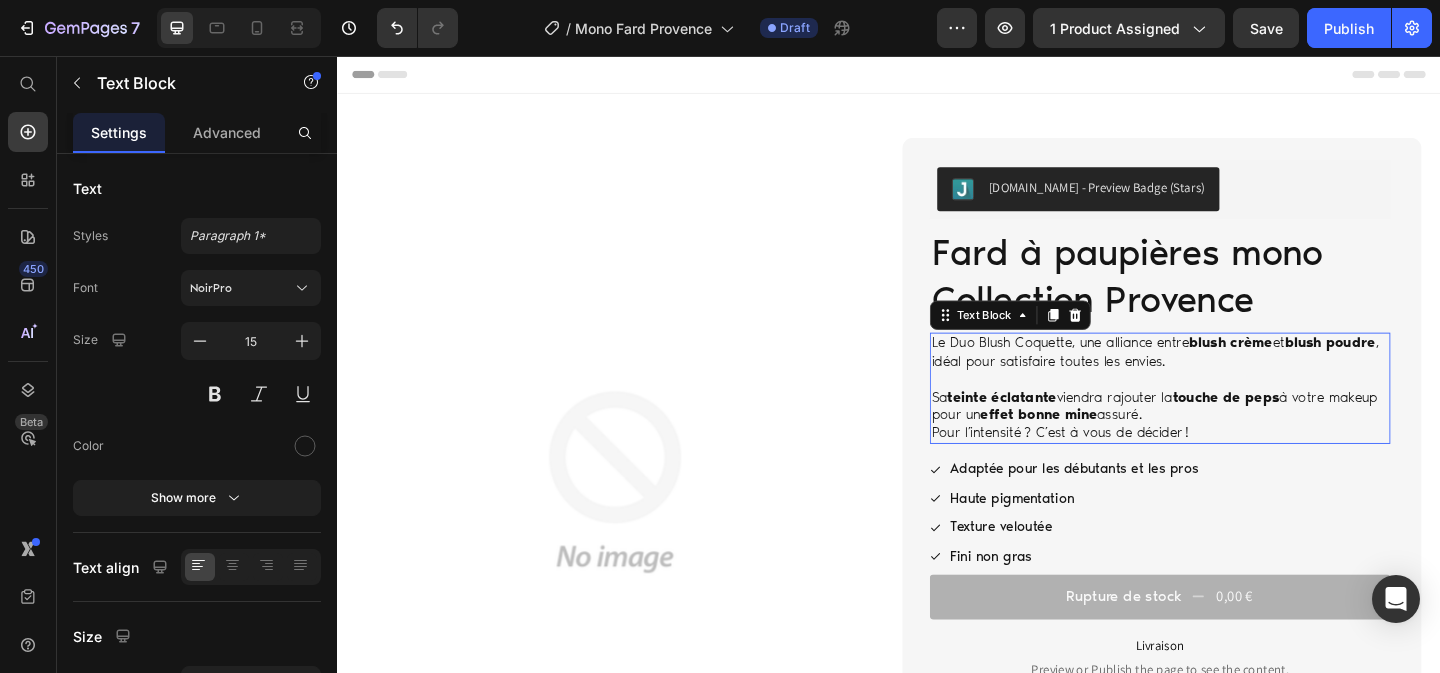 click on "teinte éclatante" at bounding box center (1060, 427) 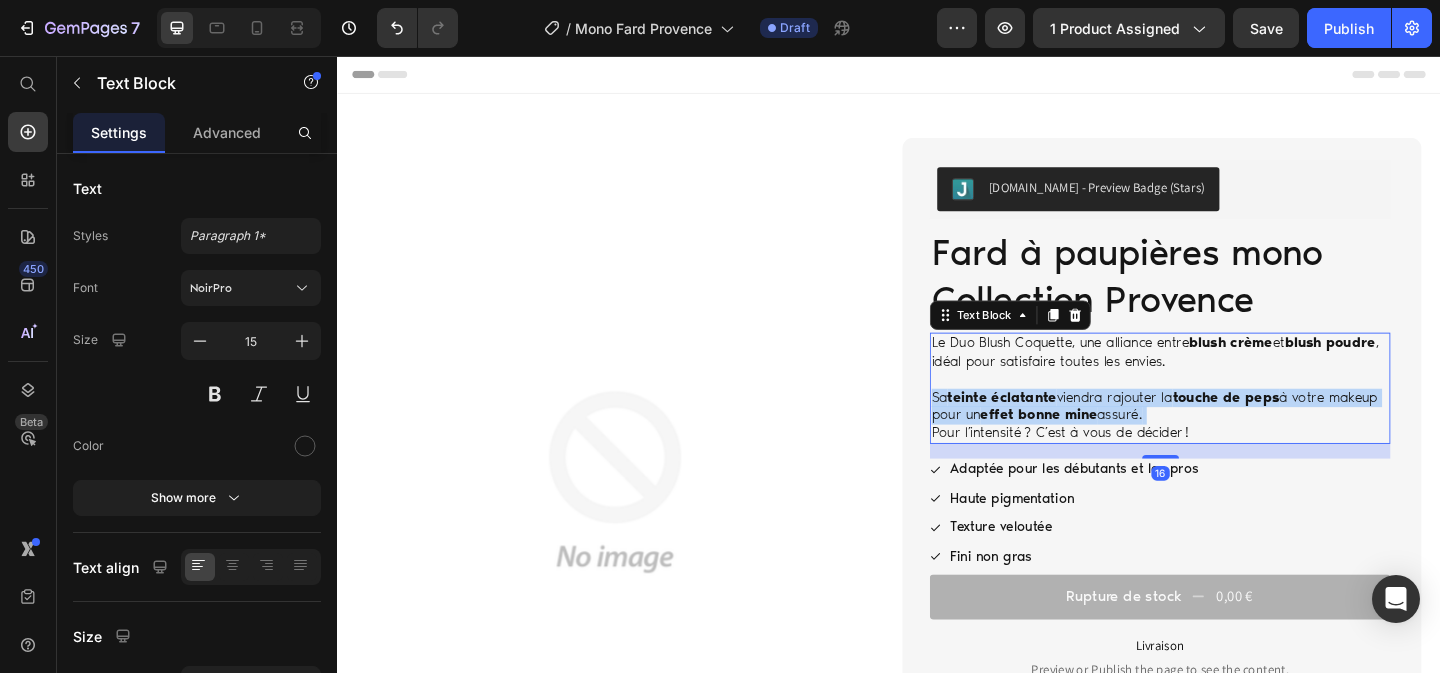 click on "teinte éclatante" at bounding box center [1060, 427] 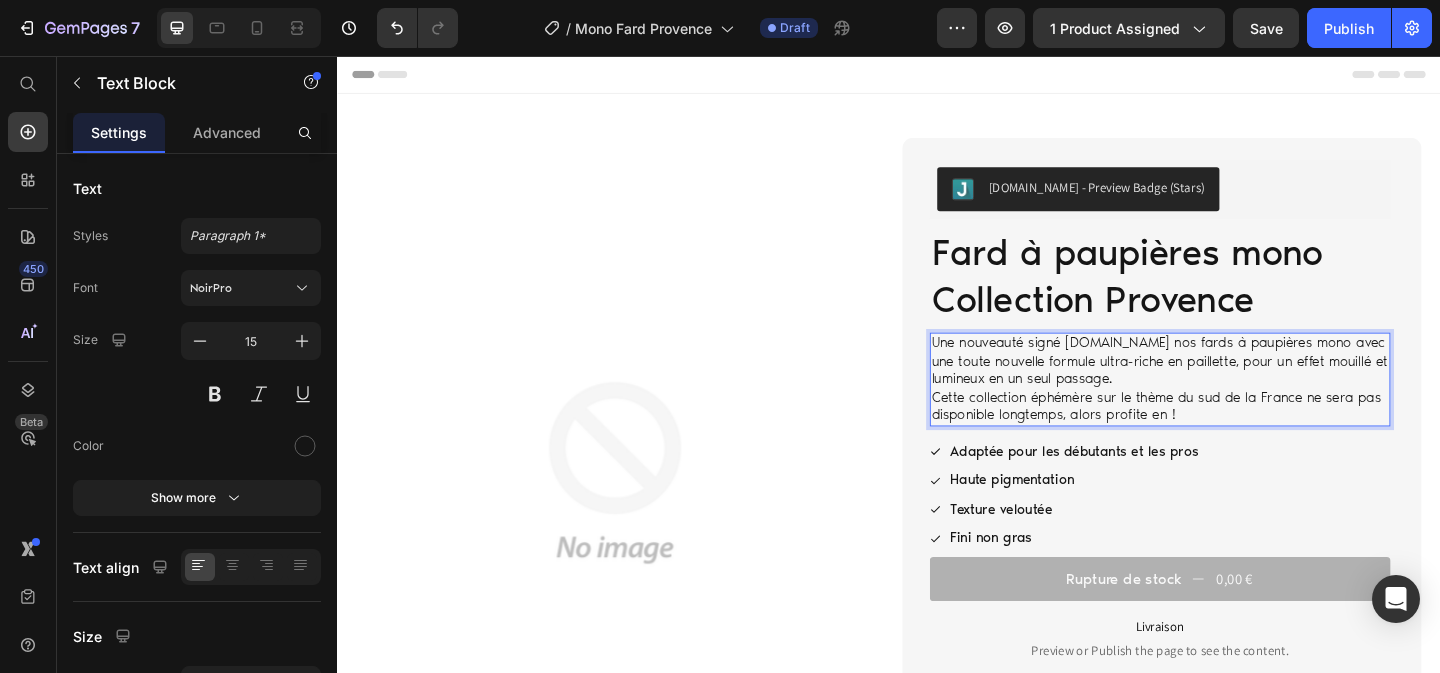 click on "Une nouveauté signé [DOMAIN_NAME] nos fards à paupières mono avec une toute nouvelle formule ultra-riche en paillette, pour un effet mouillé et lumineux en un seul passage." at bounding box center (1232, 388) 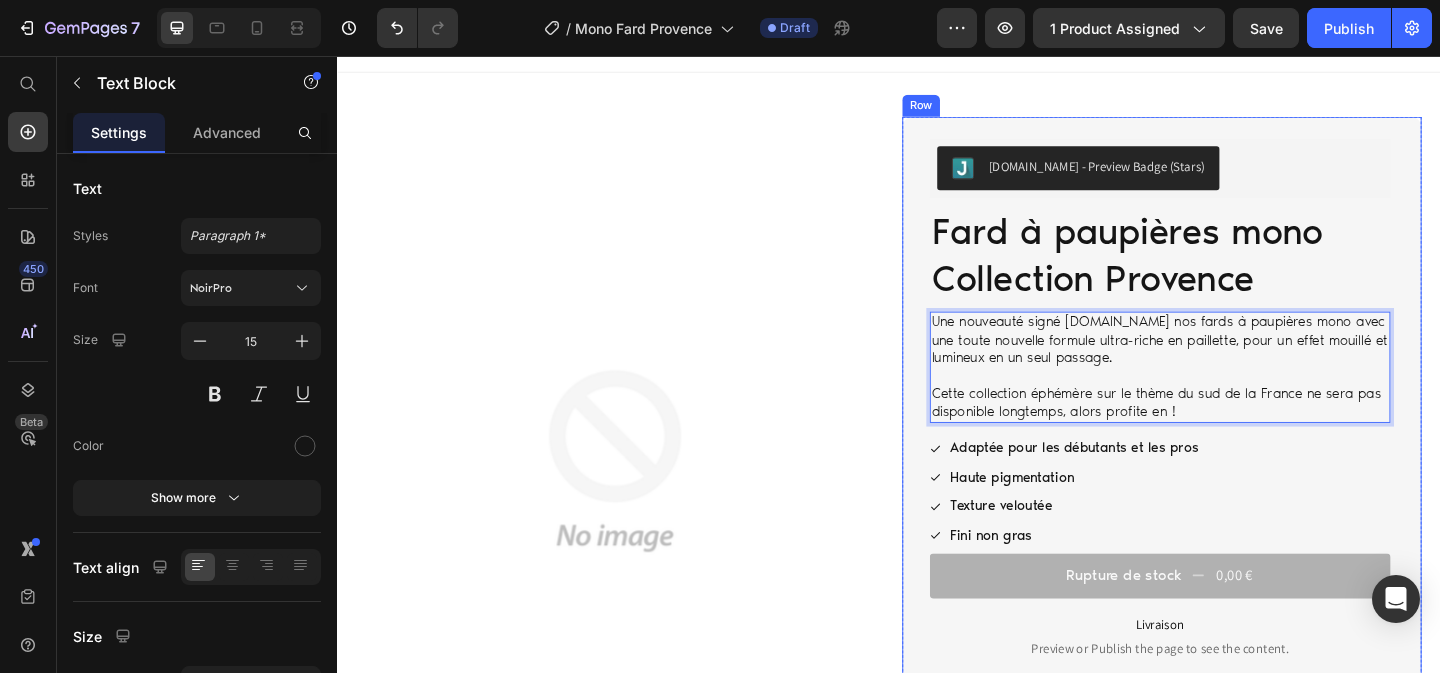 scroll, scrollTop: 29, scrollLeft: 0, axis: vertical 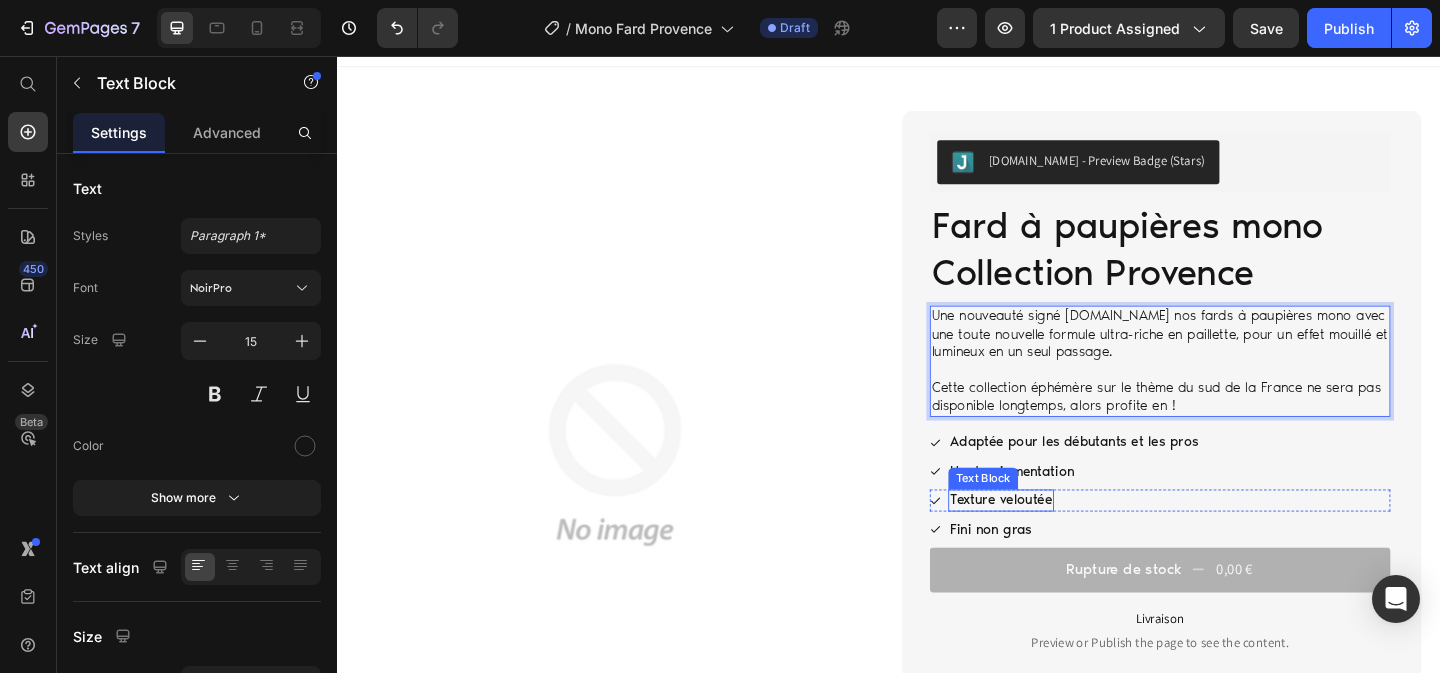 click on "Texture veloutée" at bounding box center (1059, 540) 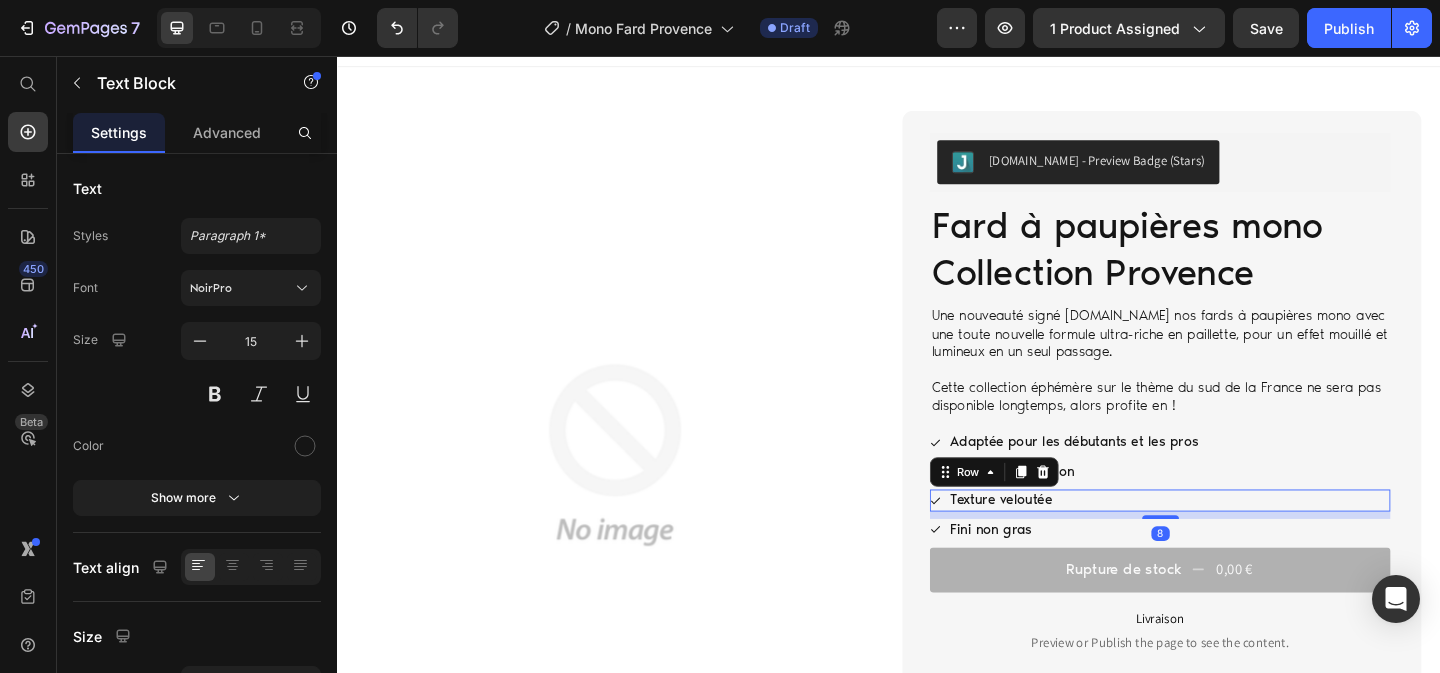 click on "Icon Texture veloutée Text Block Row   8" at bounding box center (1232, 540) 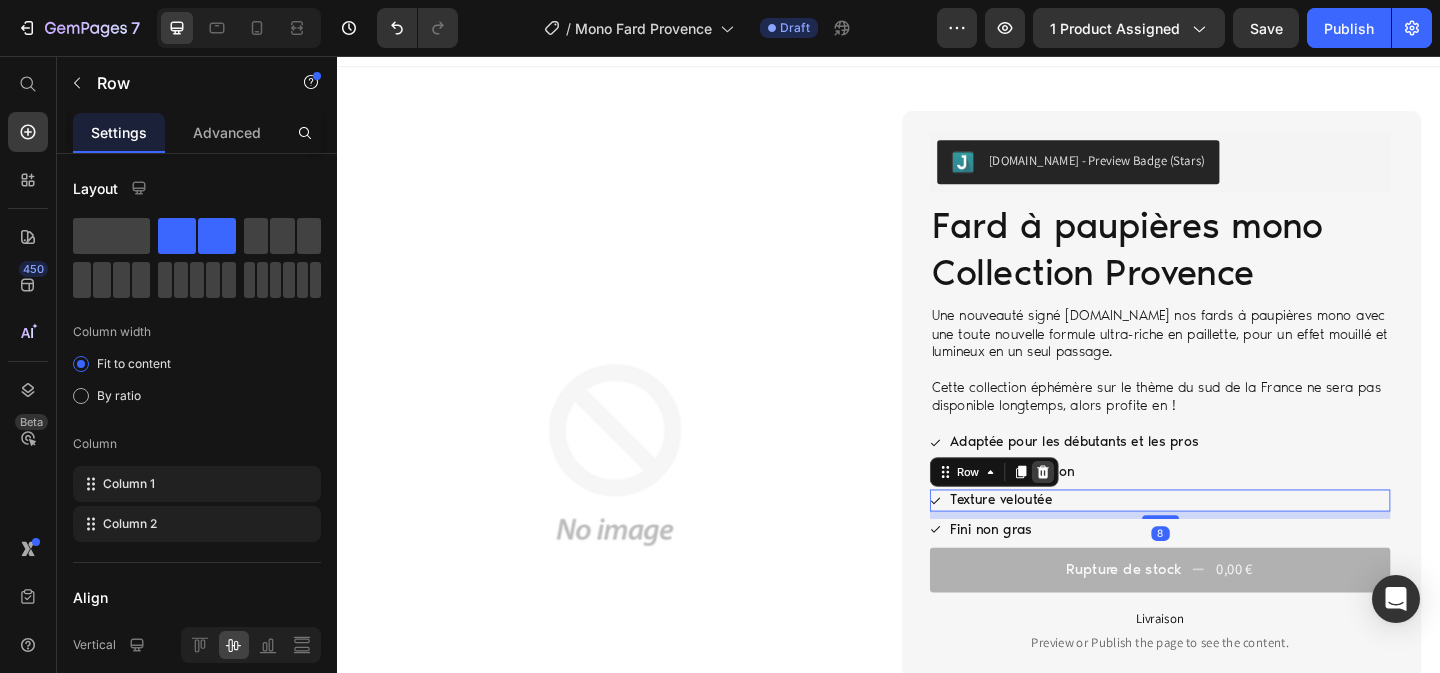 click 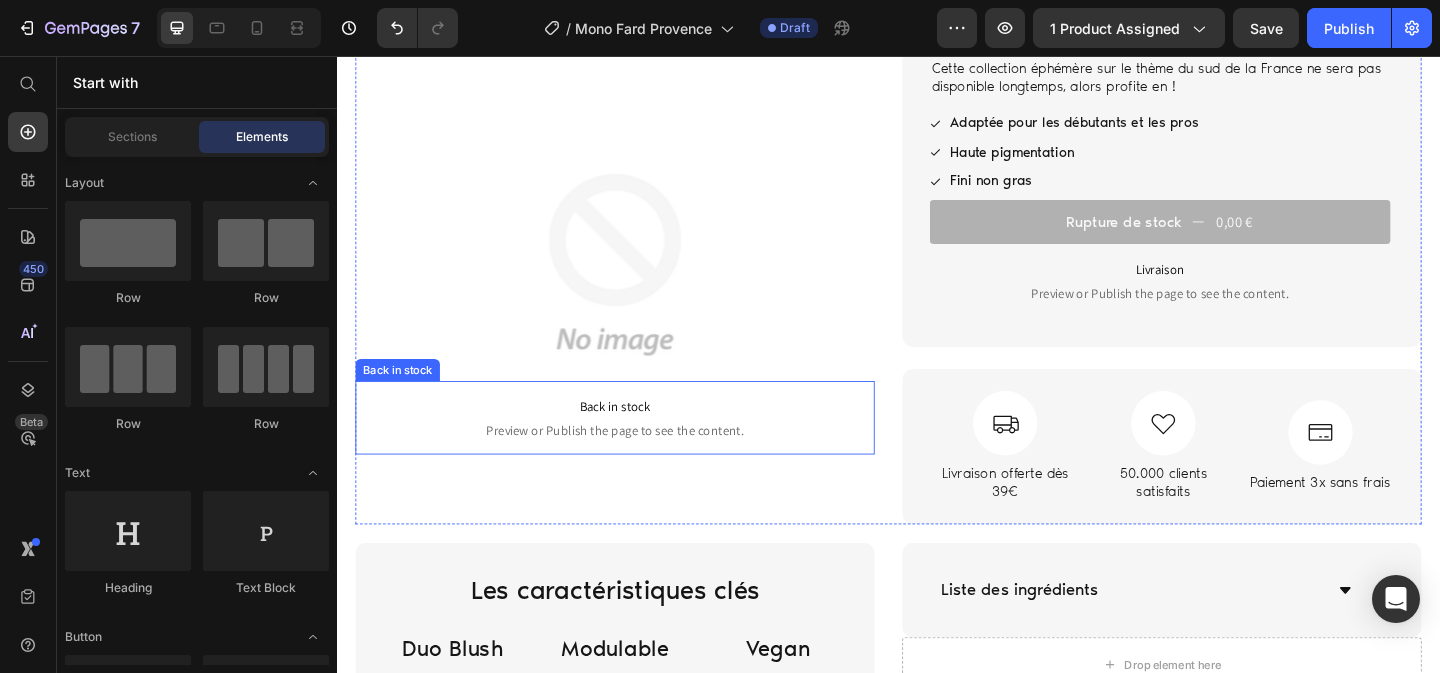 scroll, scrollTop: 0, scrollLeft: 0, axis: both 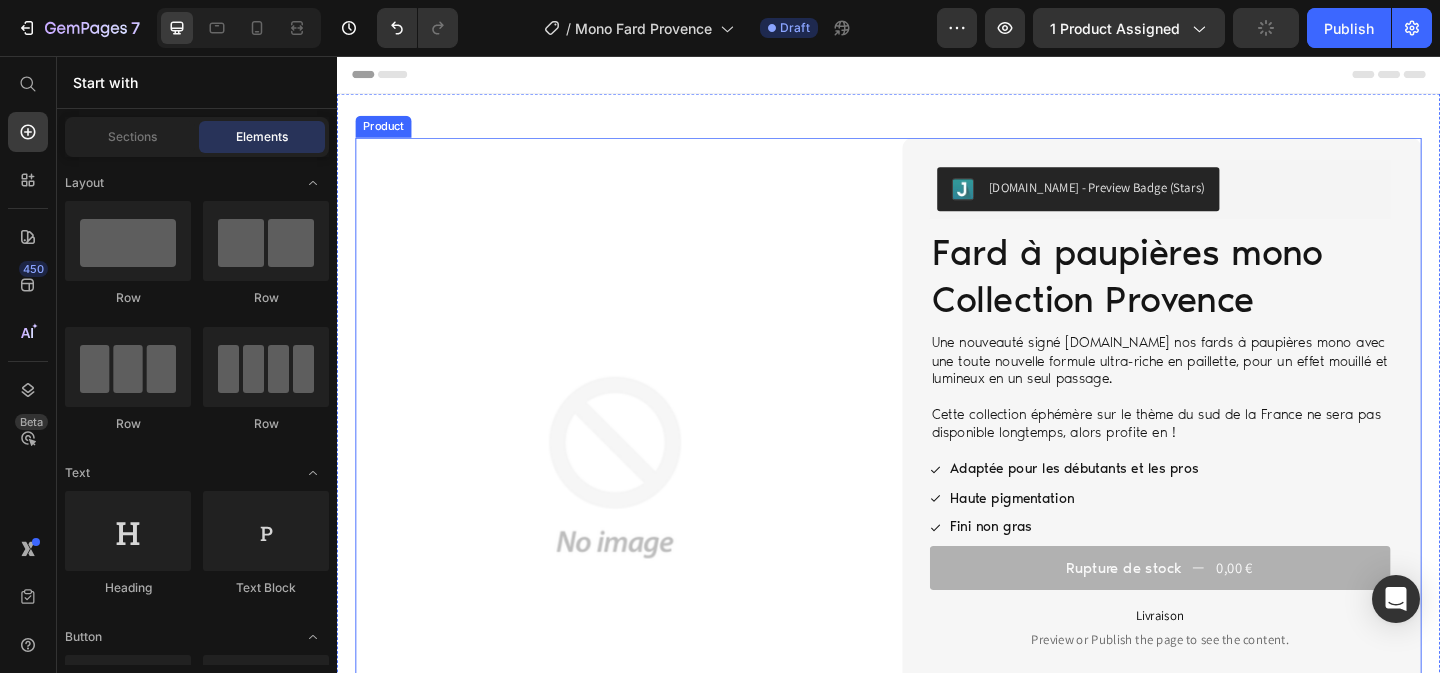click on "Product Images
Back in stock
Preview or Publish the page to see the content. Back in stock Judge.me - Preview Badge (Stars) Judge.me Fard à paupières mono Collection Provence Product Title Une nouveauté signé For.me nos fards à paupières mono avec une toute nouvelle formule ultra-riche en paillette, pour un effet mouillé et lumineux en un seul passage.  Cette collection éphémère sur le thème du sud de la France ne sera pas disponible longtemps, alors profite en ! Text Block
Icon Adaptée pour les débutants et les pros Text Block Row
Icon Haute pigmentation Text Block Row
Icon Fini non gras Text Block Row Rupture de stock
0,00 € Product Cart Button
Livraison
Preview or Publish the page to see the content. Livraison Row
Icon Livraison offerte dès 39€ Text Block
Icon 50.000 clients satisfaits Text Block
Icon Paiement 3x sans frais Text Block Row Row Product" at bounding box center (937, 543) 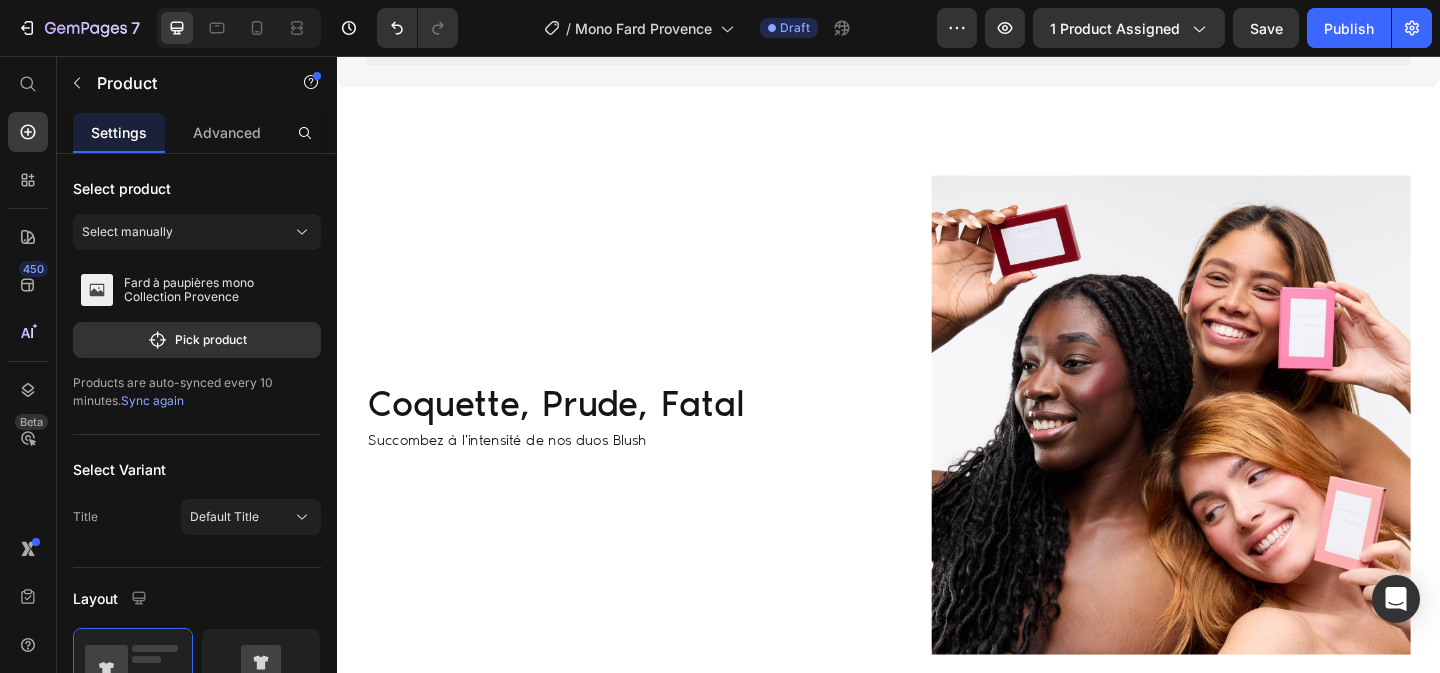 scroll, scrollTop: 1319, scrollLeft: 0, axis: vertical 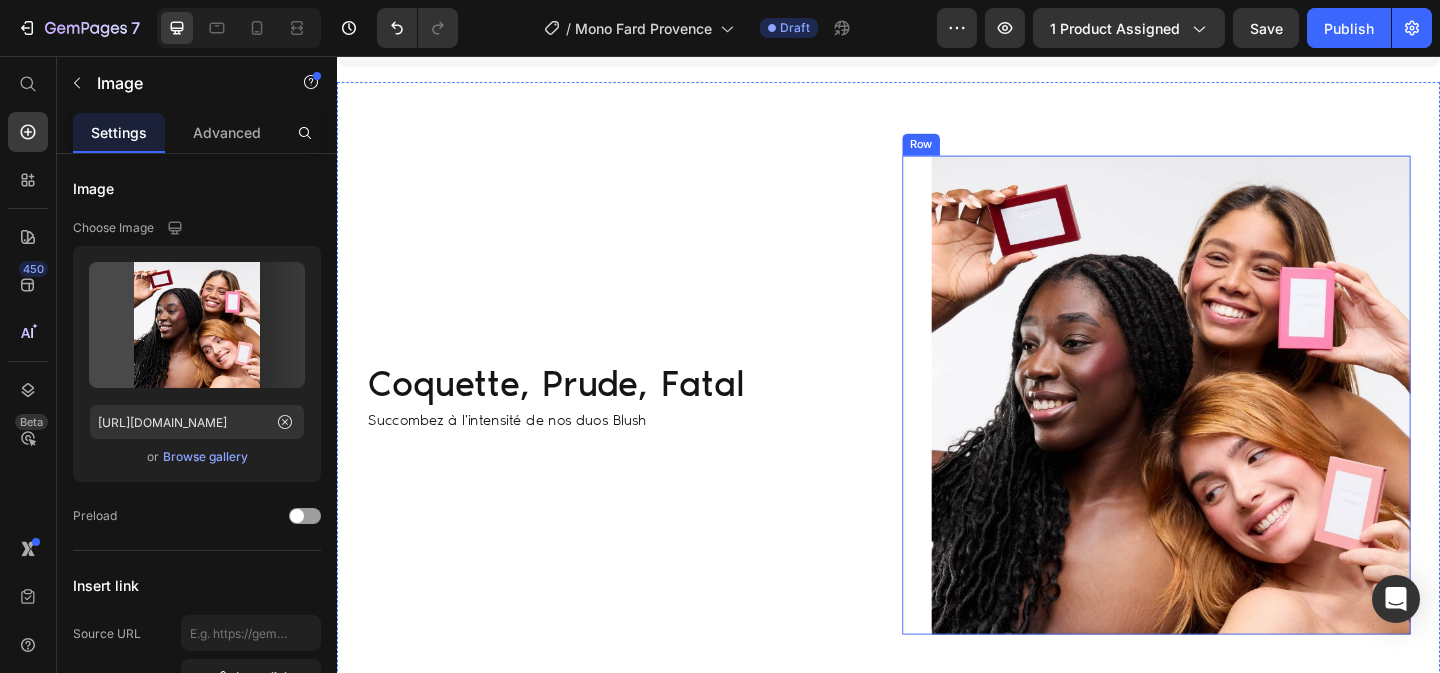click at bounding box center [1244, 424] 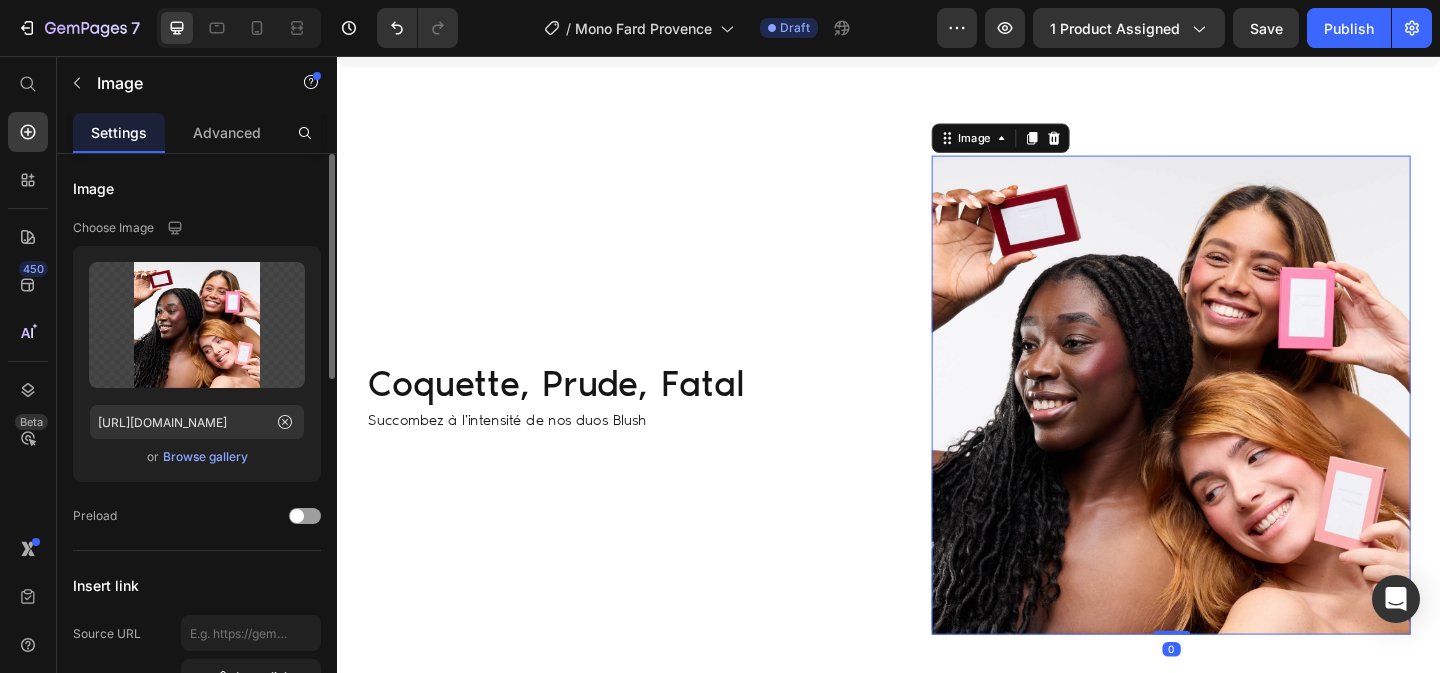 click on "Browse gallery" at bounding box center (205, 457) 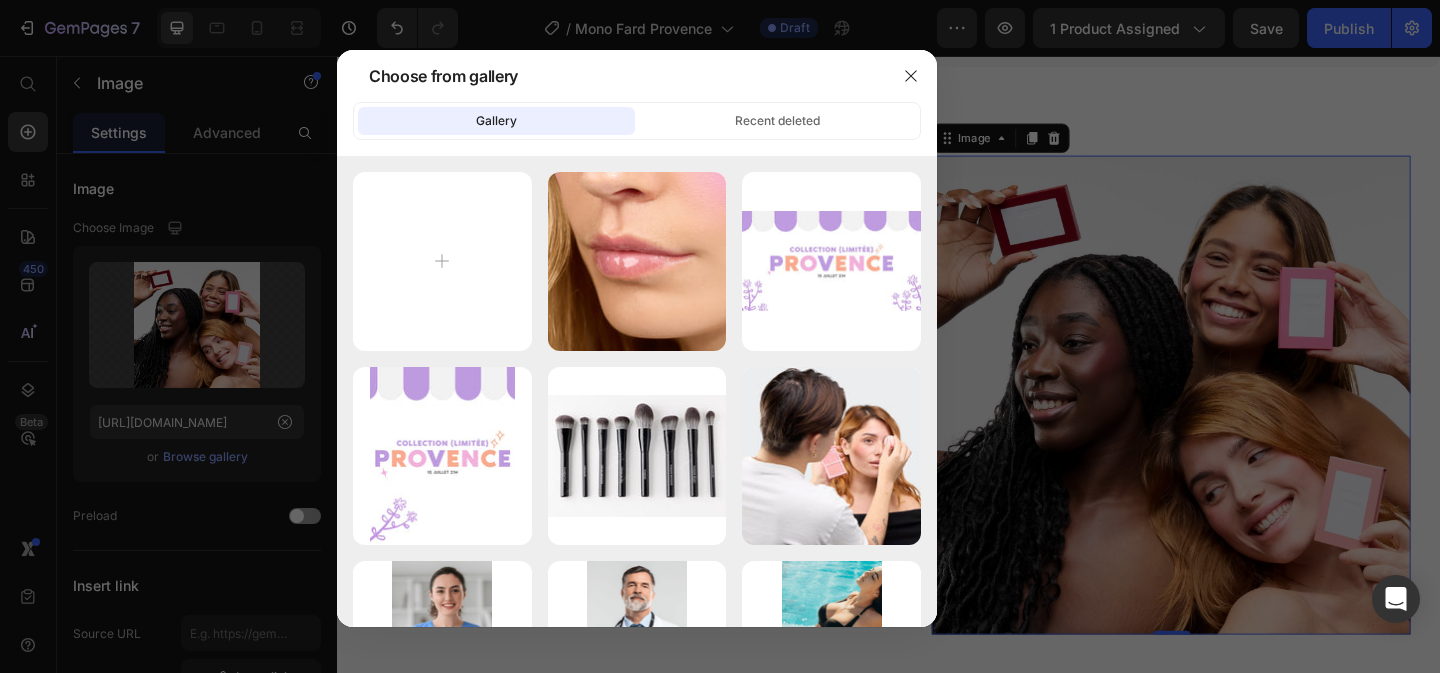 type on "C:\fakepath\Grasse (3).jpg" 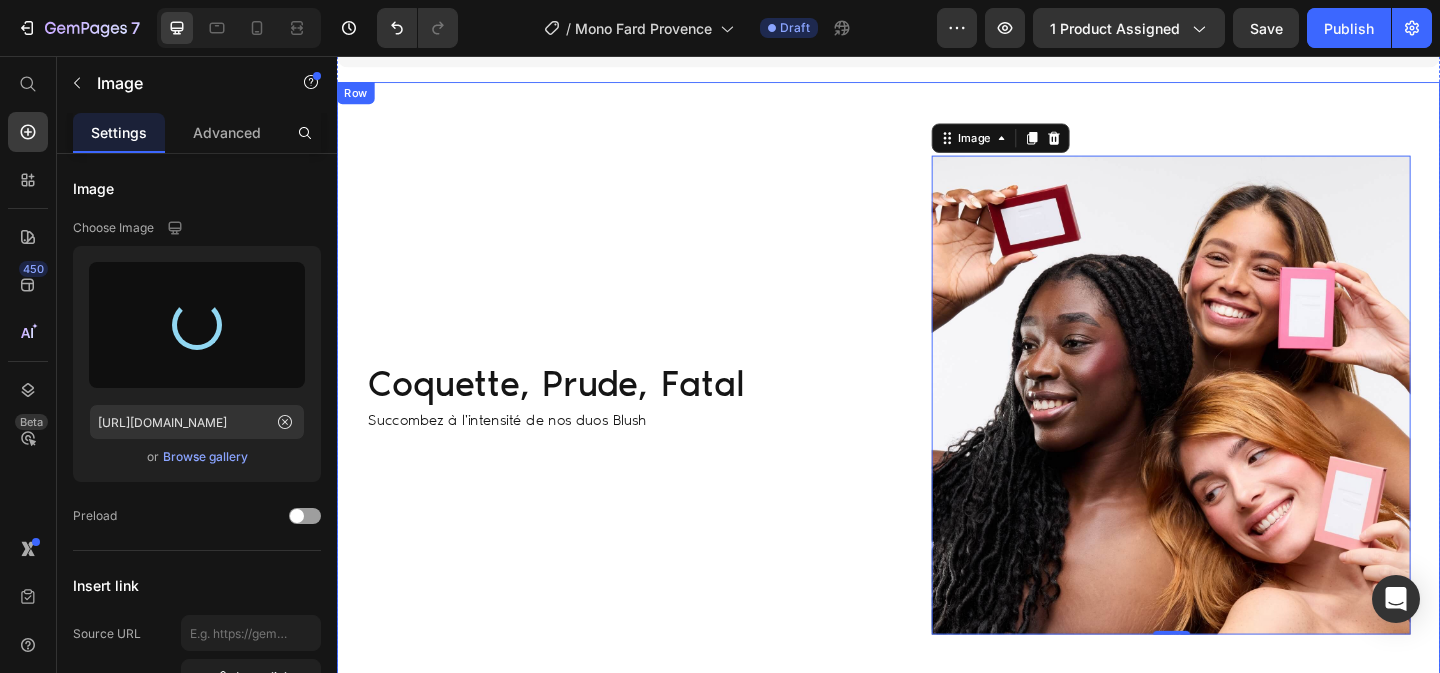 type on "https://cdn.shopify.com/s/files/1/0555/1580/8035/files/gempages_490441261551977619-33f8b9db-e5c9-4173-a5cc-cc4bec865d69.jpg" 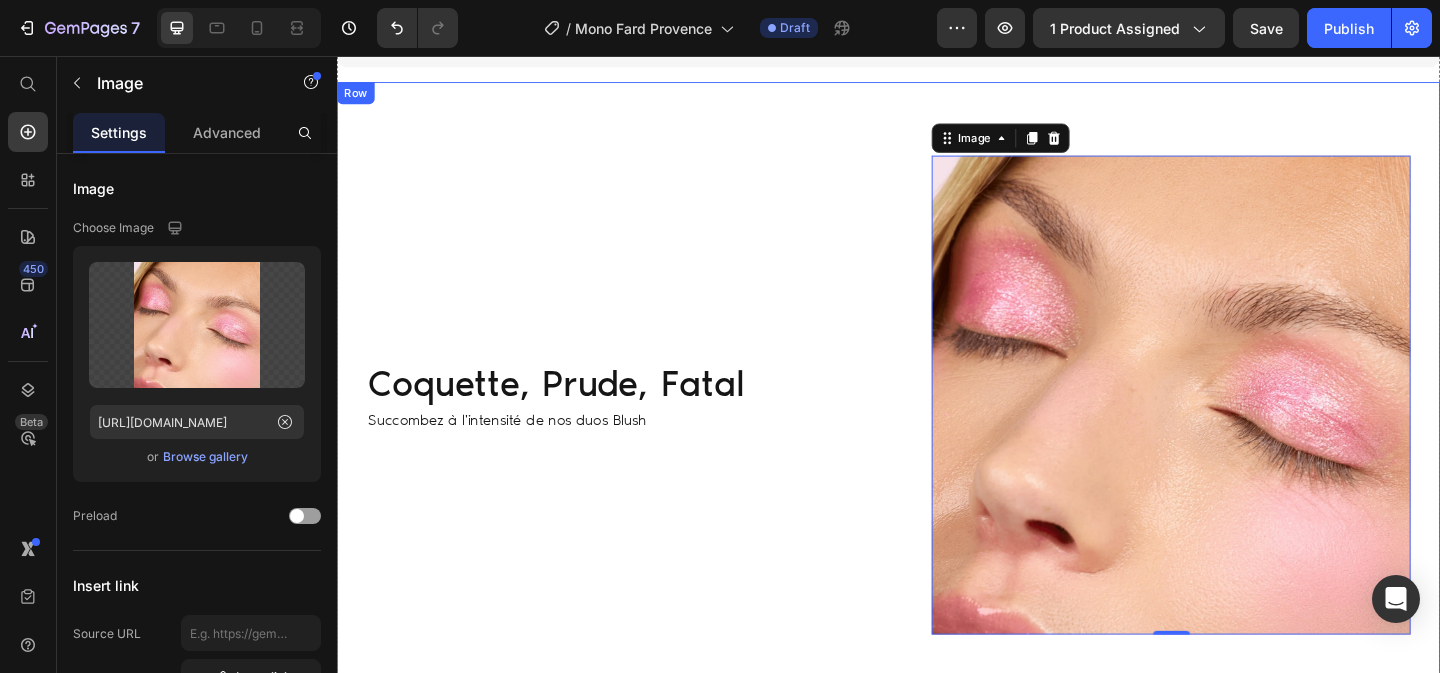 click on "Coquette, Prude, Fatal" at bounding box center (645, 412) 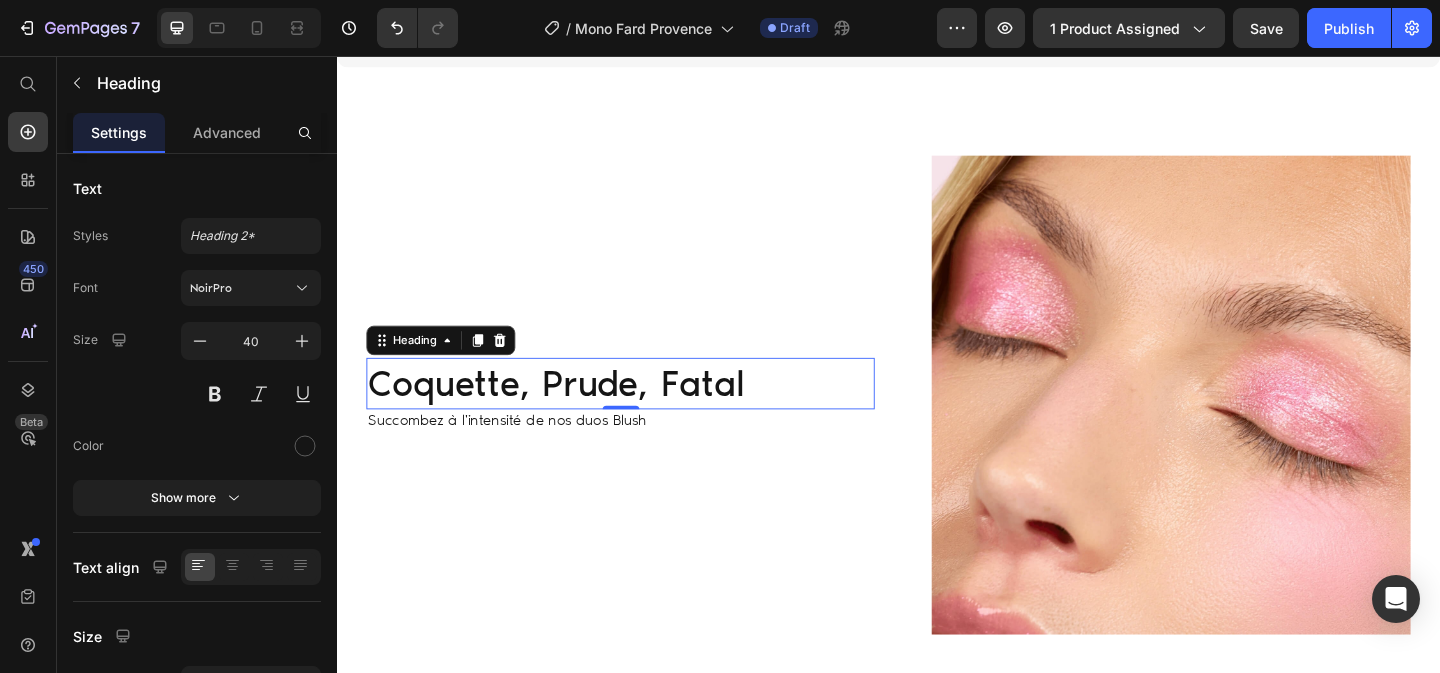 click on "Coquette, Prude, Fatal" at bounding box center (645, 412) 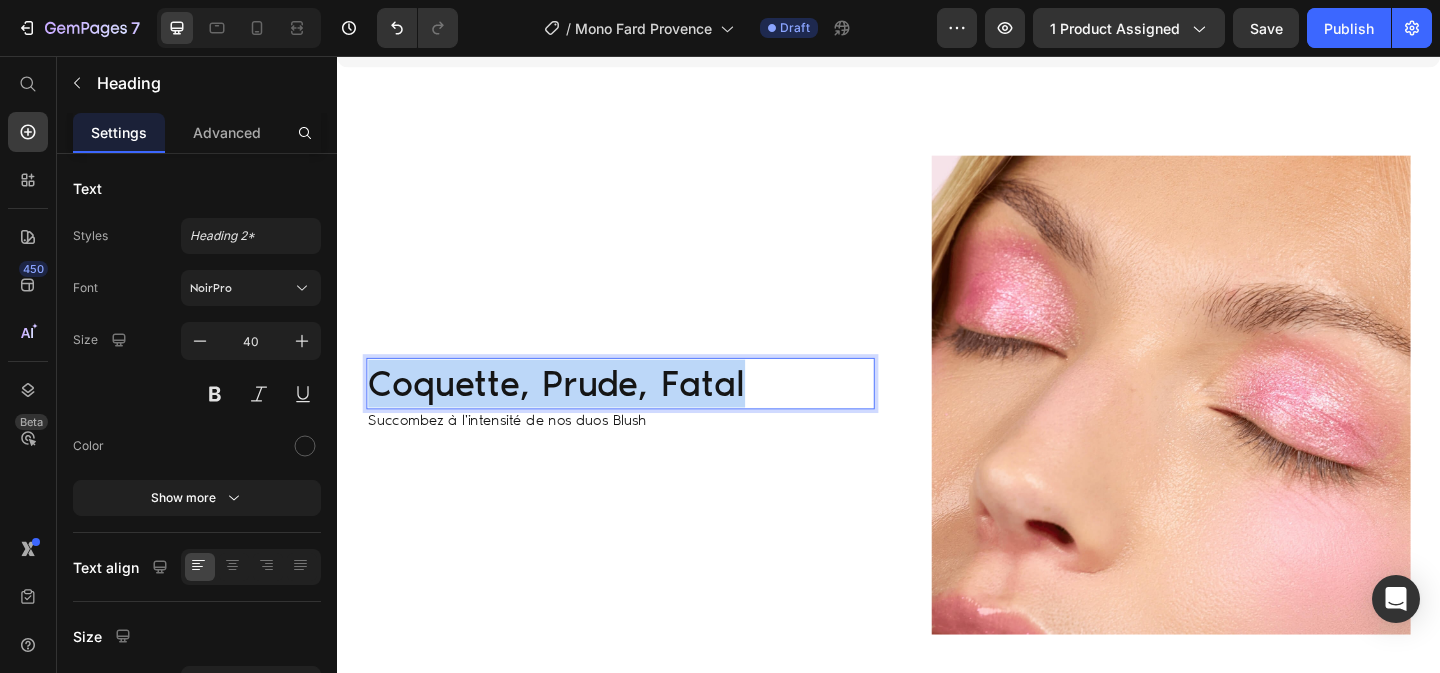 click on "Coquette, Prude, Fatal" at bounding box center [645, 412] 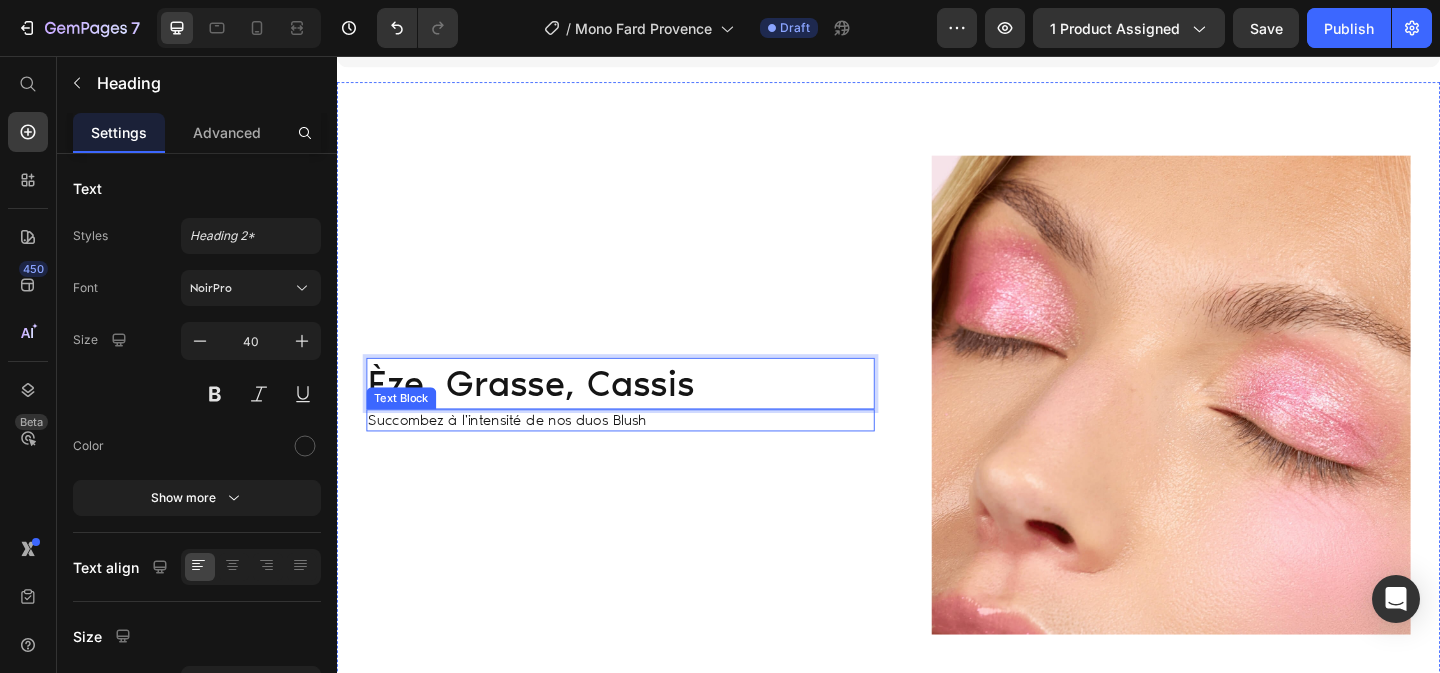 click on "Succombez à l'intensité de nos duos Blush" at bounding box center [645, 452] 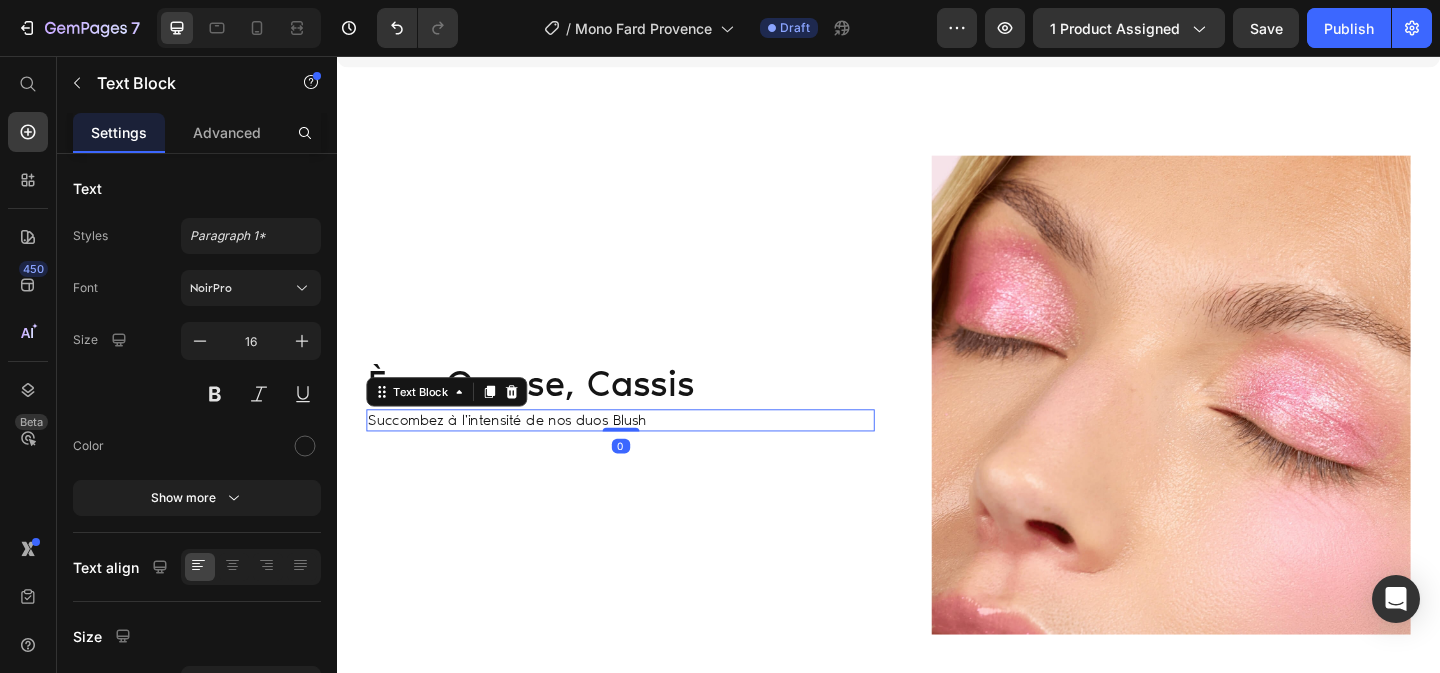 click on "Succombez à l'intensité de nos duos Blush" at bounding box center [645, 452] 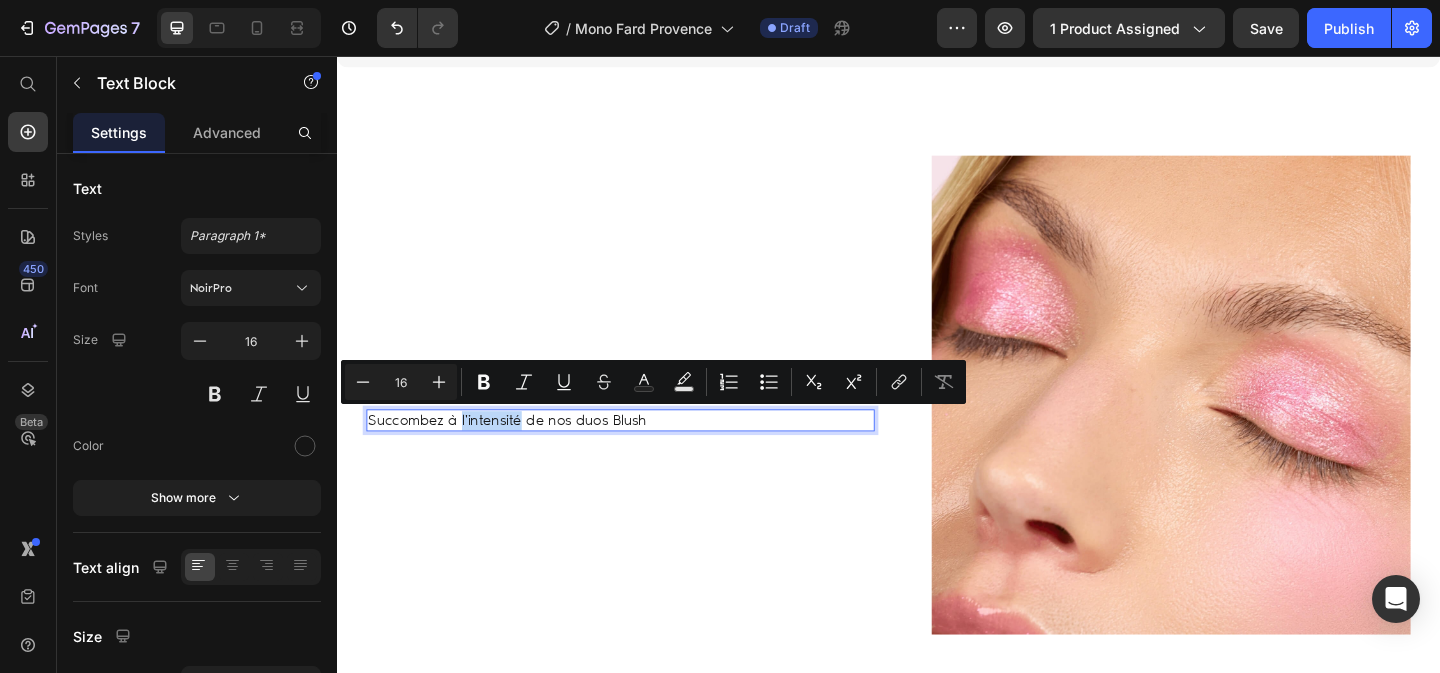 click on "Succombez à l'intensité de nos duos Blush" at bounding box center (645, 452) 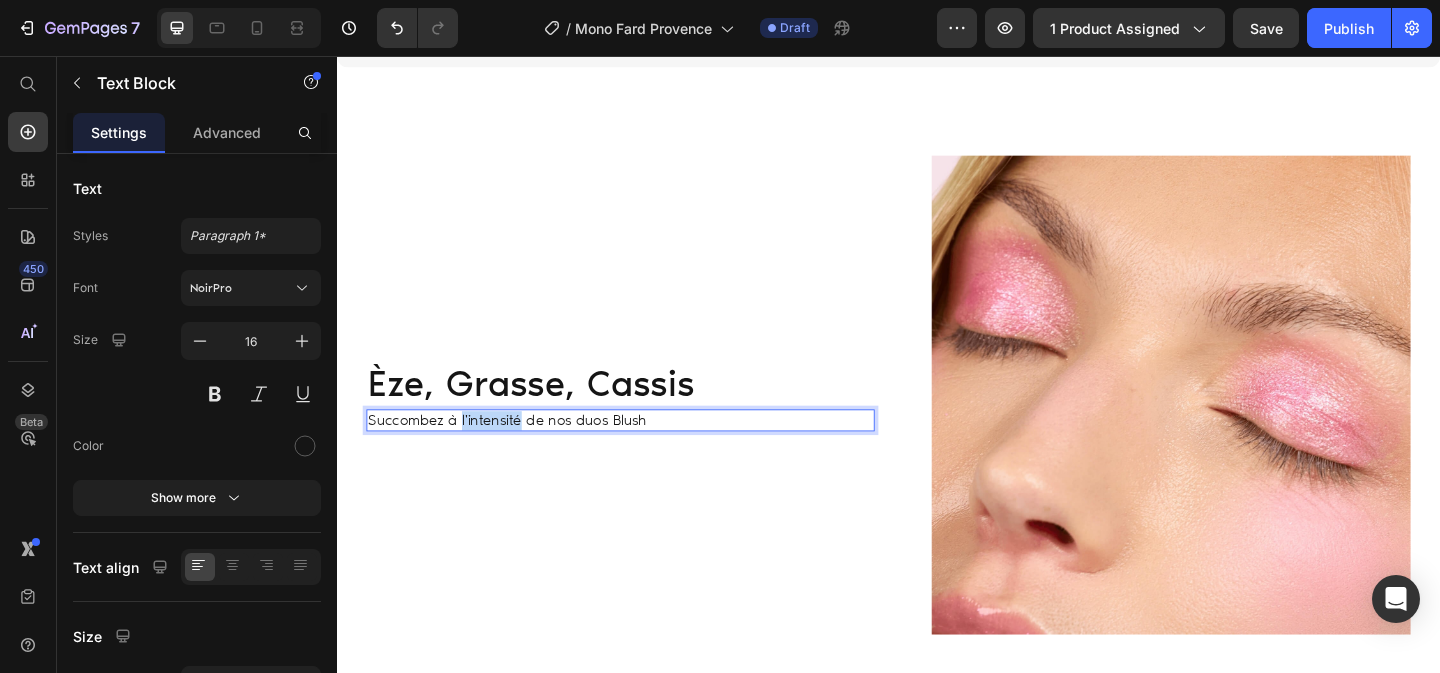 drag, startPoint x: 471, startPoint y: 452, endPoint x: 729, endPoint y: 451, distance: 258.00195 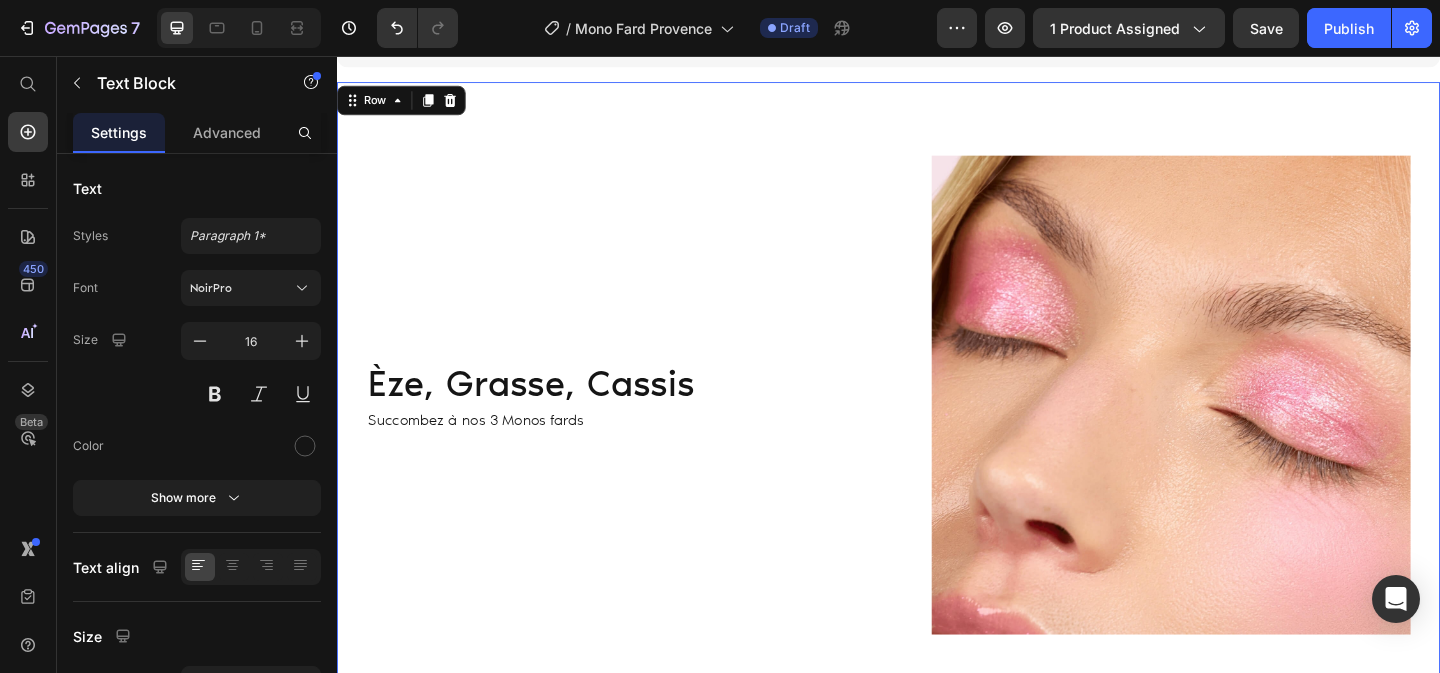 click on "Èze, Grasse, Cassis Heading Succombez à nos 3 Monos fards Text Block" at bounding box center [645, 424] 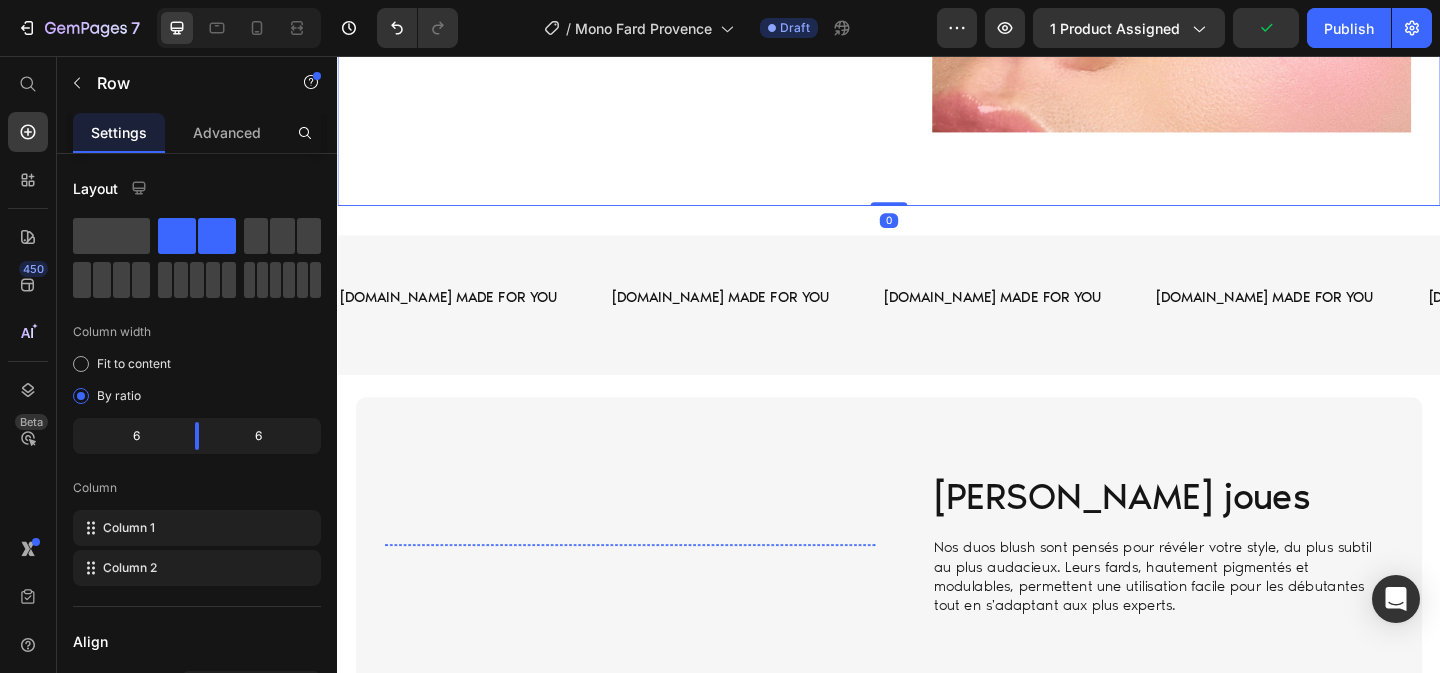 scroll, scrollTop: 1957, scrollLeft: 0, axis: vertical 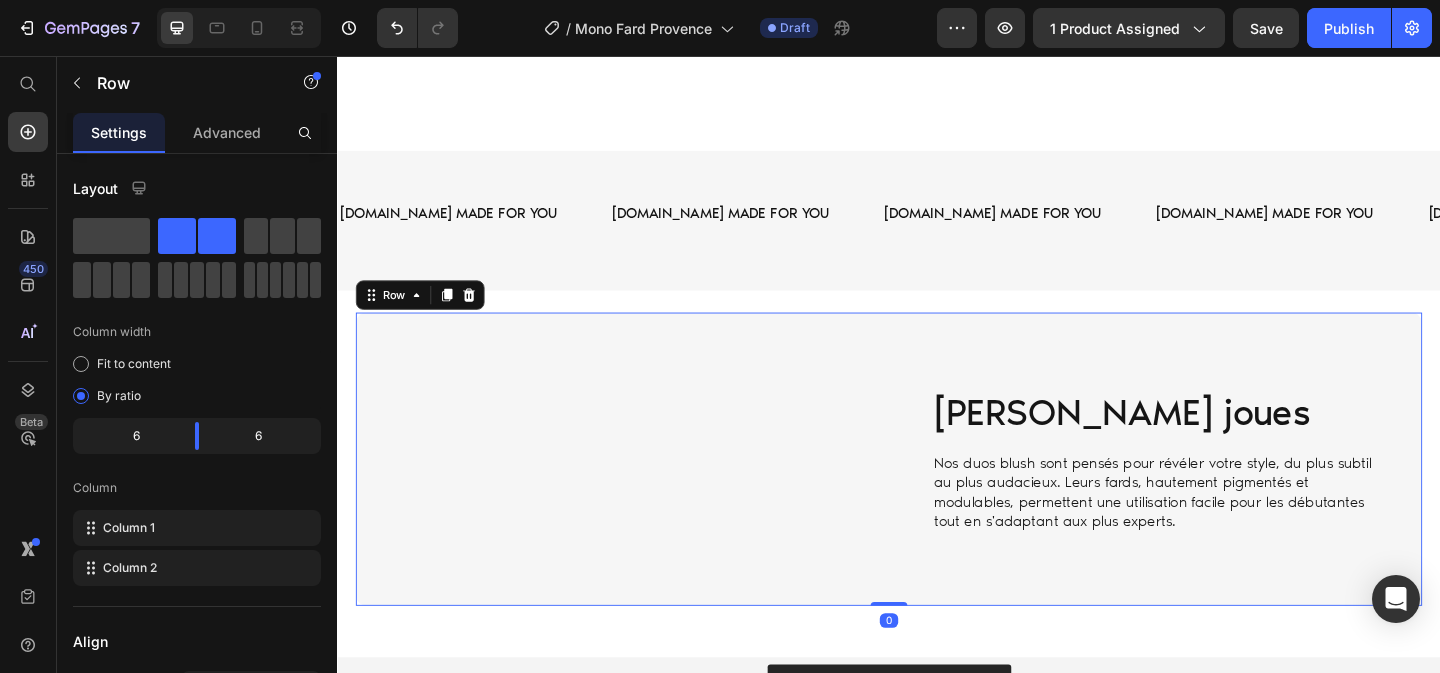 click on "Image Image Image Carousel Sublimez vos joues Heading Nos duos blush sont pensés pour révéler votre style, du plus subtil au plus audacieux. Leurs fards, hautement pigmentés et modulables, permettent une utilisation facile pour les débutantes tout en s'adaptant aux plus experts. Text Block Row Row   0" at bounding box center (937, 494) 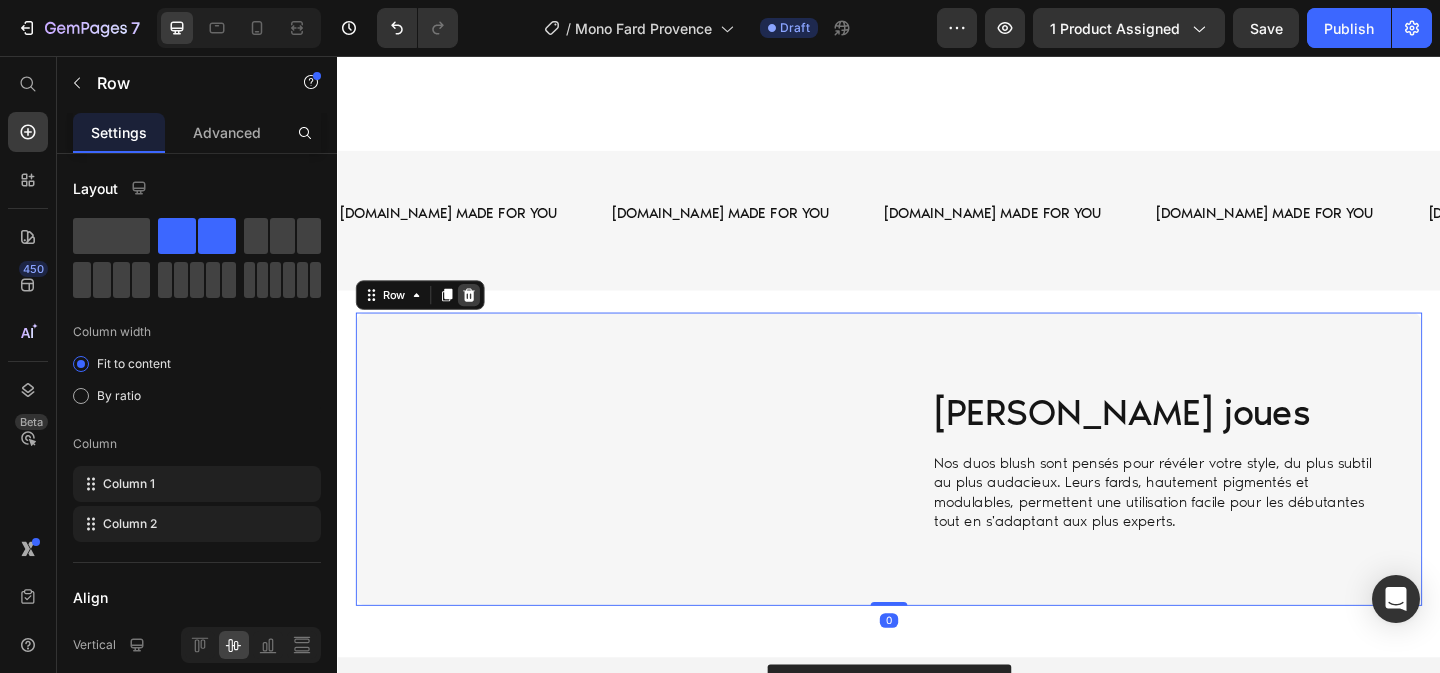click 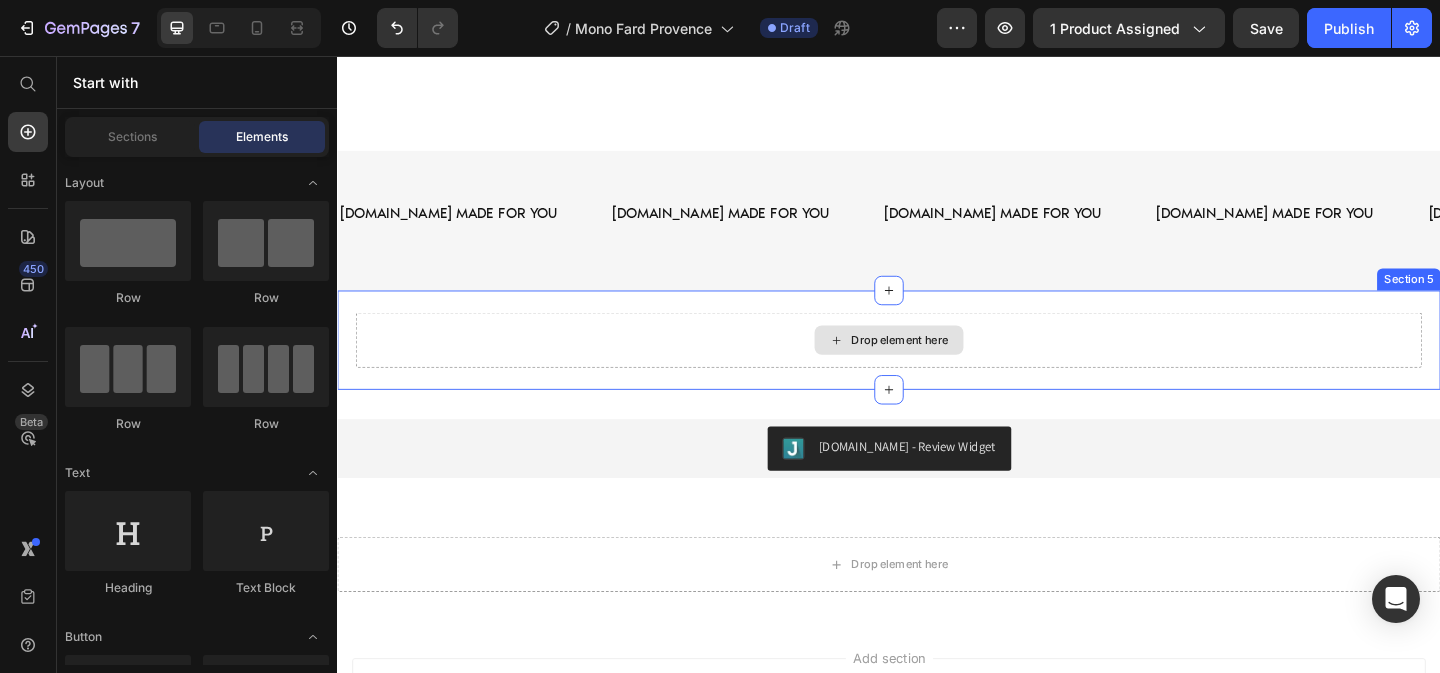 click on "Drop element here" at bounding box center (937, 365) 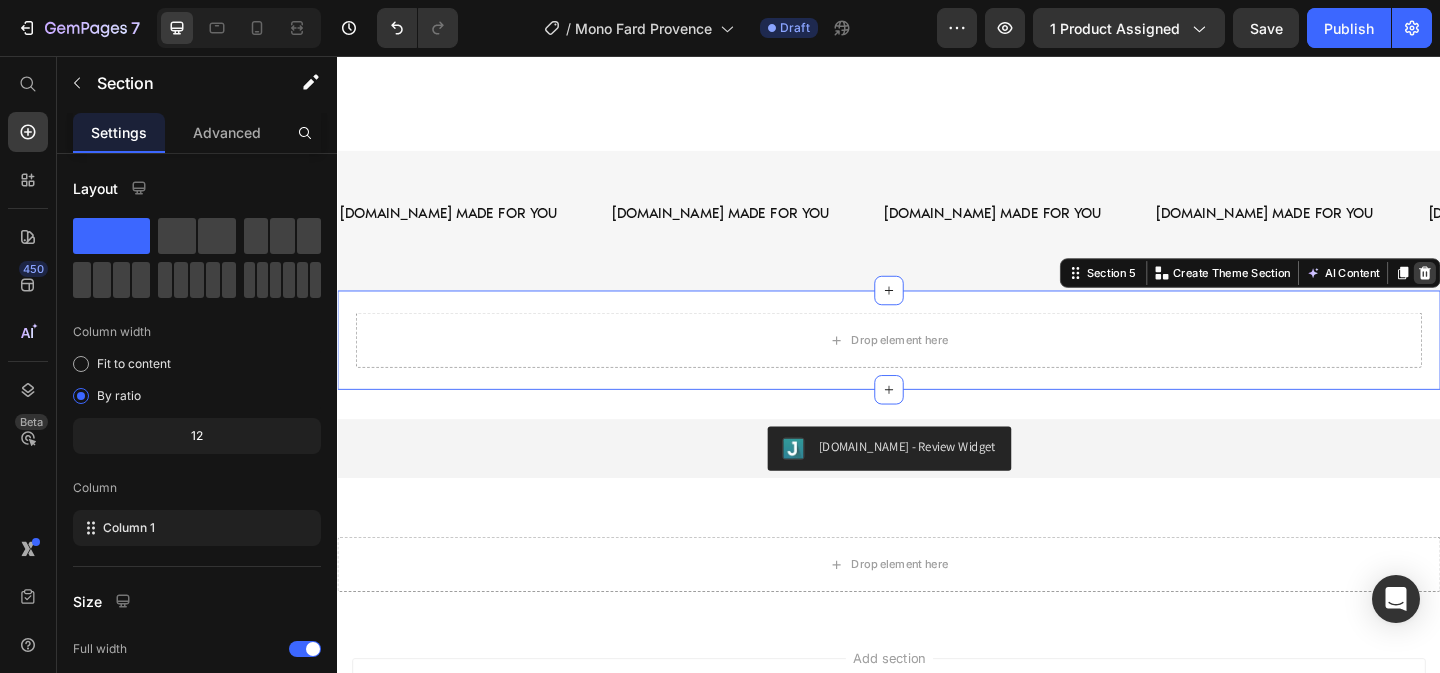 click 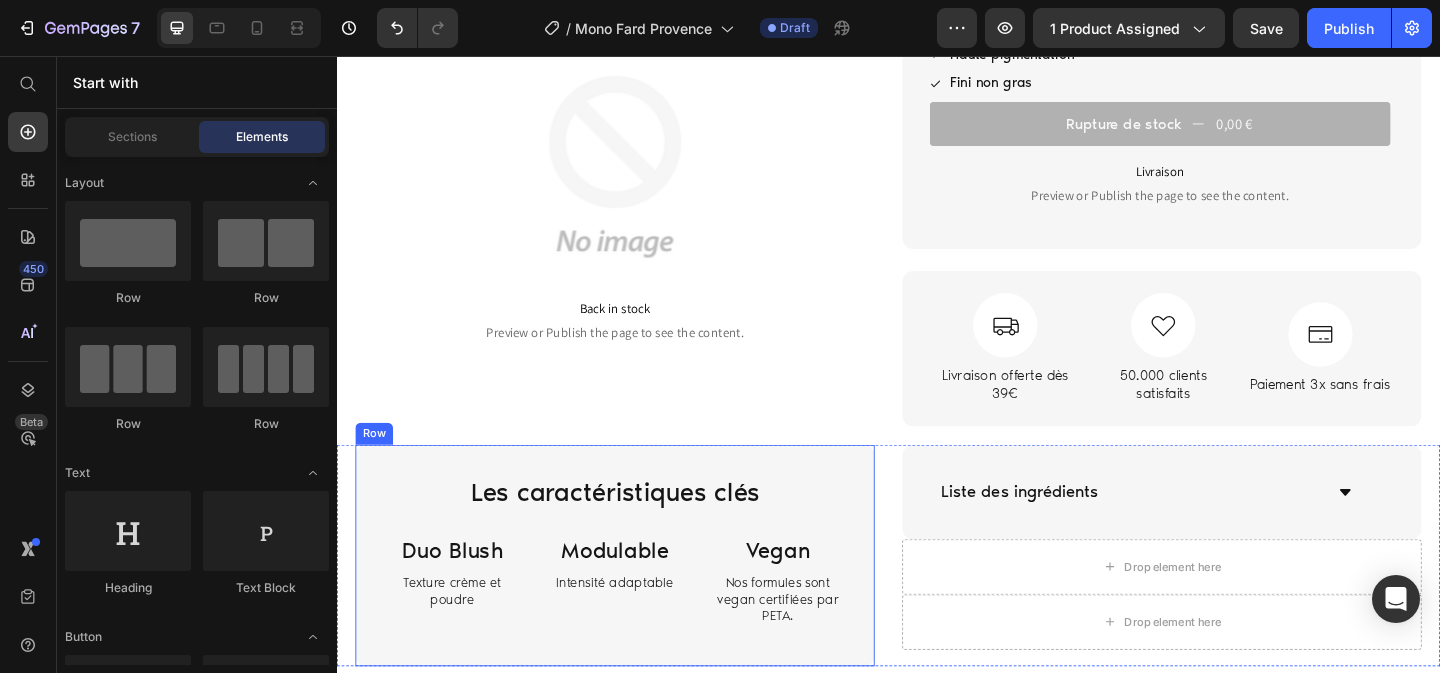 scroll, scrollTop: 570, scrollLeft: 0, axis: vertical 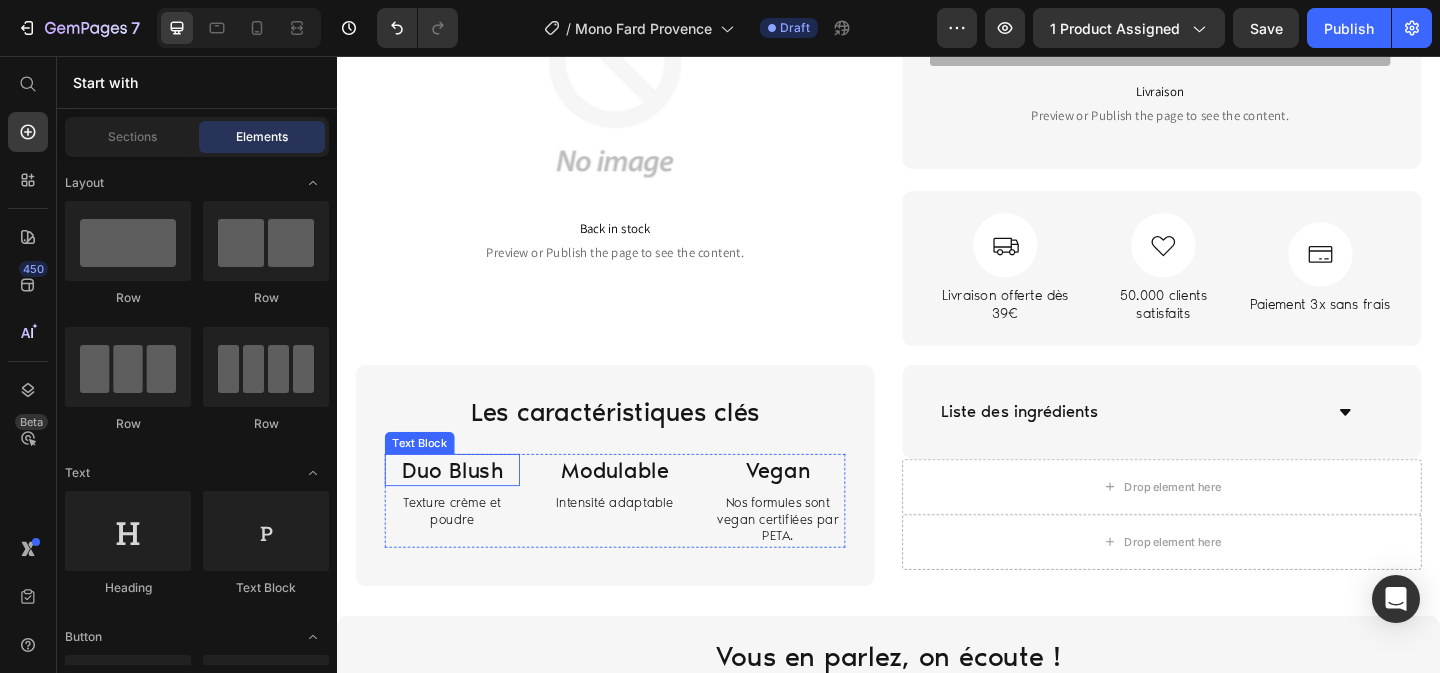 click on "Duo Blush" at bounding box center (462, 506) 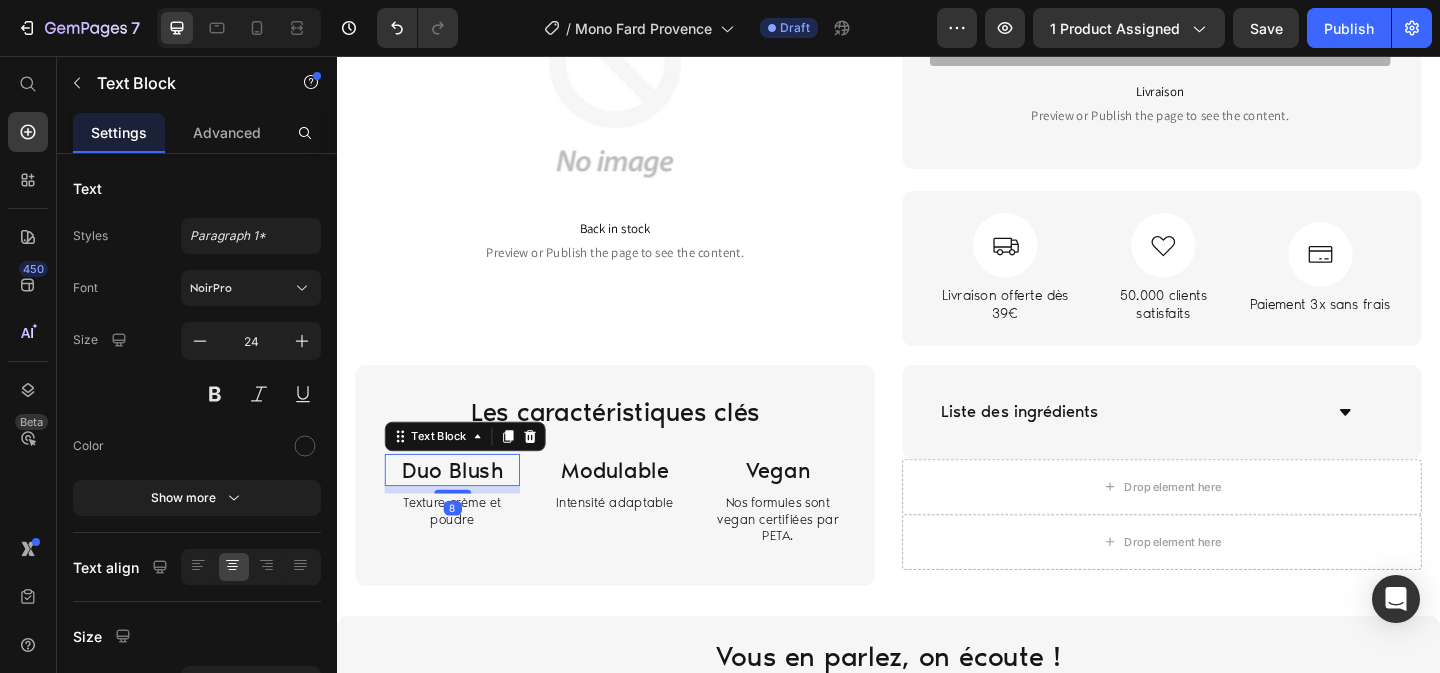 click on "Duo Blush" at bounding box center [462, 506] 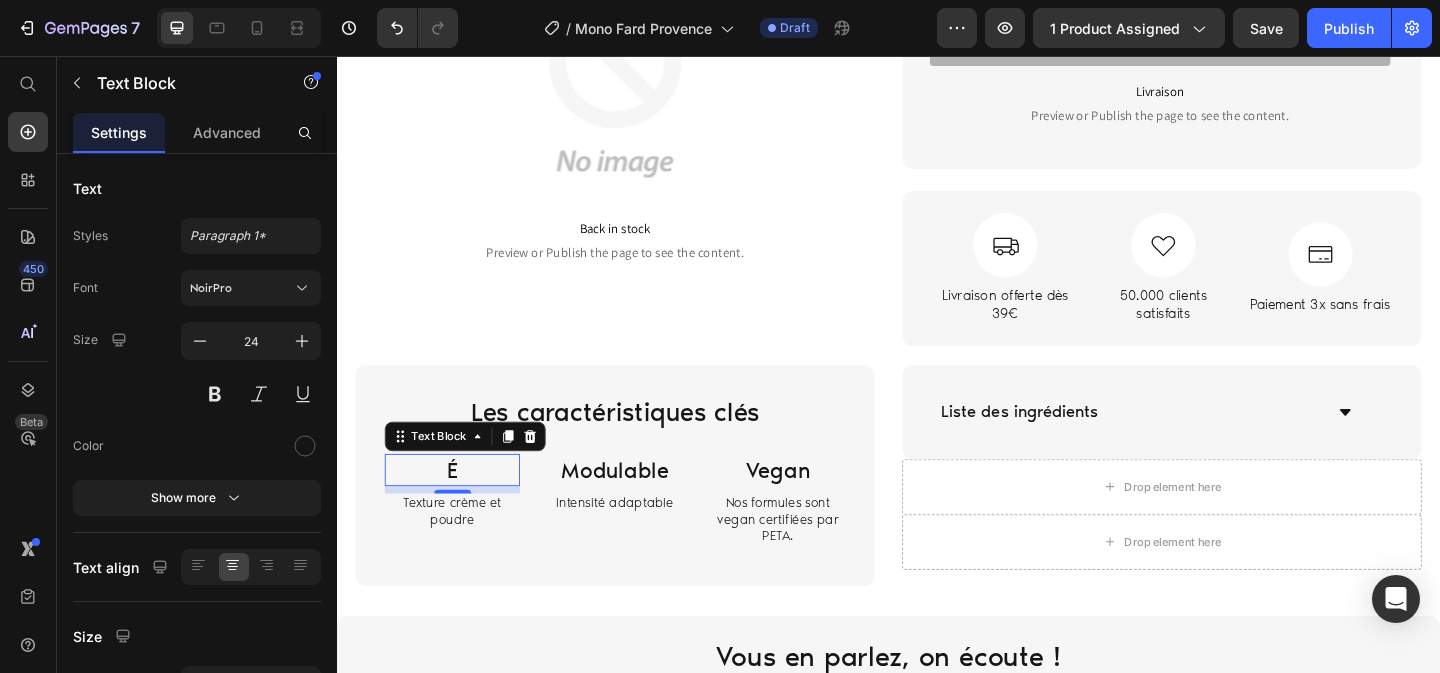 click on "É" at bounding box center [462, 506] 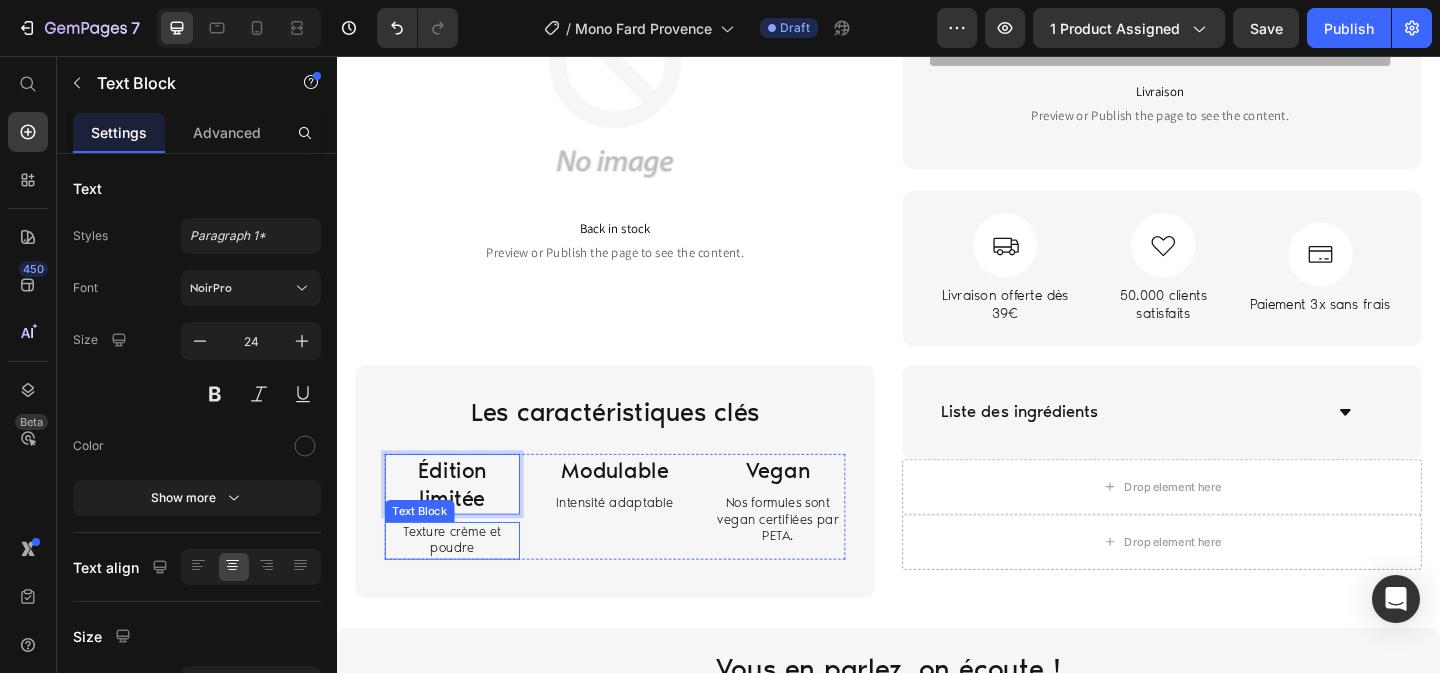 click on "Texture crème et poudre" at bounding box center (462, 583) 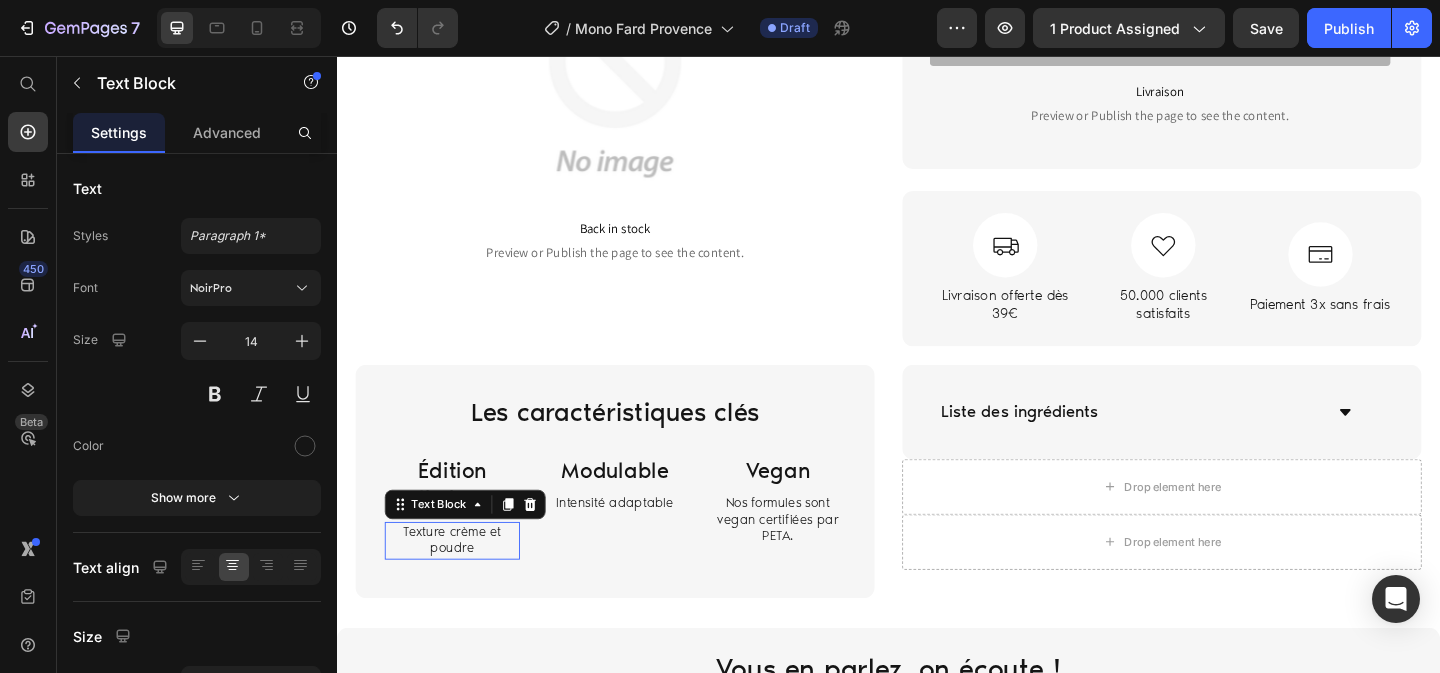 click on "Texture crème et poudre" at bounding box center [462, 583] 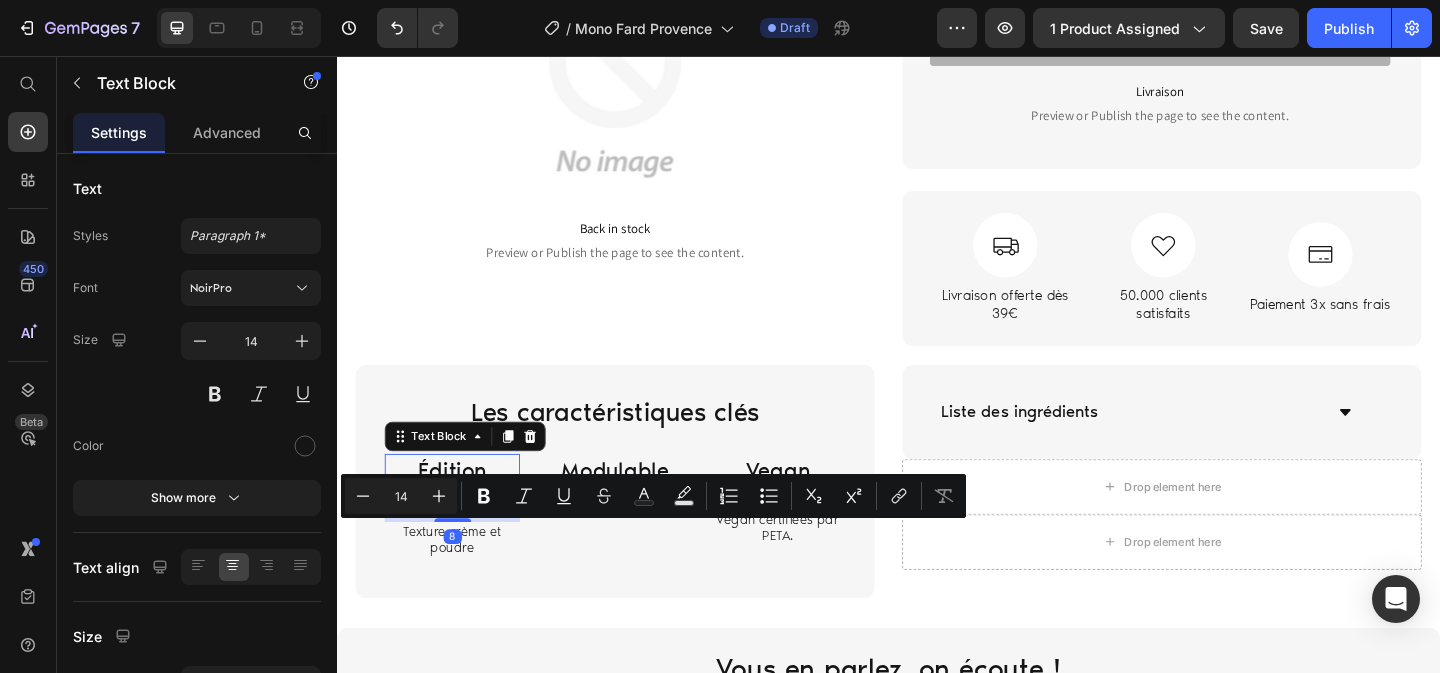 click on "Édition limitée" at bounding box center (462, 522) 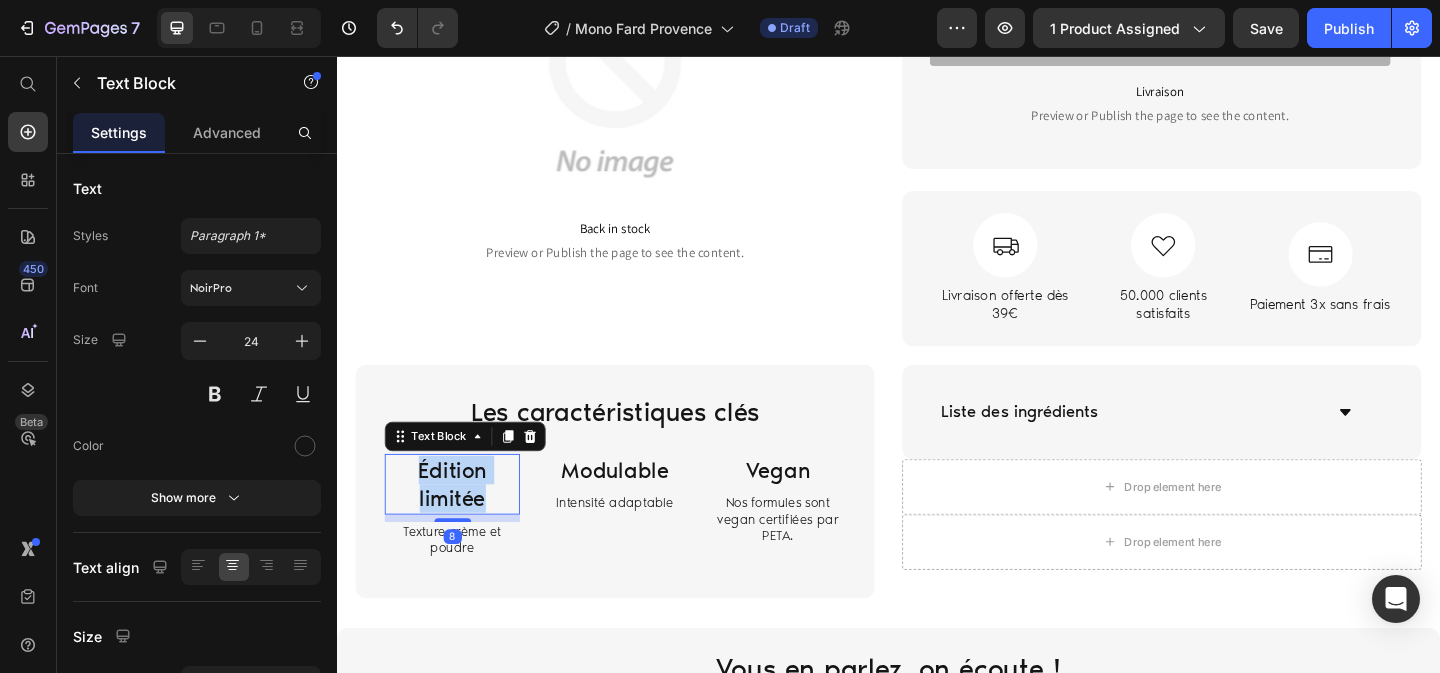 click on "Édition limitée" at bounding box center [462, 522] 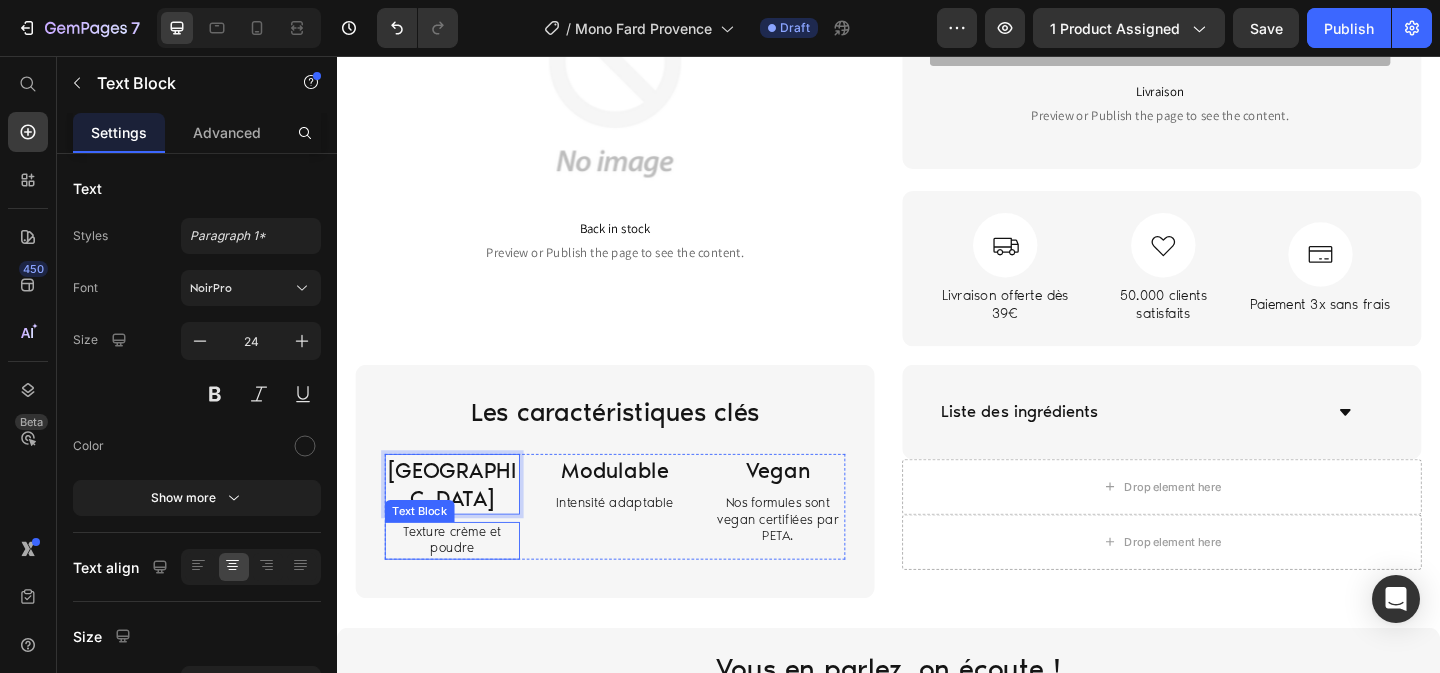 click on "Texture crème et poudre" at bounding box center [462, 583] 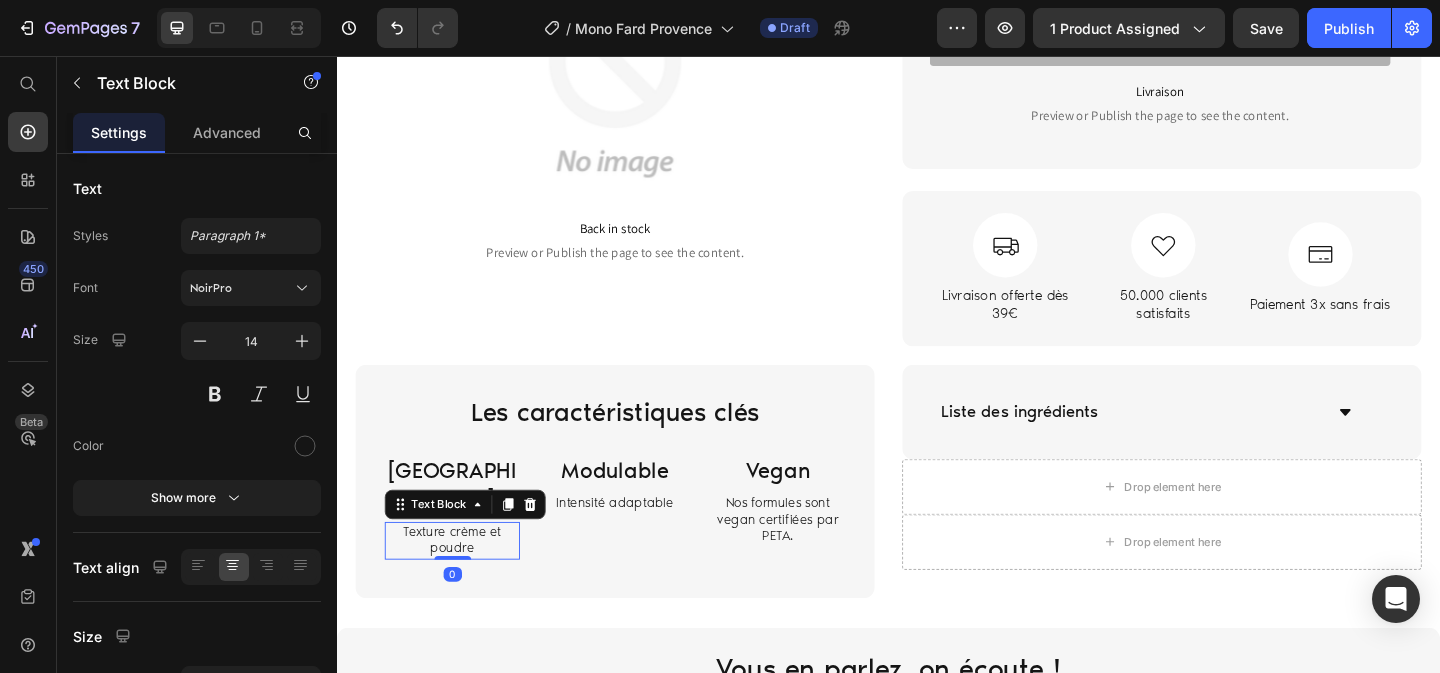 click on "Texture crème et poudre" at bounding box center [462, 583] 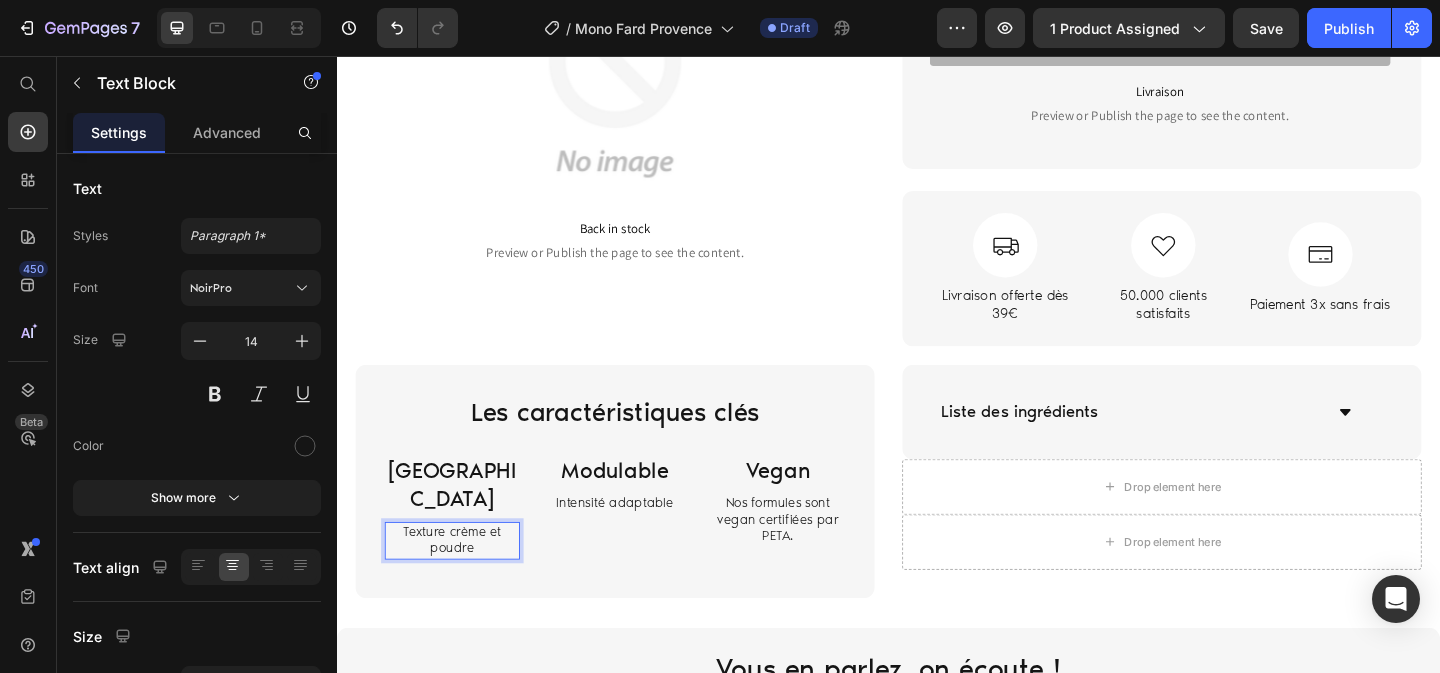 click on "Texture crème et poudre" at bounding box center [462, 583] 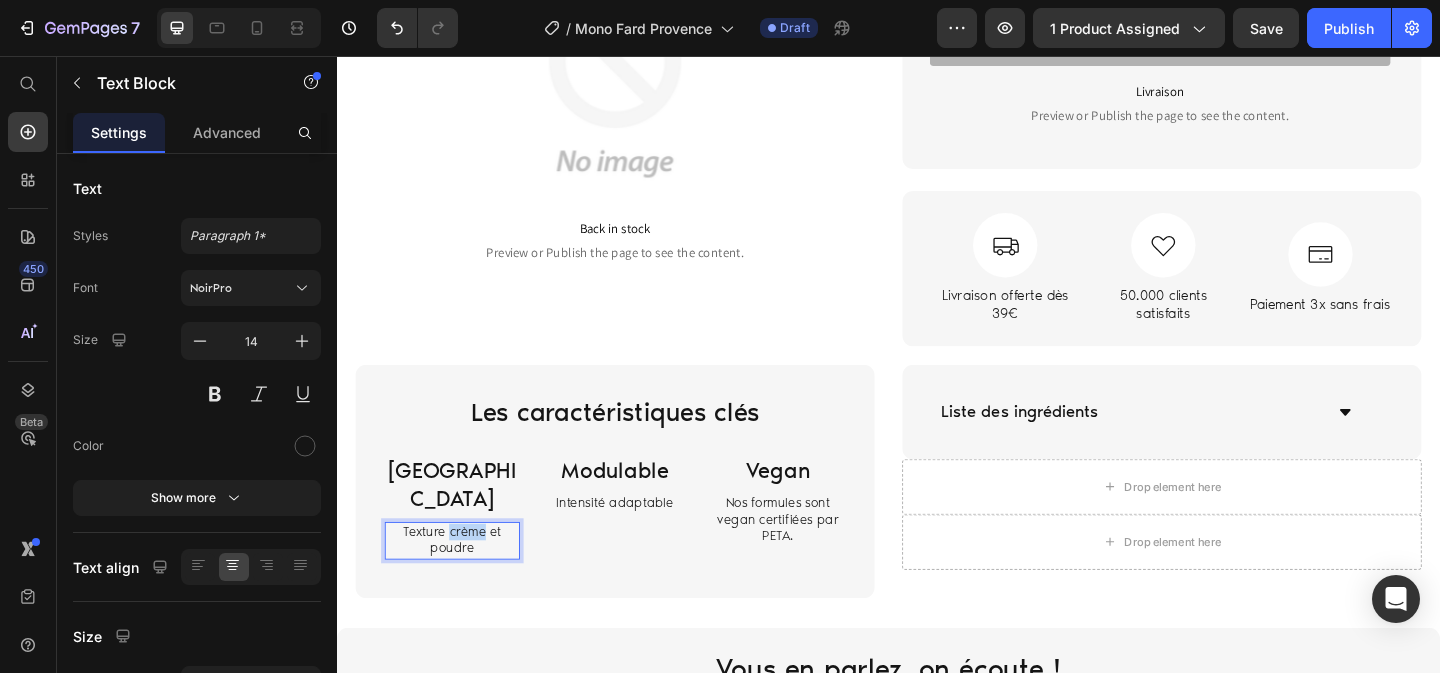 click on "Texture crème et poudre" at bounding box center [462, 583] 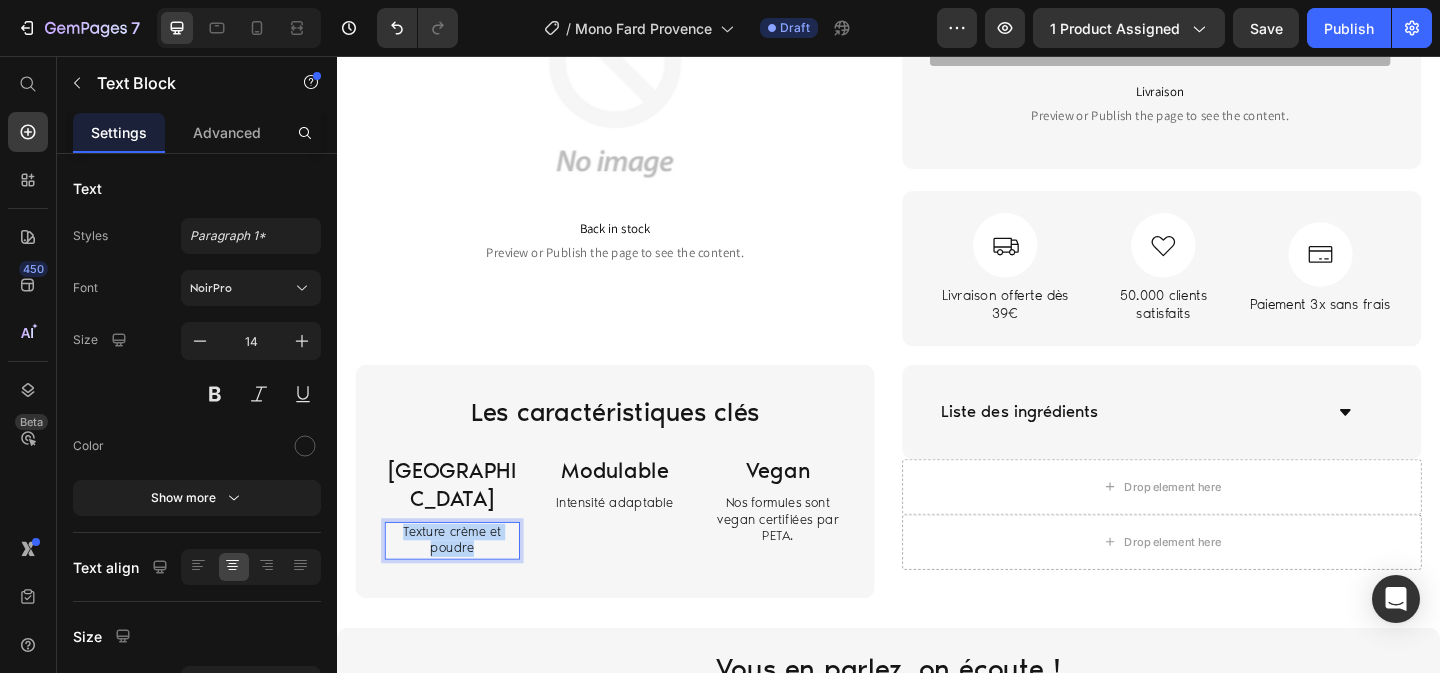click on "Texture crème et poudre" at bounding box center [462, 583] 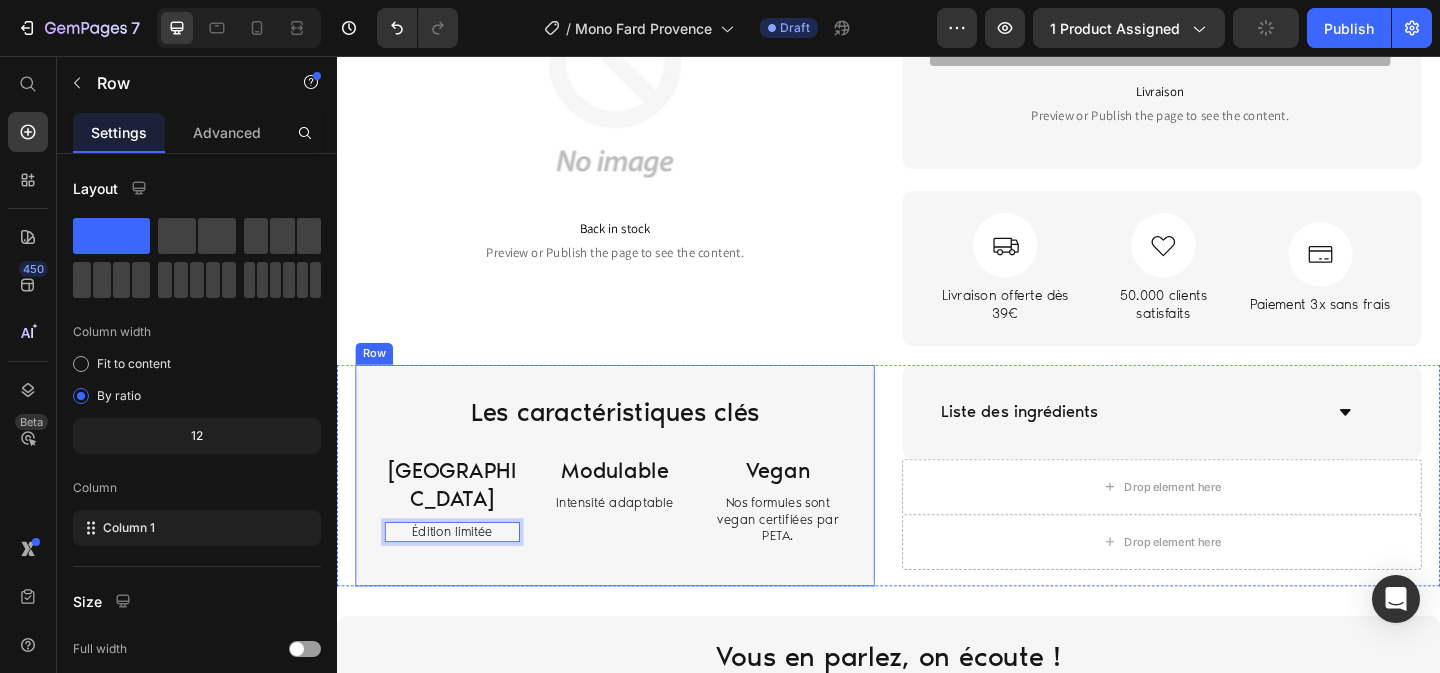click on "Les caractéristiques clés Heading Provence Text Block Édition limitée Text Block   0 Modulable Text Block Intensité adaptable Text Block Vegan Text Block Nos formules sont vegan certifiées par PETA. Text Block Row Row" at bounding box center [639, 512] 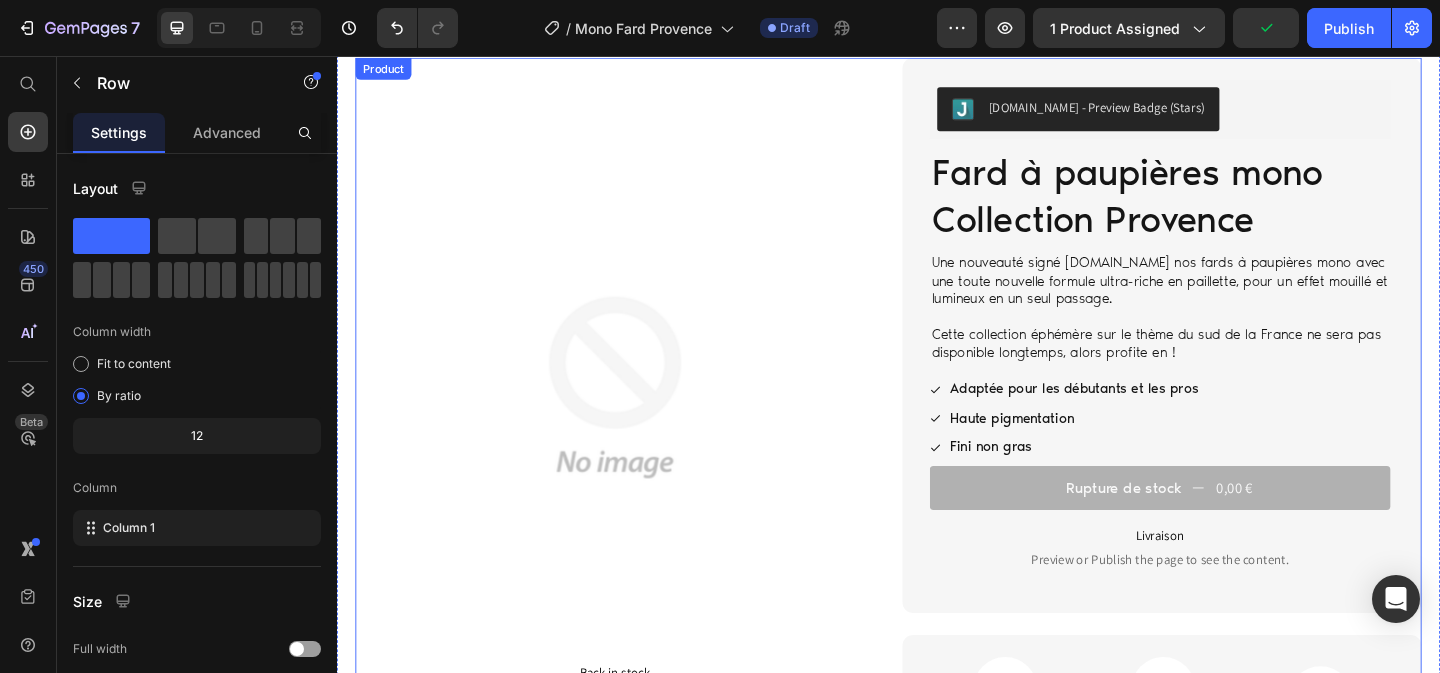 scroll, scrollTop: 0, scrollLeft: 0, axis: both 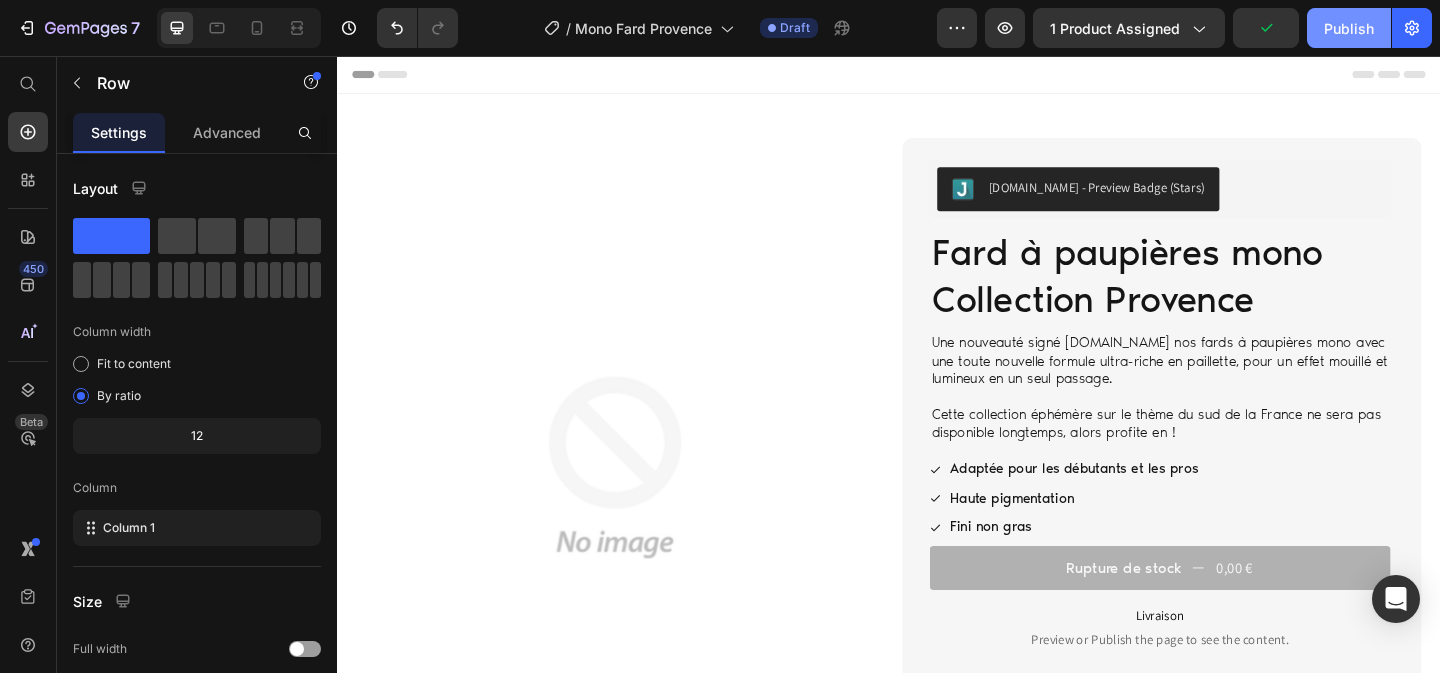 click on "Publish" at bounding box center [1349, 28] 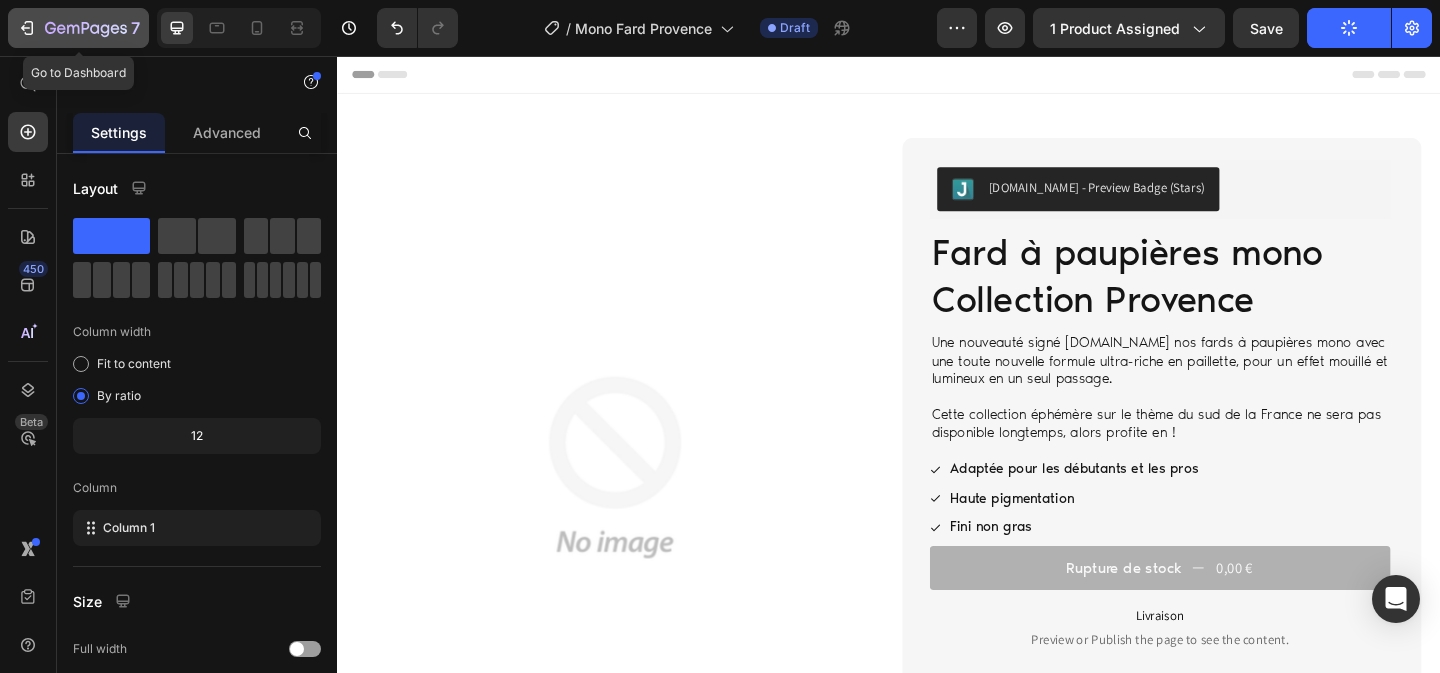 click 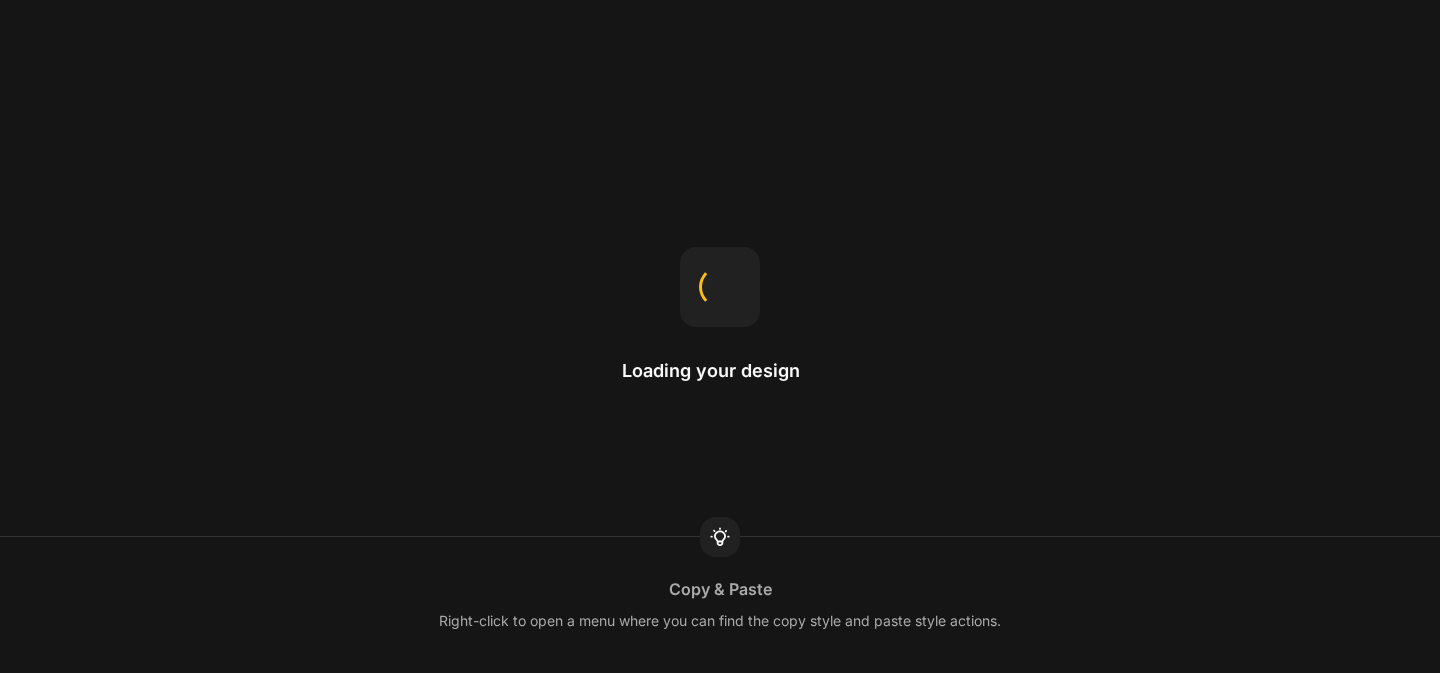 scroll, scrollTop: 0, scrollLeft: 0, axis: both 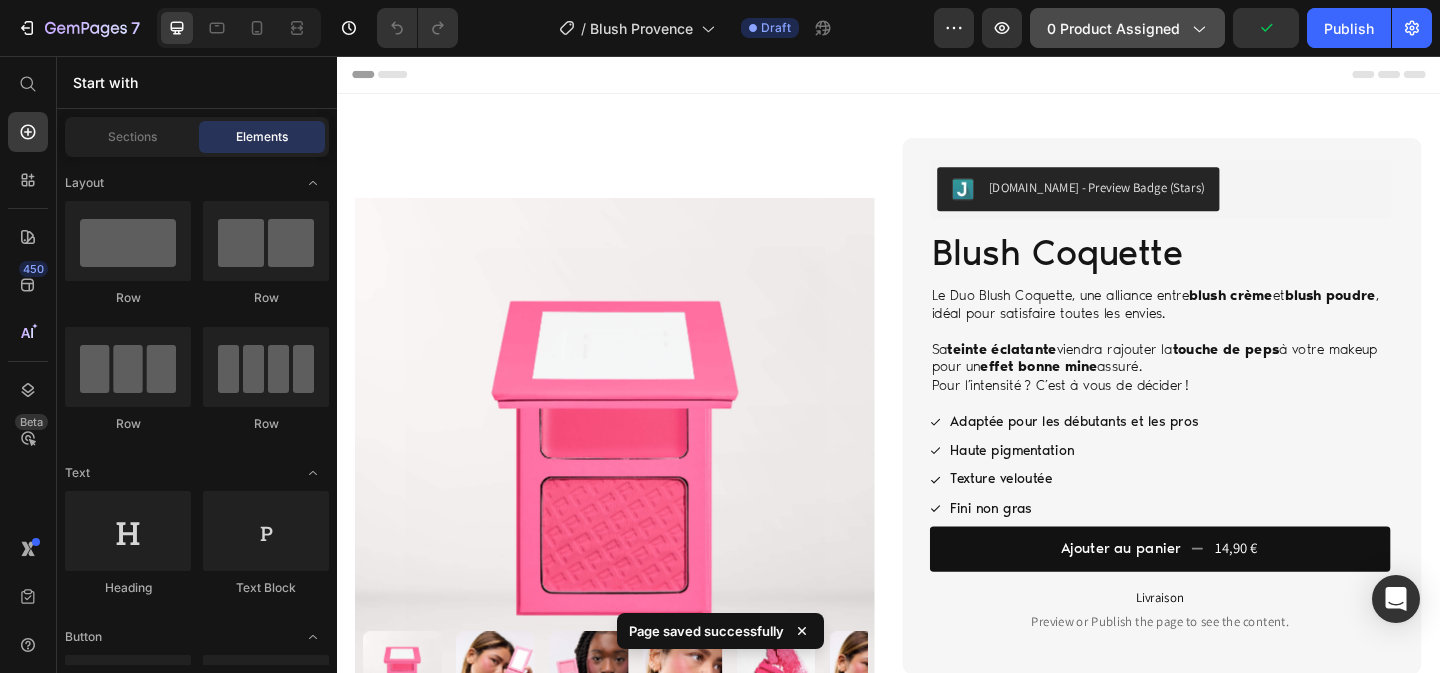 click on "0 product assigned" 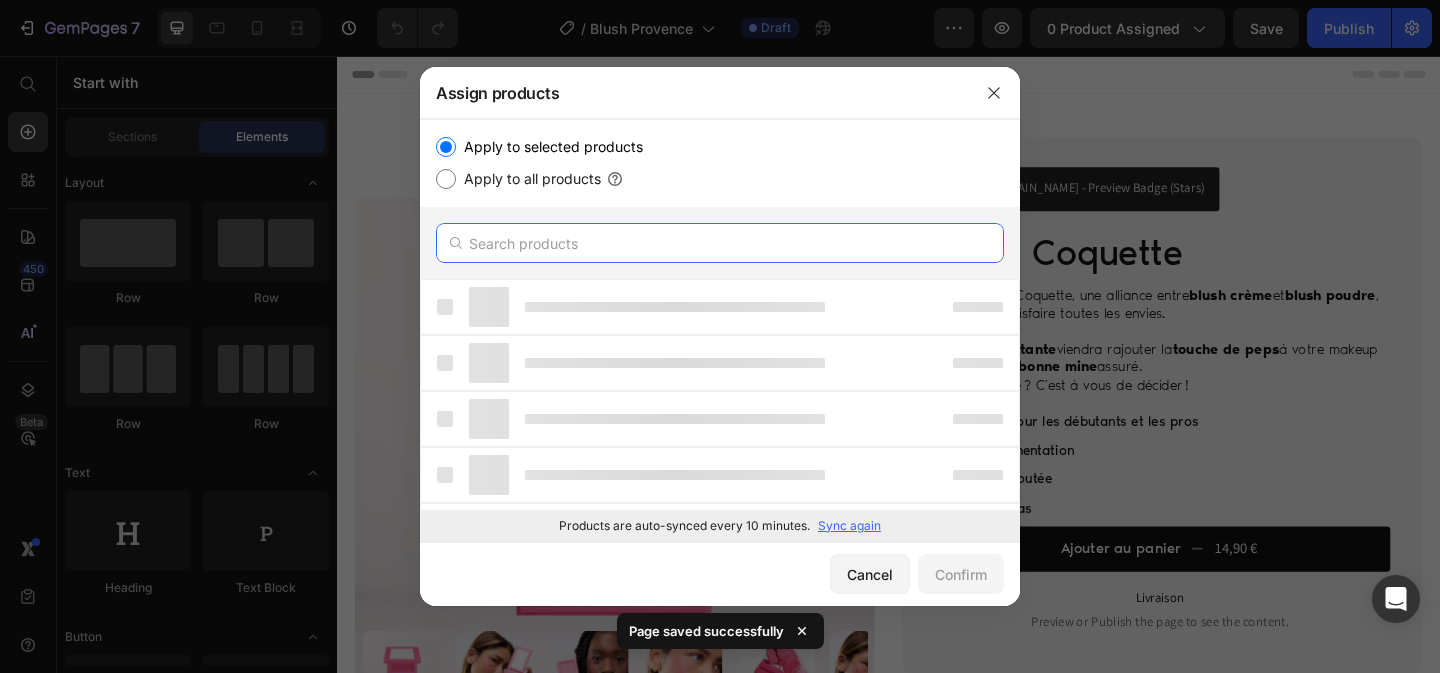 click at bounding box center (720, 243) 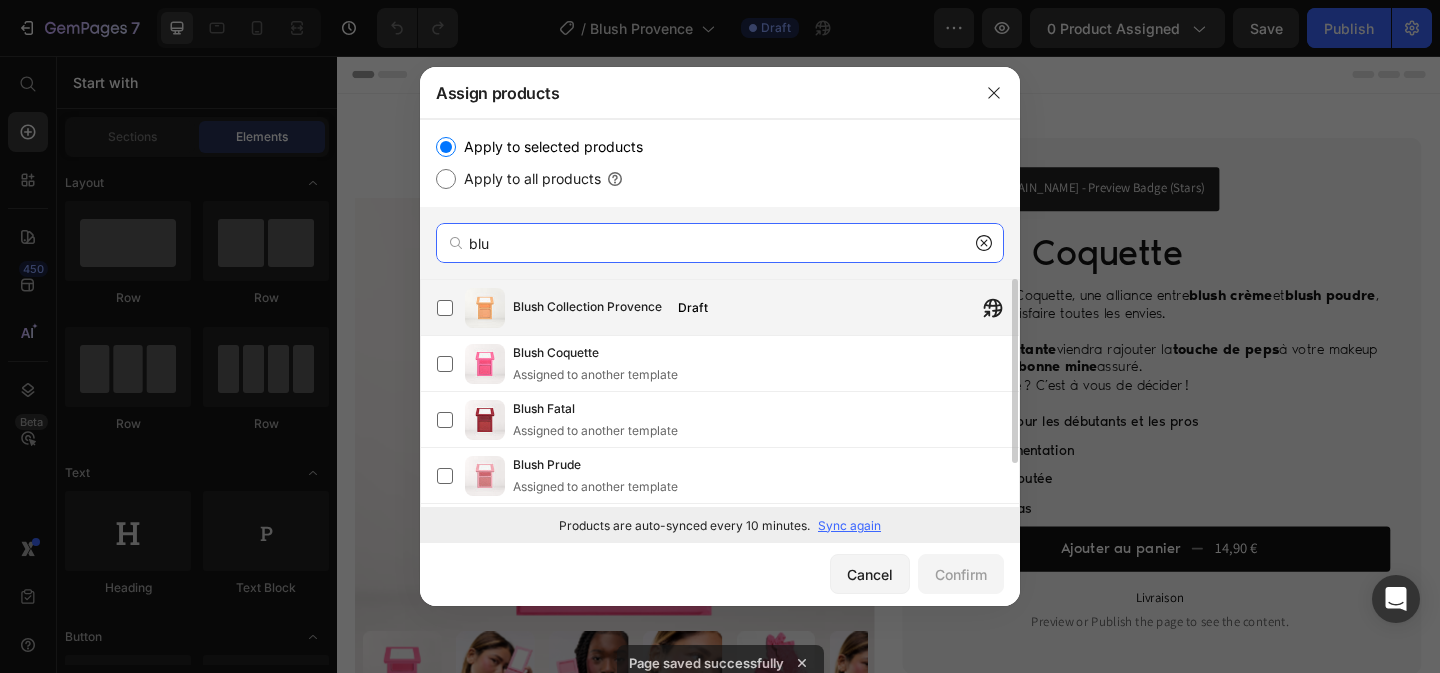 type on "blu" 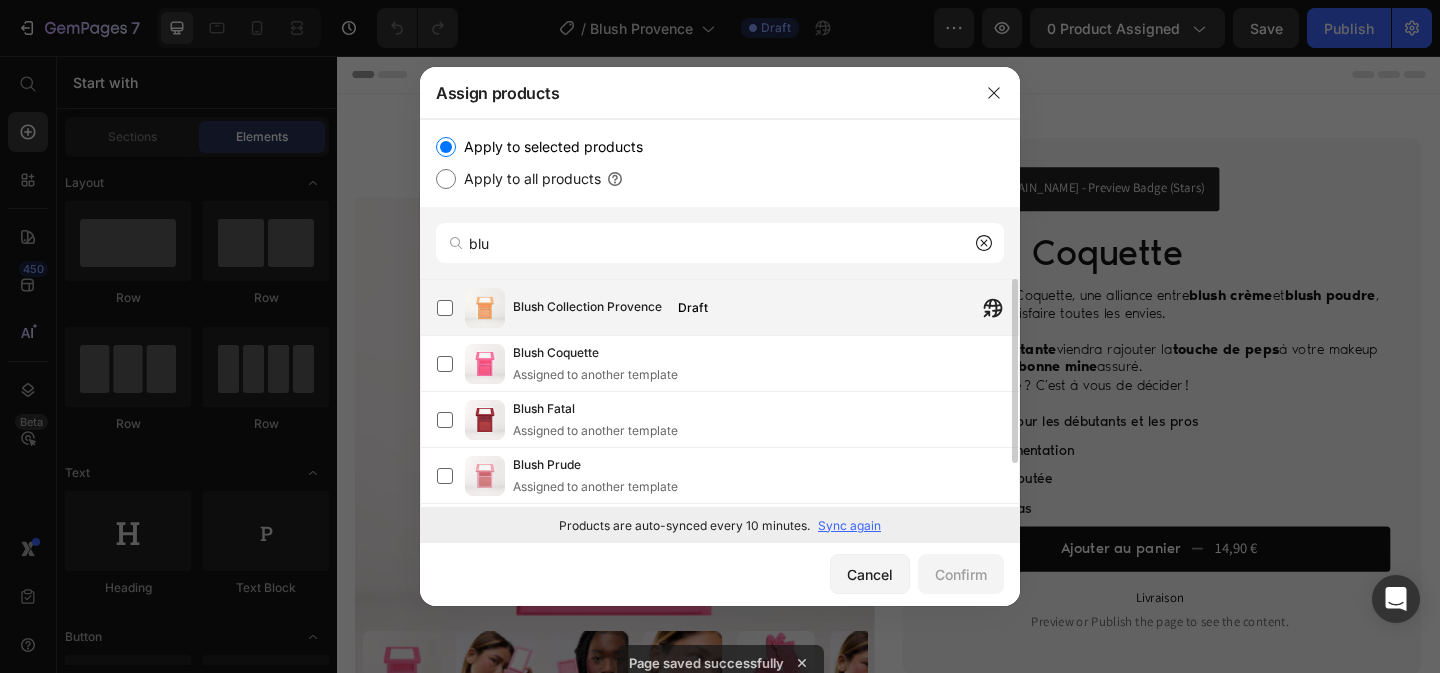 click on "Blush Collection Provence Draft" at bounding box center [766, 308] 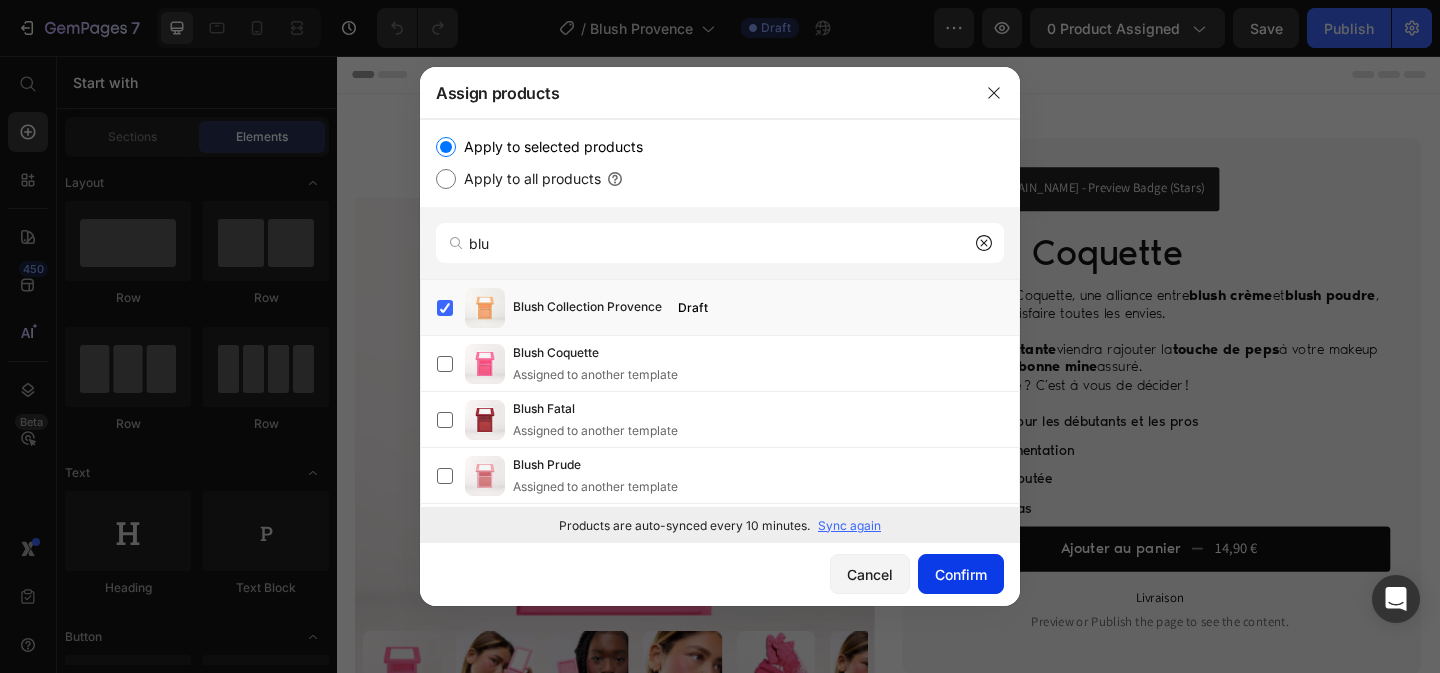 click on "Confirm" at bounding box center [961, 574] 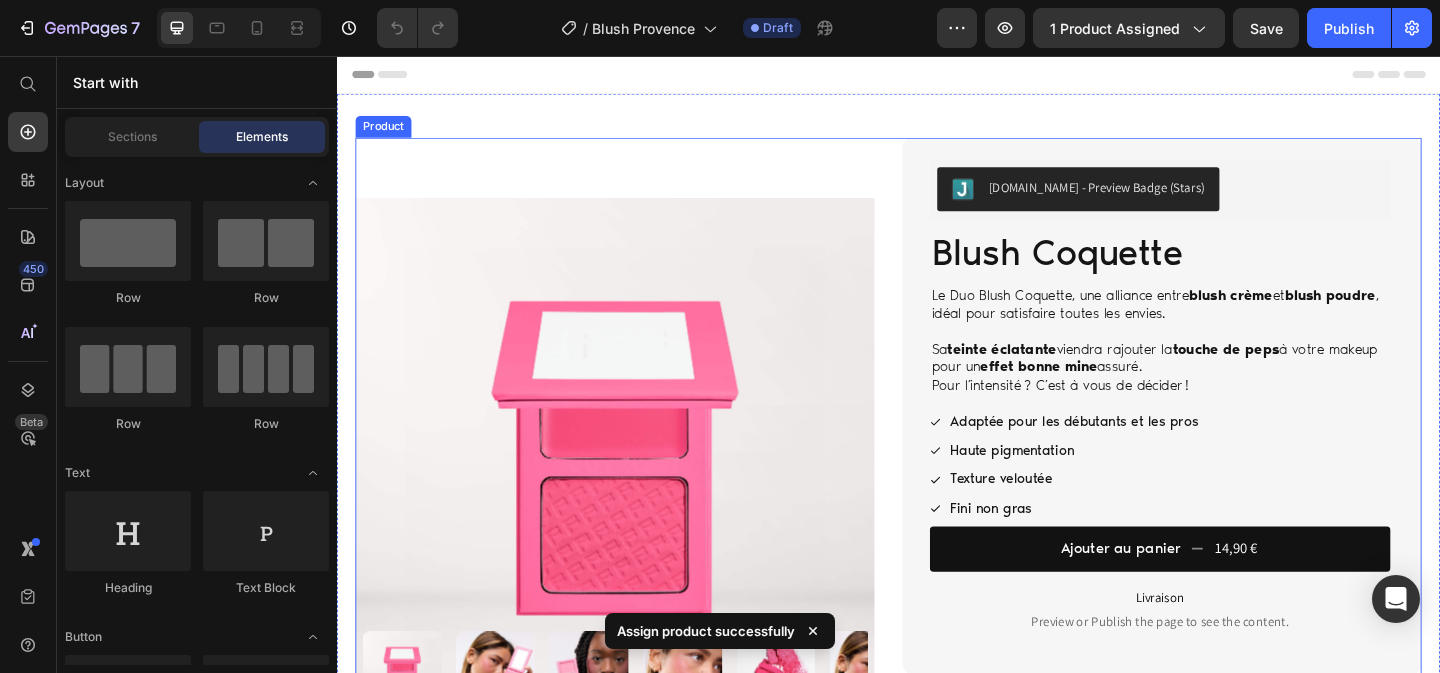 click on "Product Images
Back in stock
Preview or Publish the page to see the content. Back in stock" at bounding box center (639, 533) 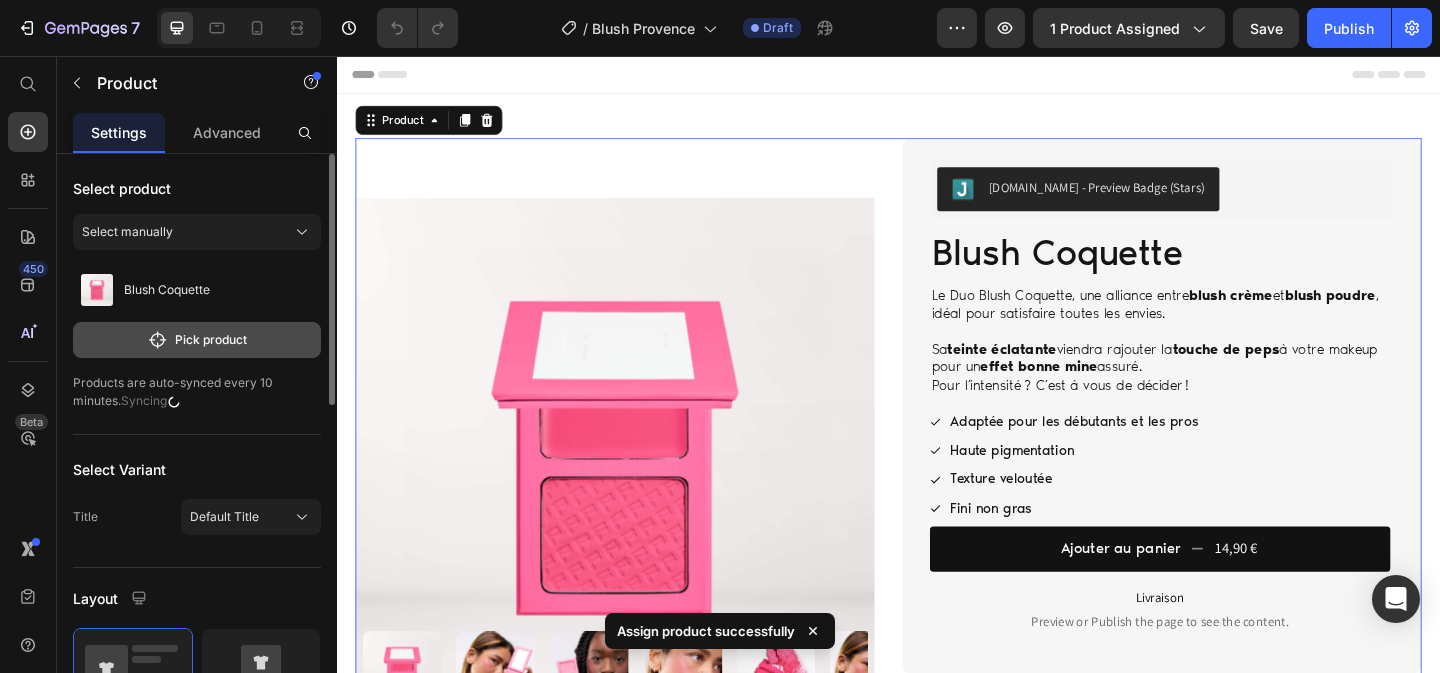 click on "Pick product" 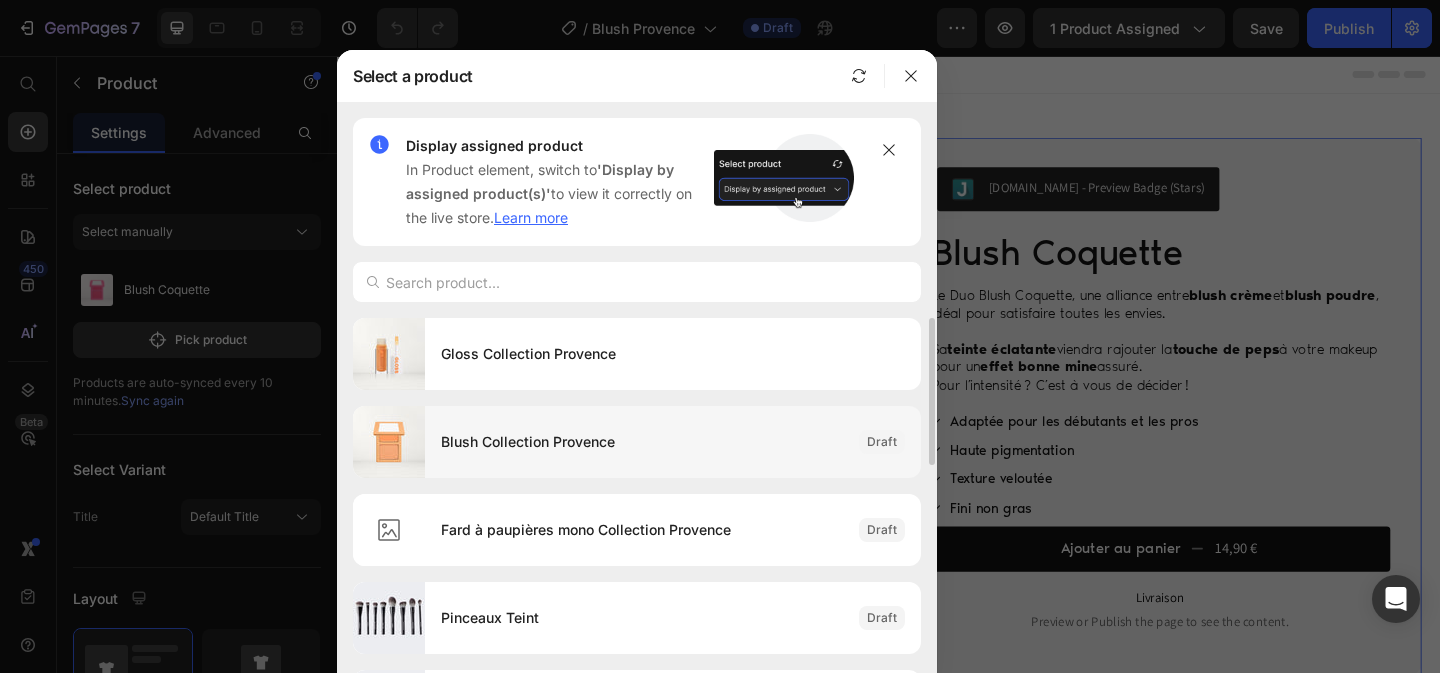 click on "Blush Collection Provence" at bounding box center (642, 442) 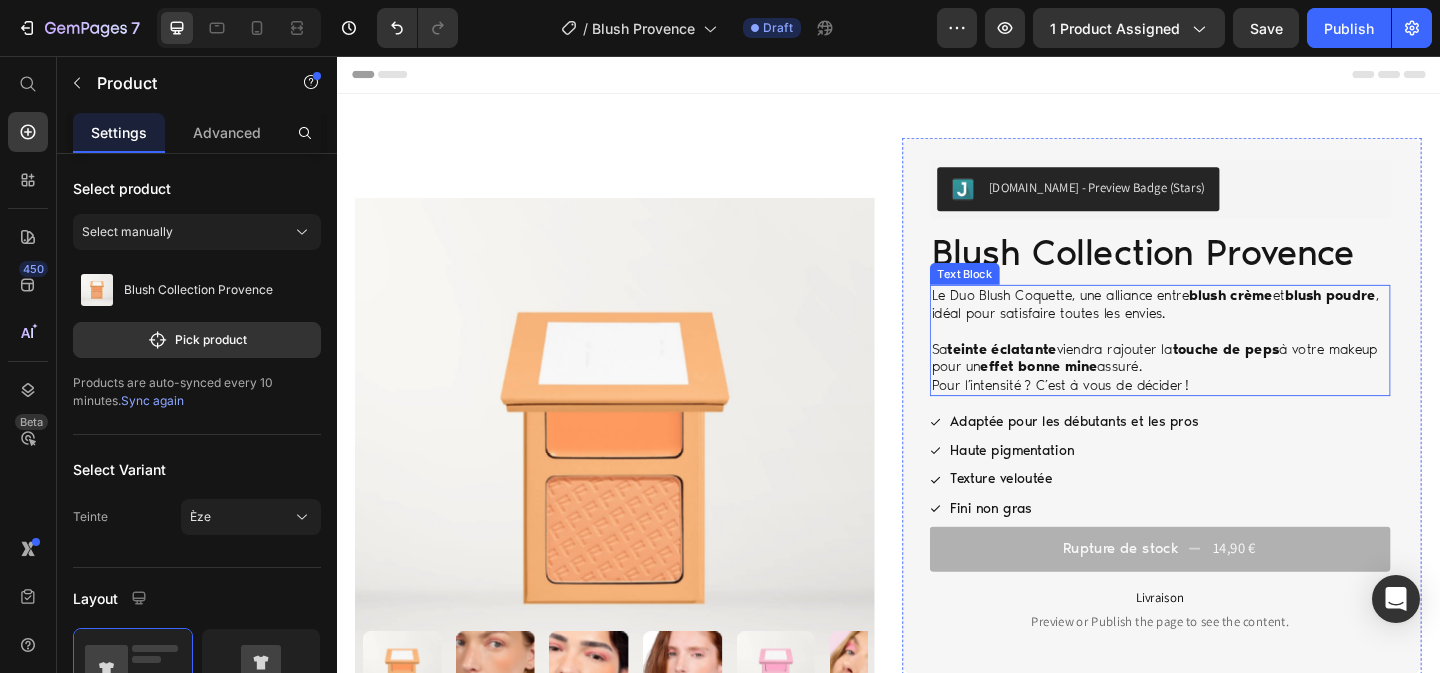 click at bounding box center [1232, 356] 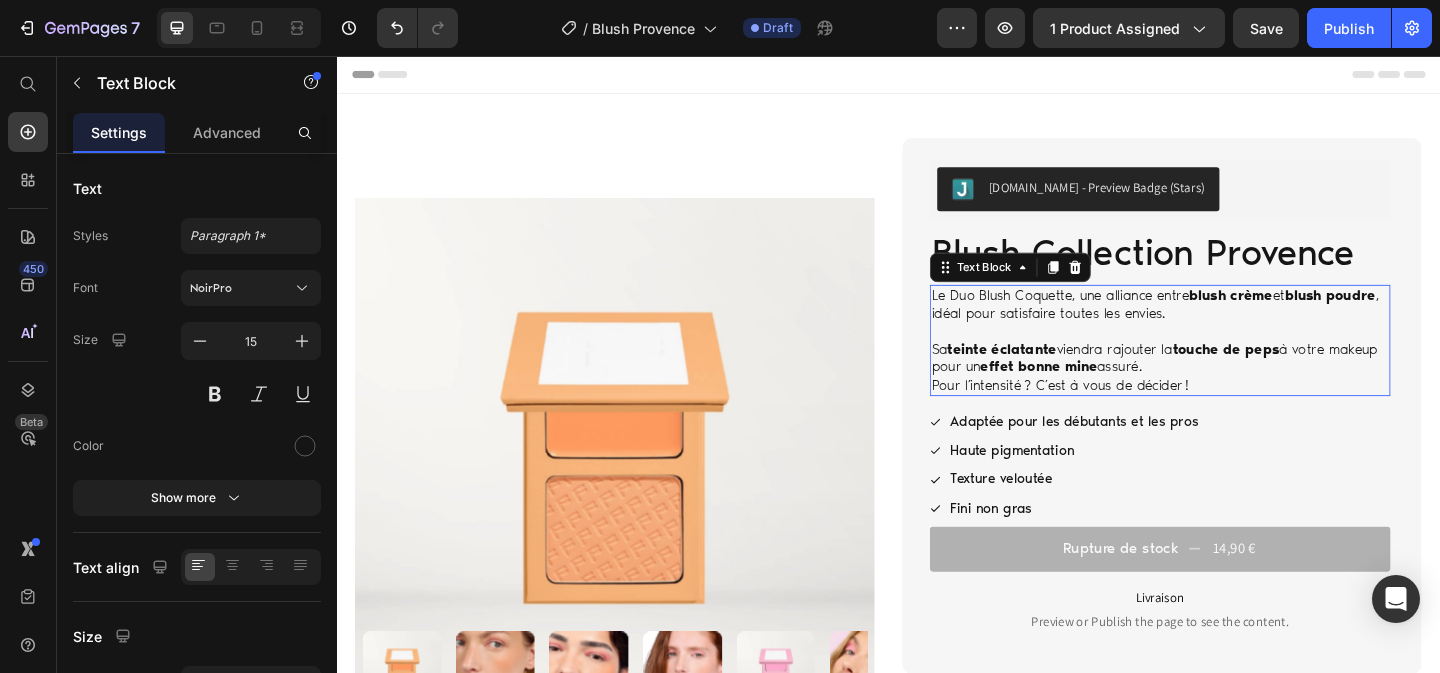 click at bounding box center (1232, 356) 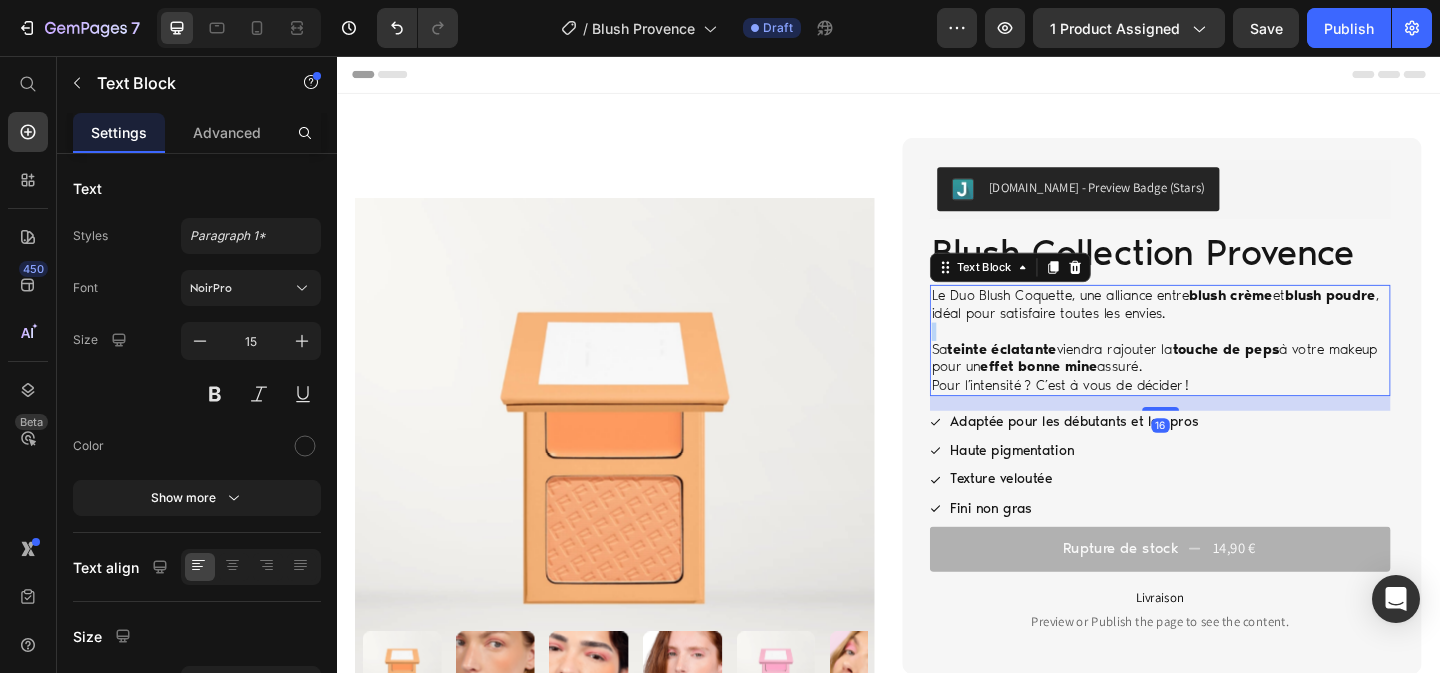 click at bounding box center [1232, 356] 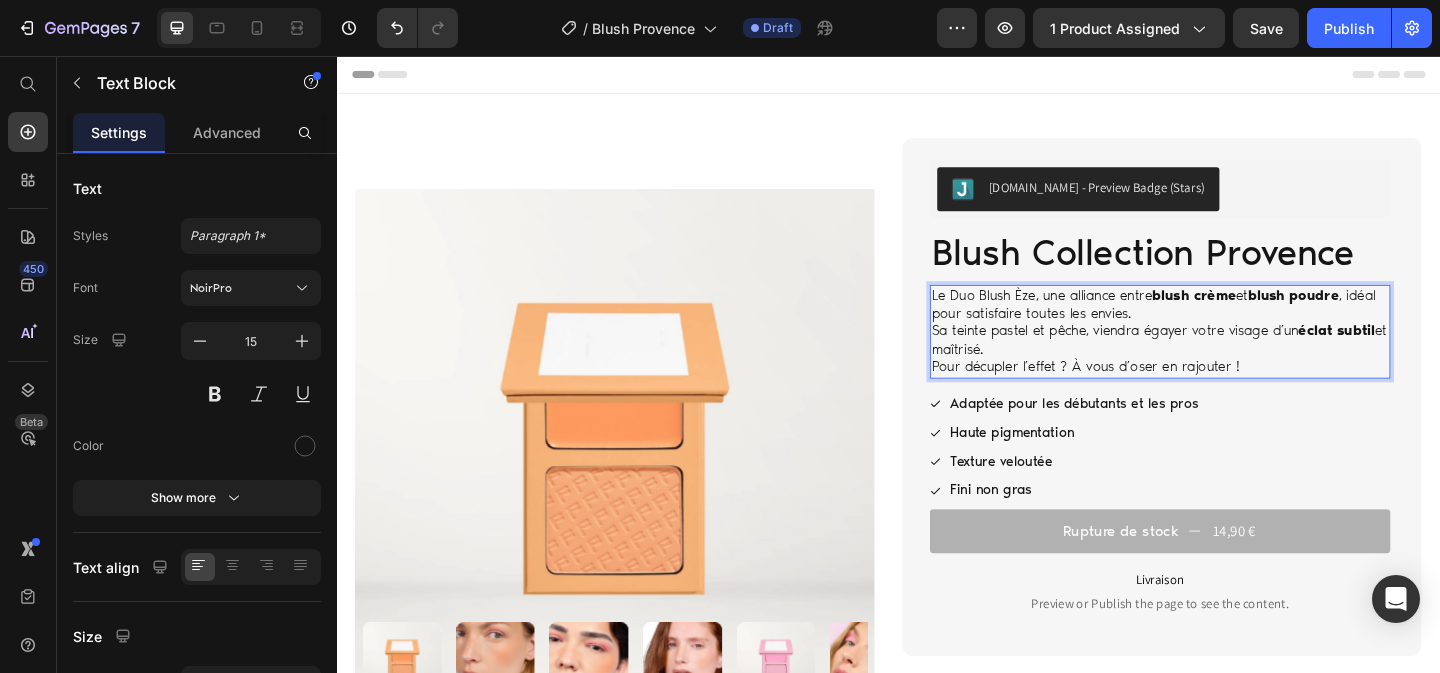 click on "Le Duo Blush Èze, une alliance entre  blush crème  et  blush poudre , idéal pour satisfaire toutes les envies." at bounding box center (1232, 326) 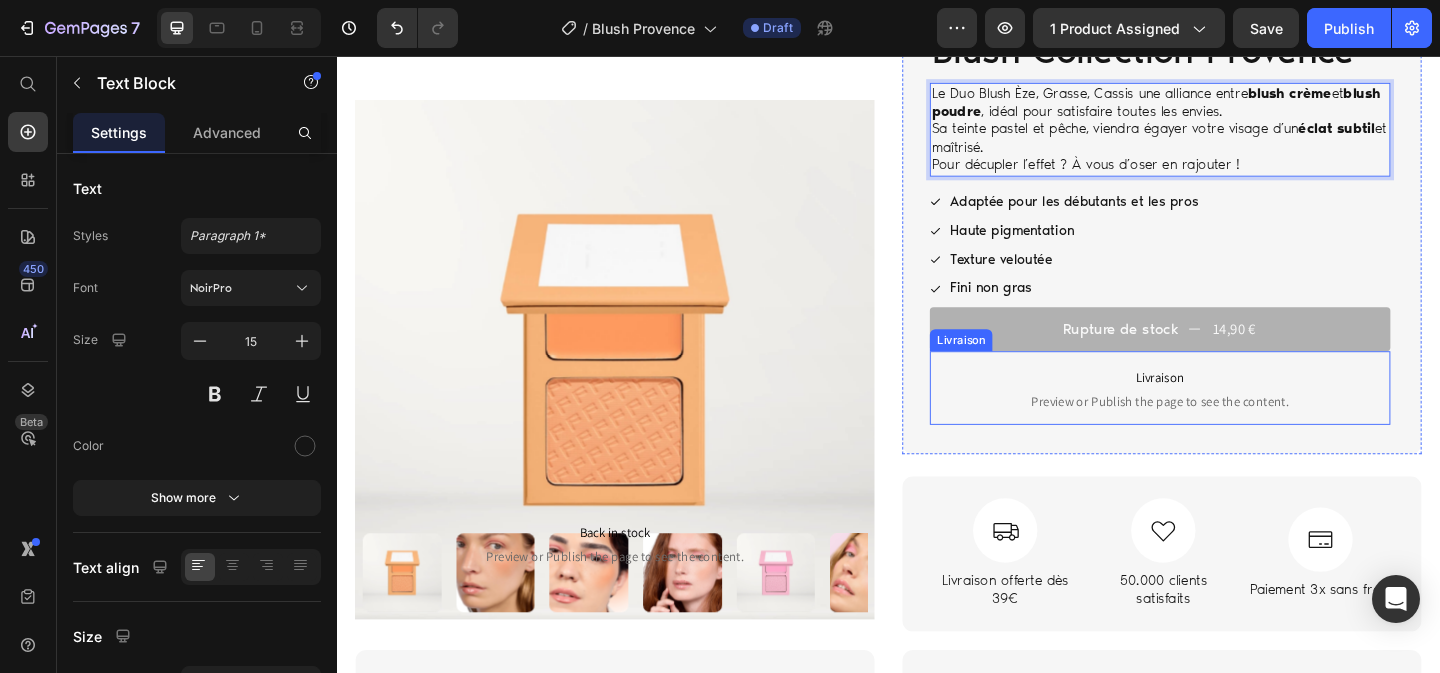 scroll, scrollTop: 285, scrollLeft: 0, axis: vertical 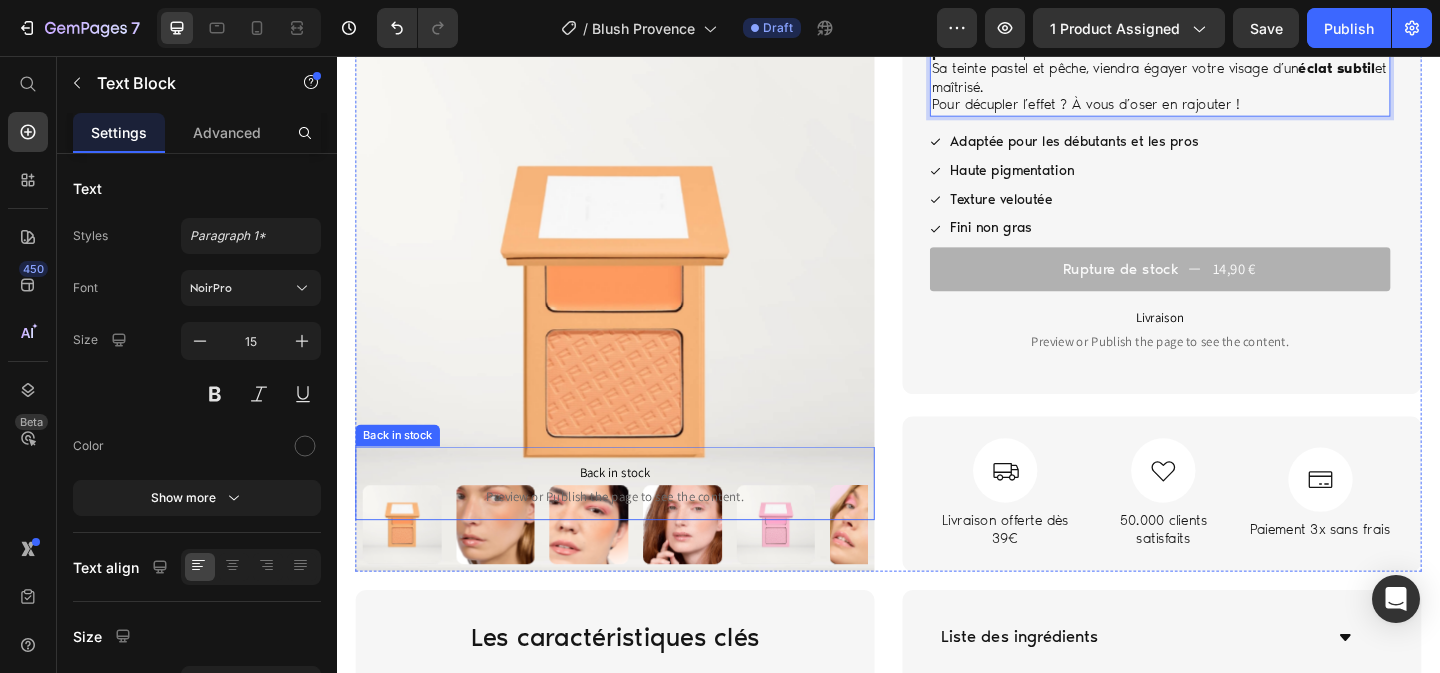 click on "Back in stock" at bounding box center (639, 509) 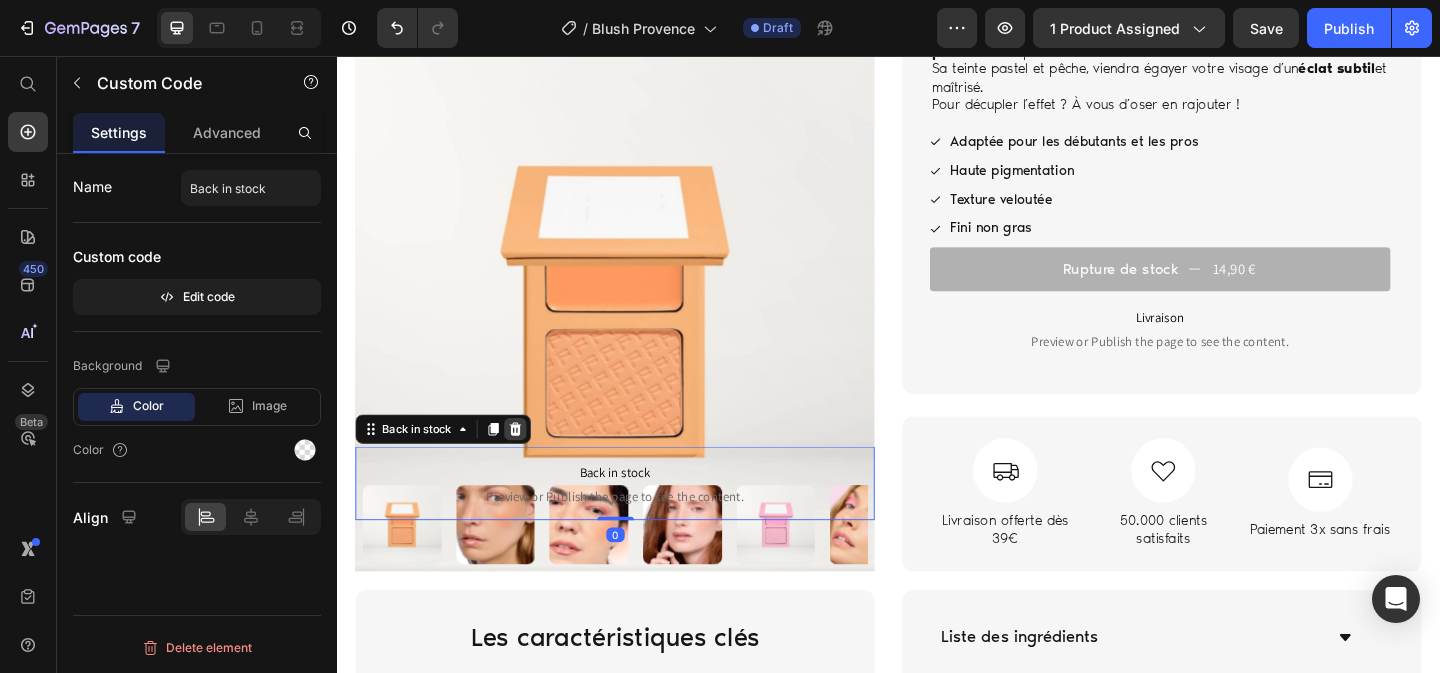 click 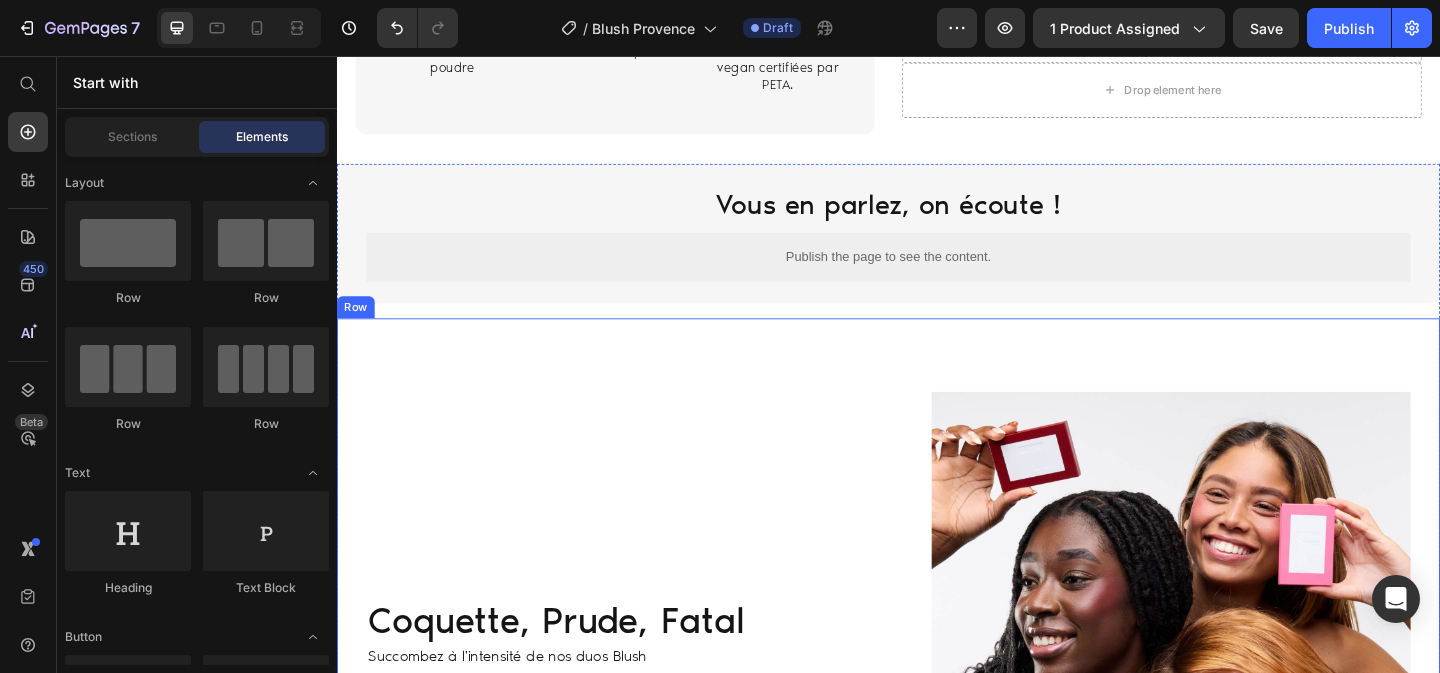 scroll, scrollTop: 1206, scrollLeft: 0, axis: vertical 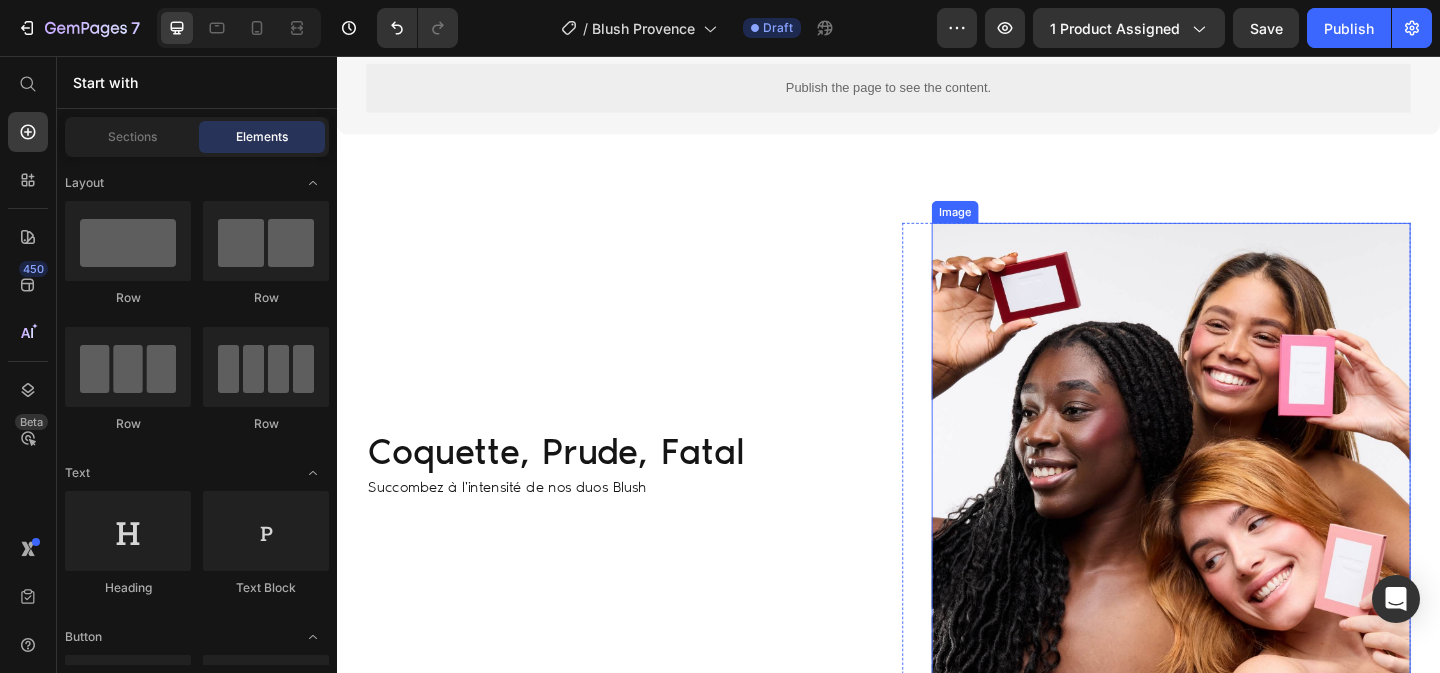 click at bounding box center (1244, 497) 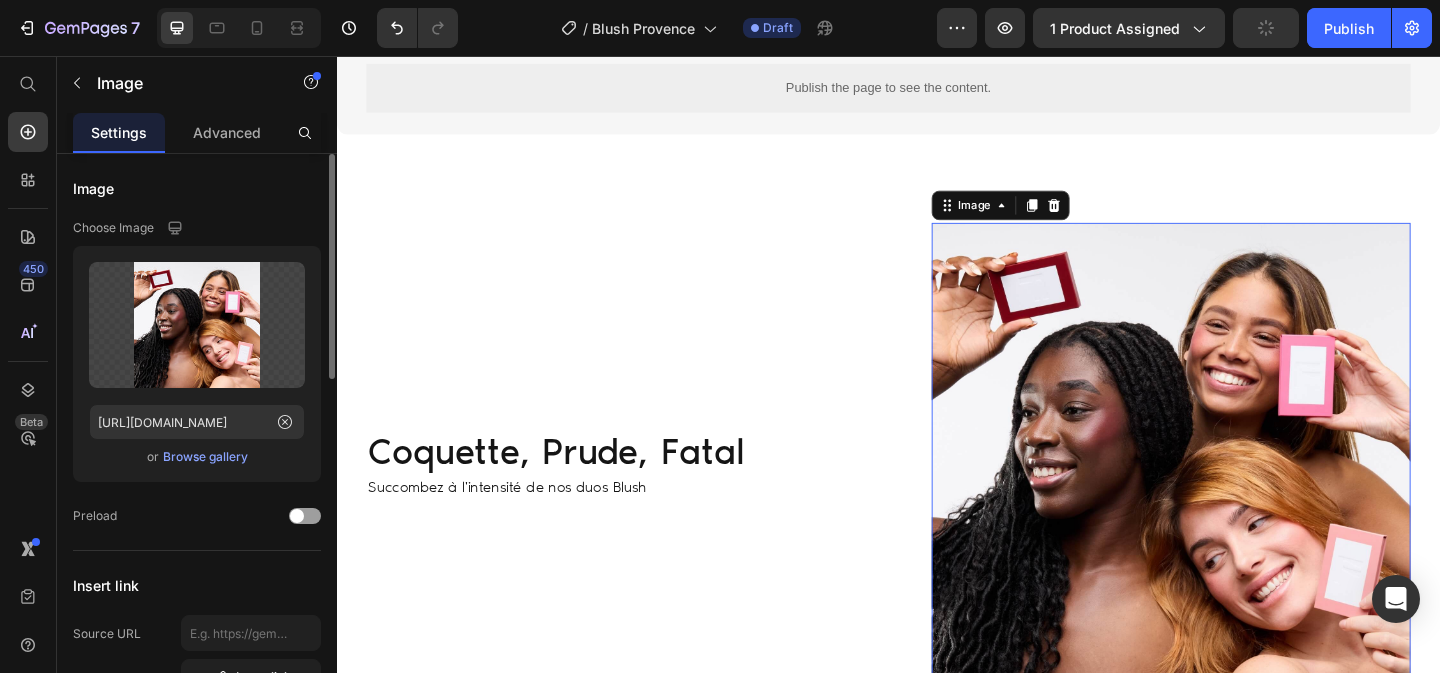 click on "Browse gallery" at bounding box center (205, 457) 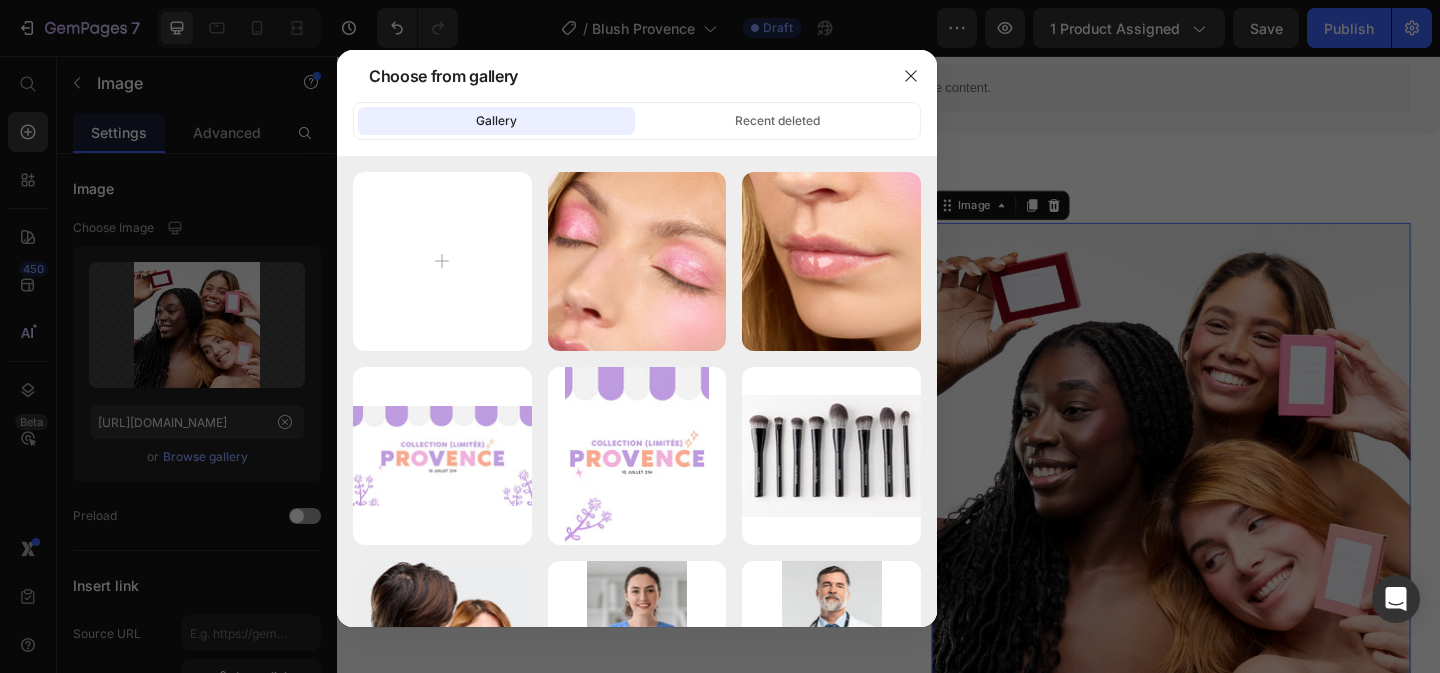type on "C:\fakepath\Èze (3).jpg" 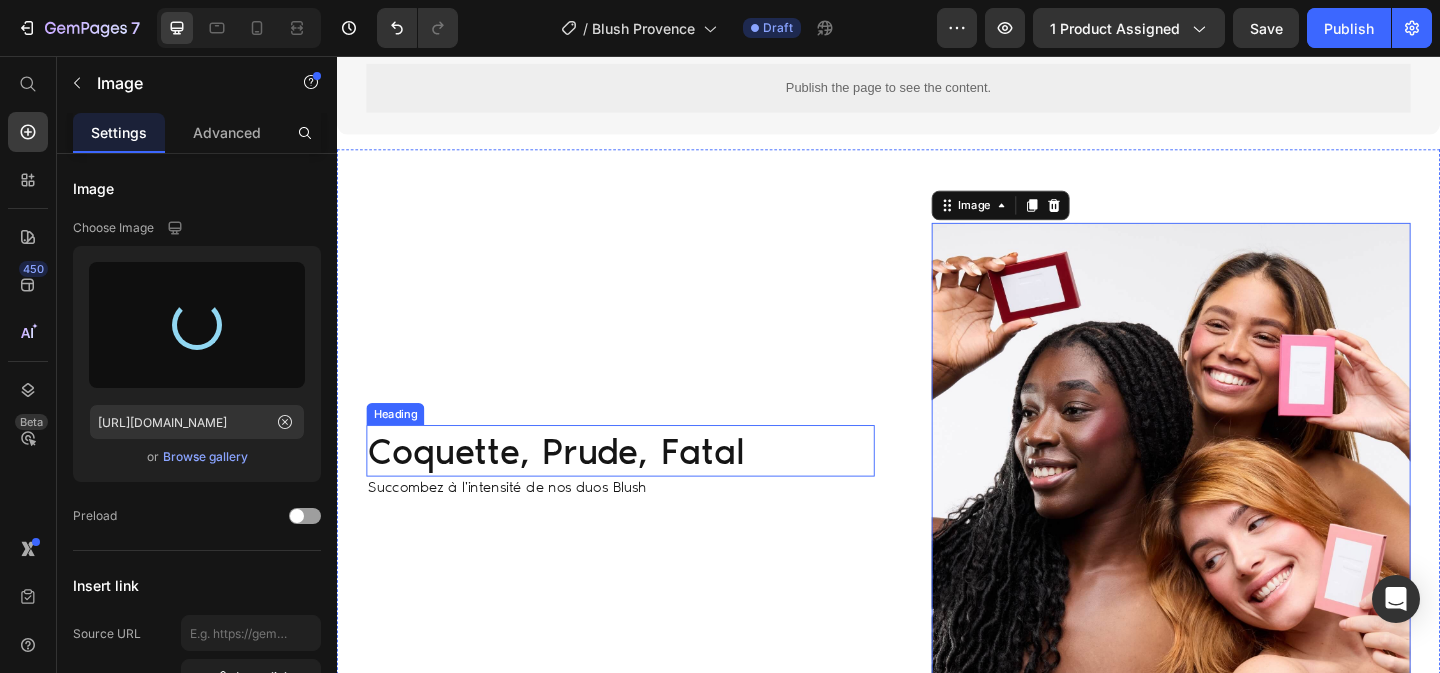 type on "https://cdn.shopify.com/s/files/1/0555/1580/8035/files/gempages_490441261551977619-87651ffa-5b65-488d-b753-061c2861d3a1.jpg" 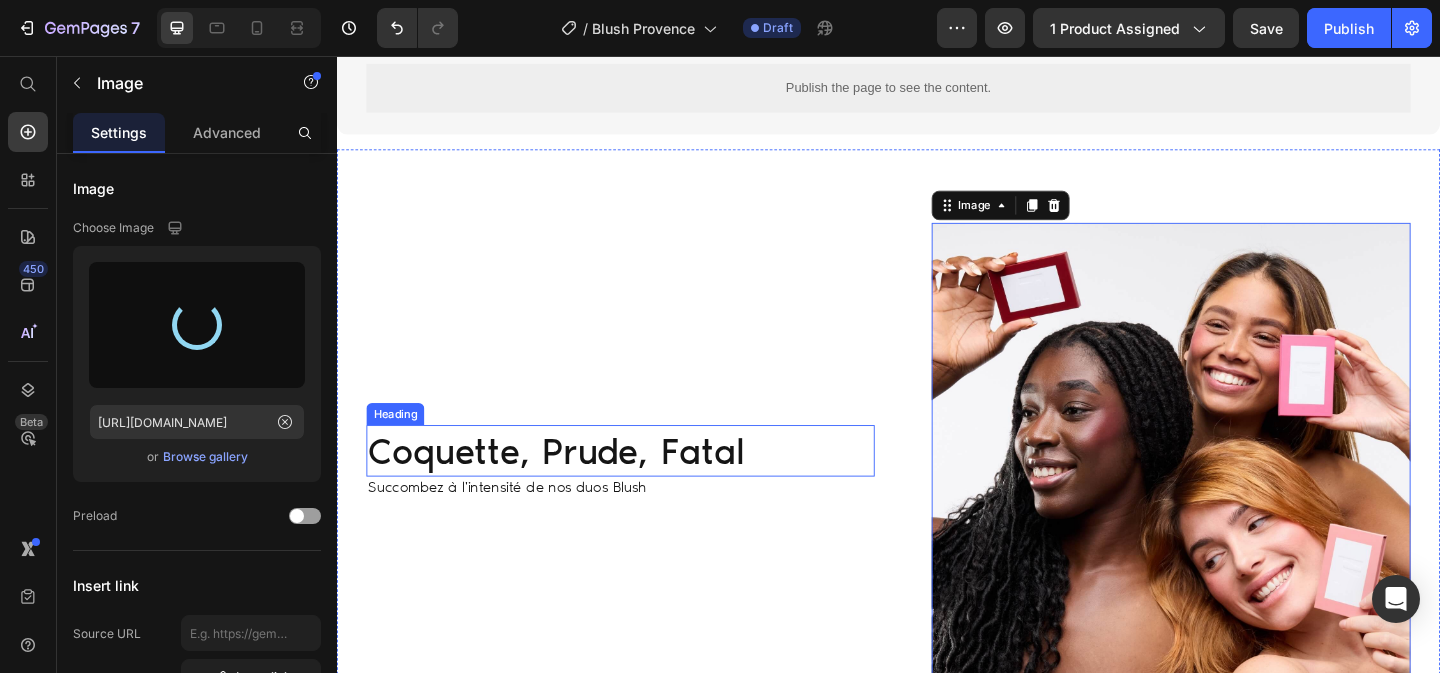click on "Coquette, Prude, Fatal" at bounding box center (645, 485) 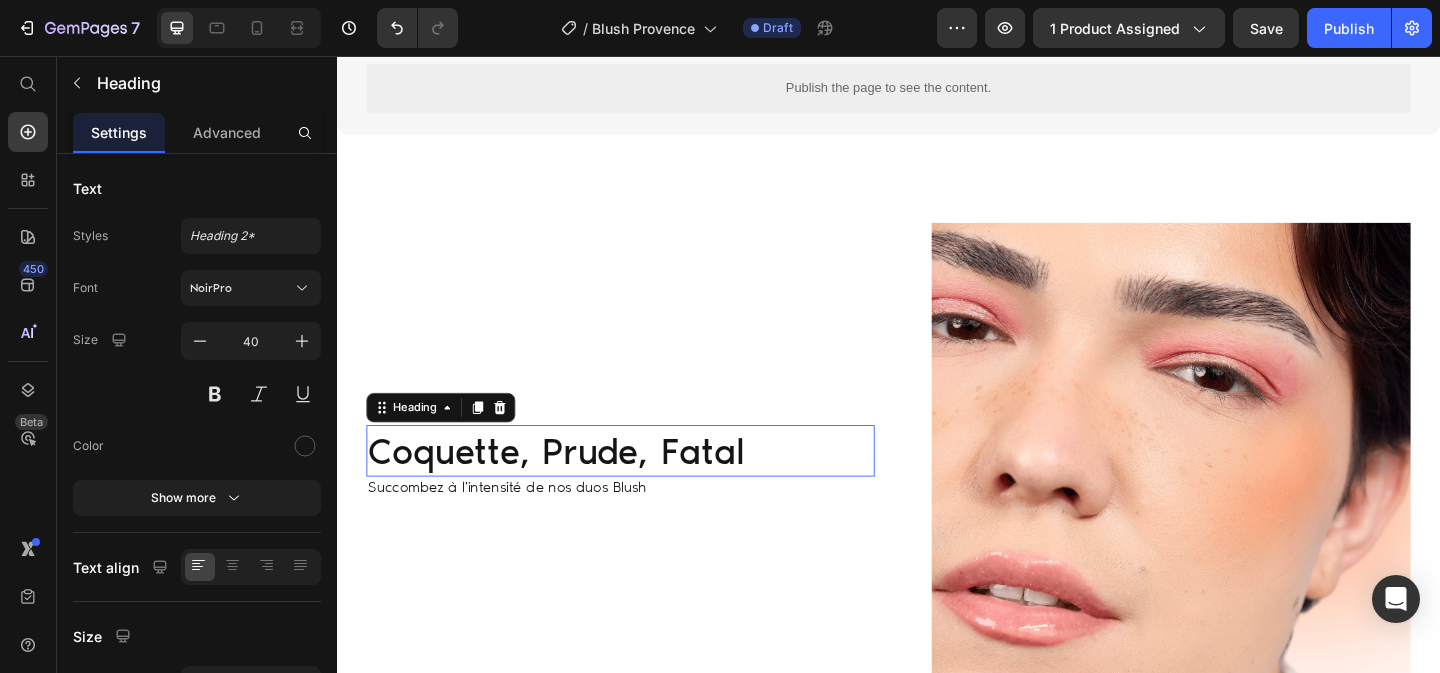 click on "Coquette, Prude, Fatal" at bounding box center (645, 485) 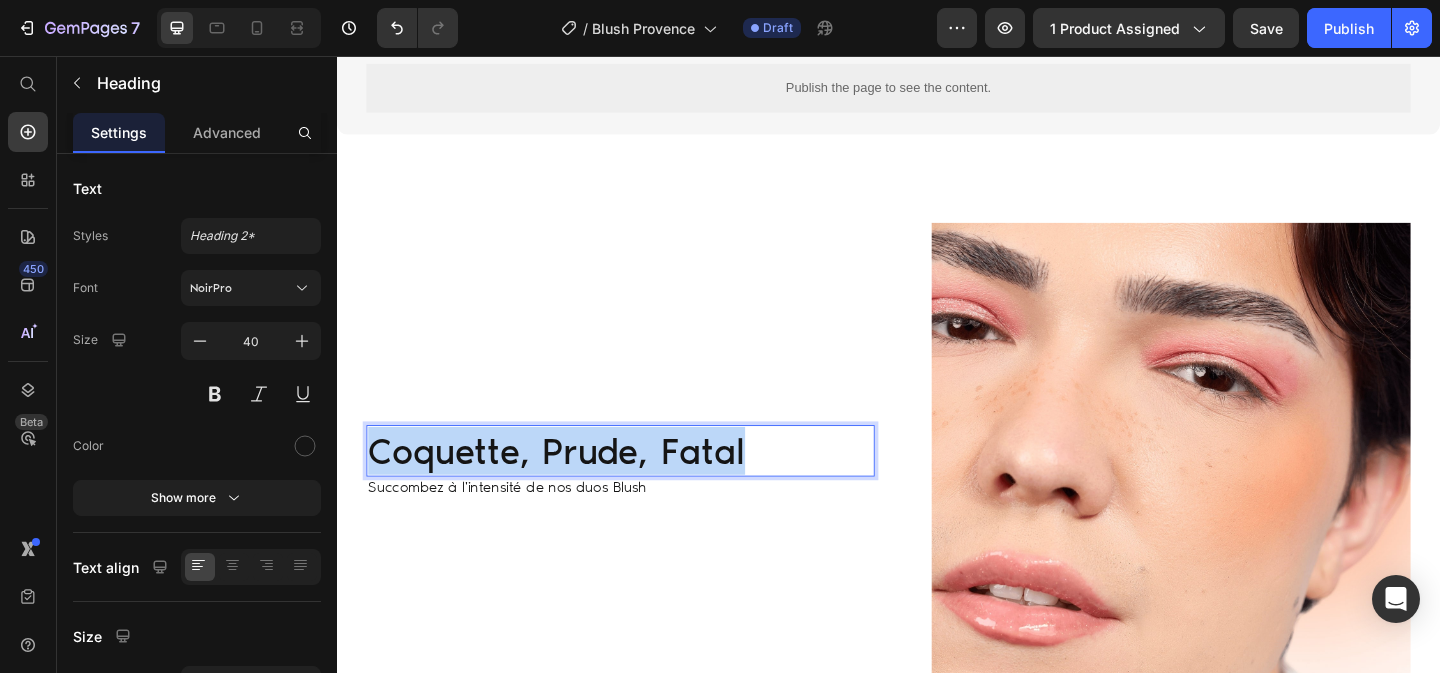 click on "Coquette, Prude, Fatal" at bounding box center (645, 485) 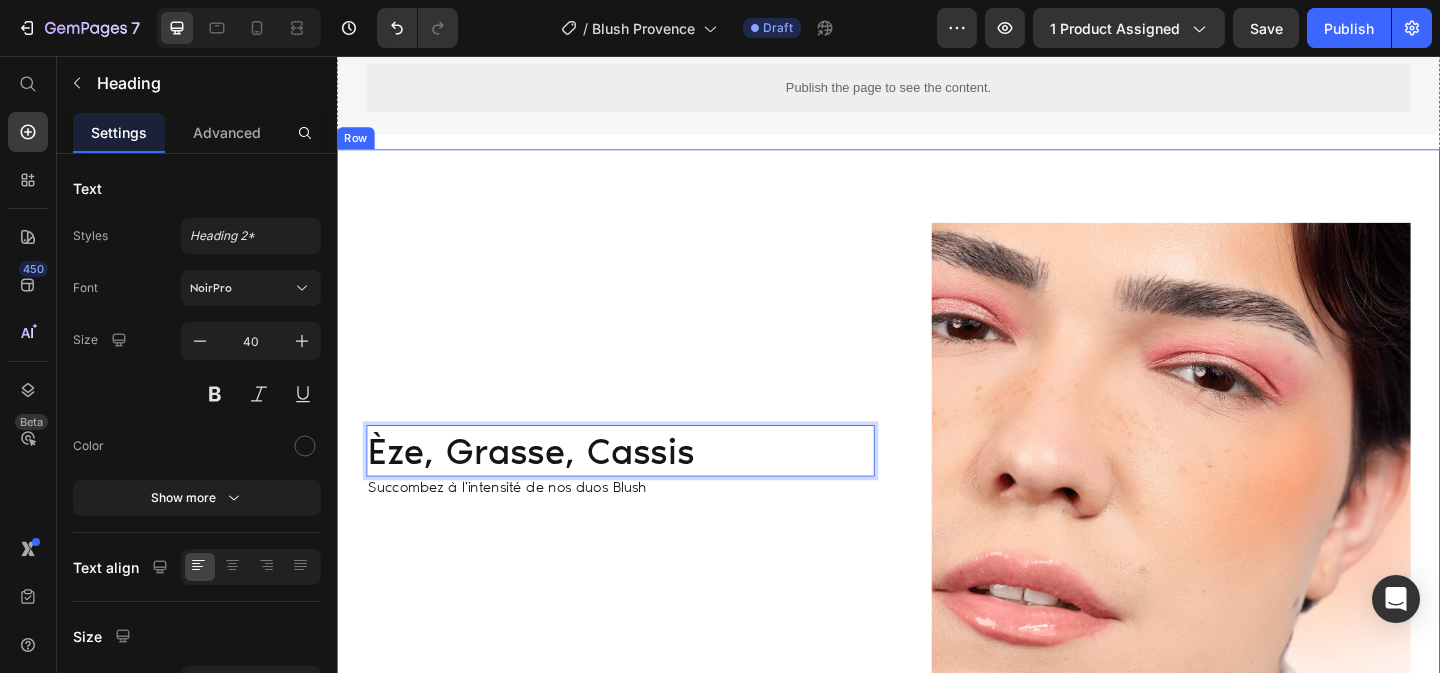 click on "Èze, Grasse, Cassis Heading   0 Succombez à l'intensité de nos duos Blush  Text Block" at bounding box center (645, 497) 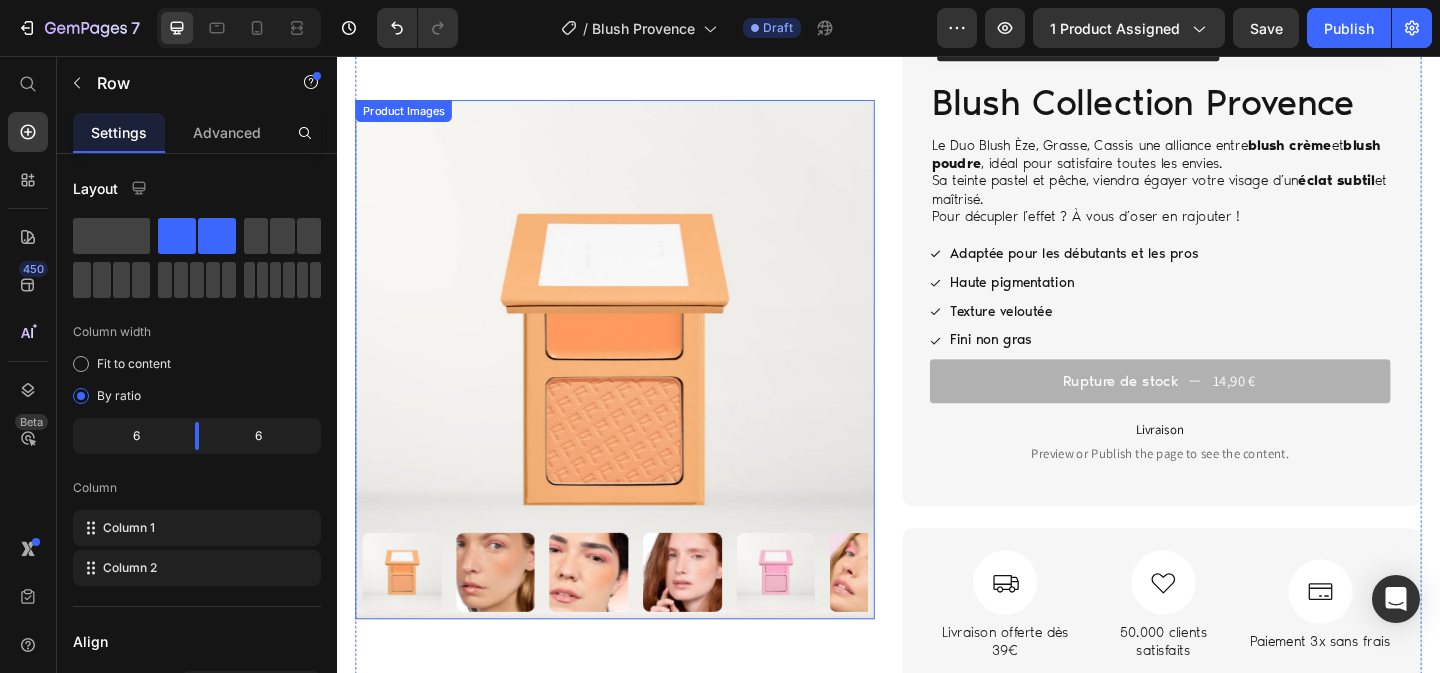 scroll, scrollTop: 142, scrollLeft: 0, axis: vertical 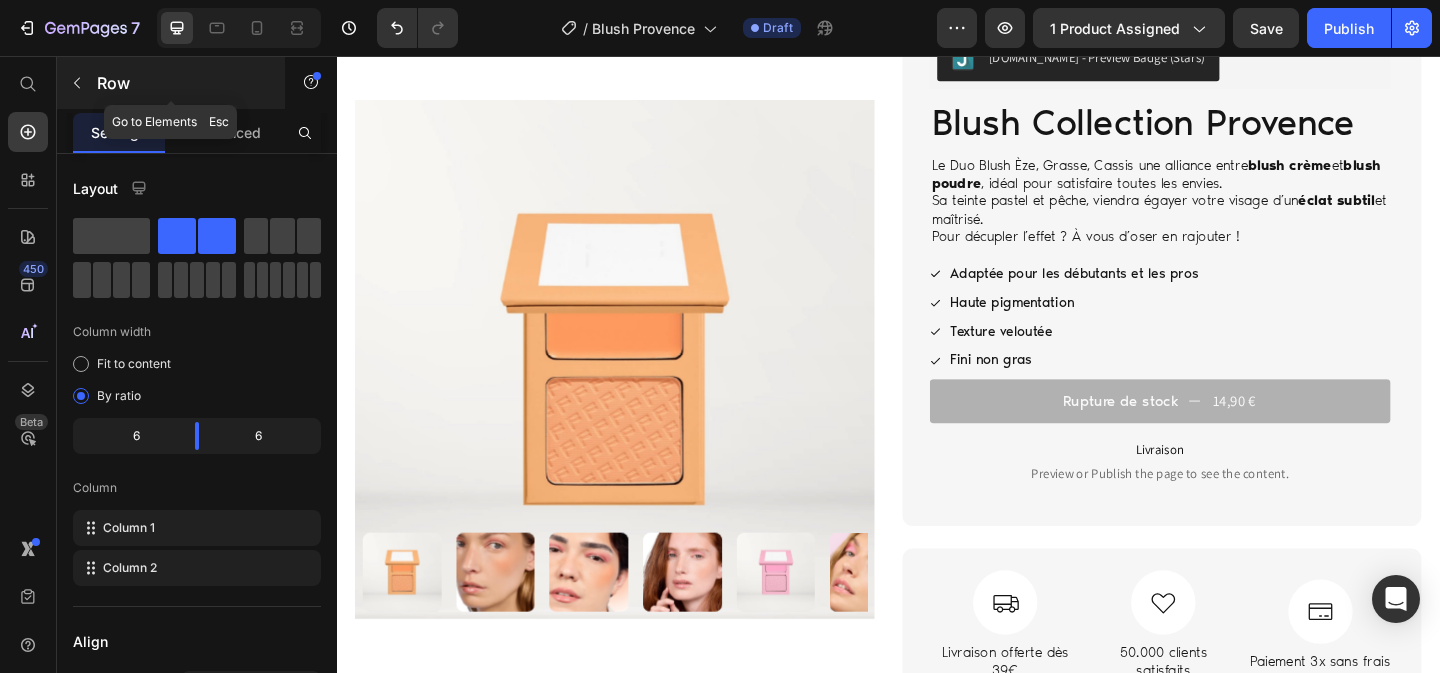click on "Row" at bounding box center (182, 83) 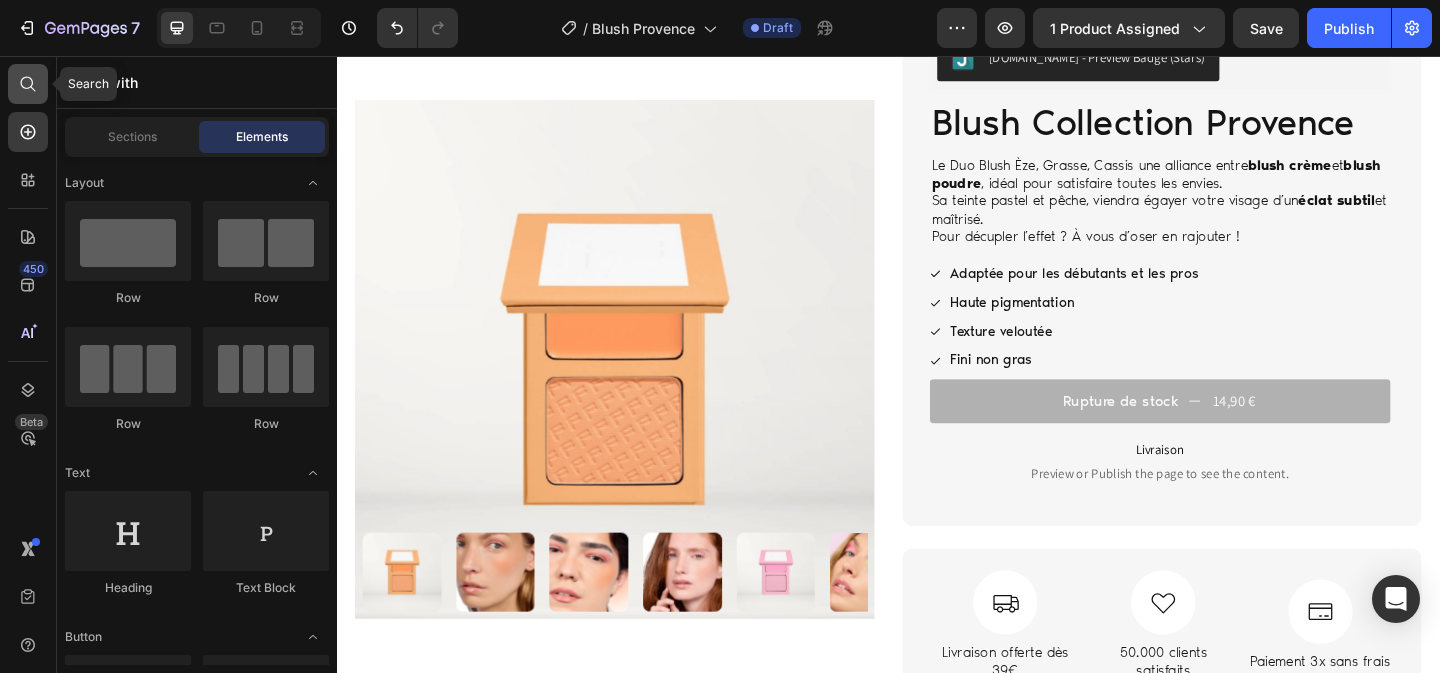 click 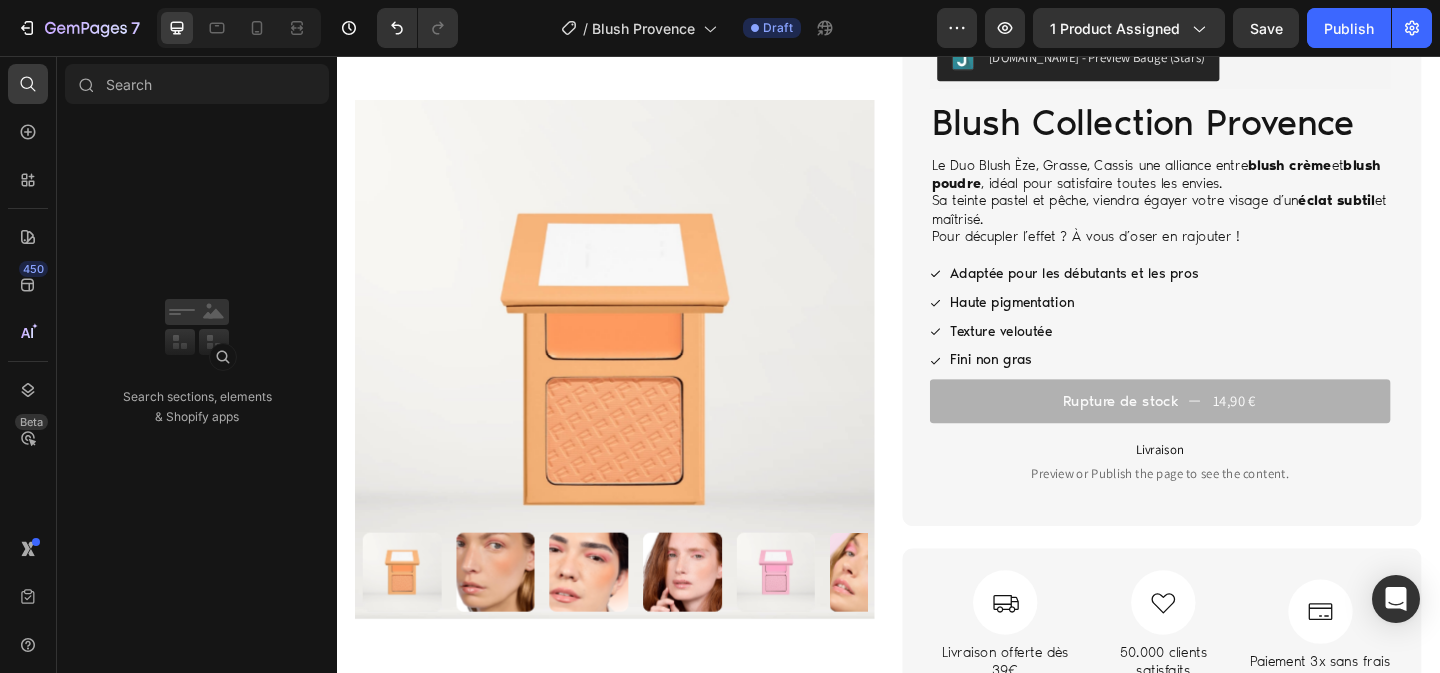 type on "f" 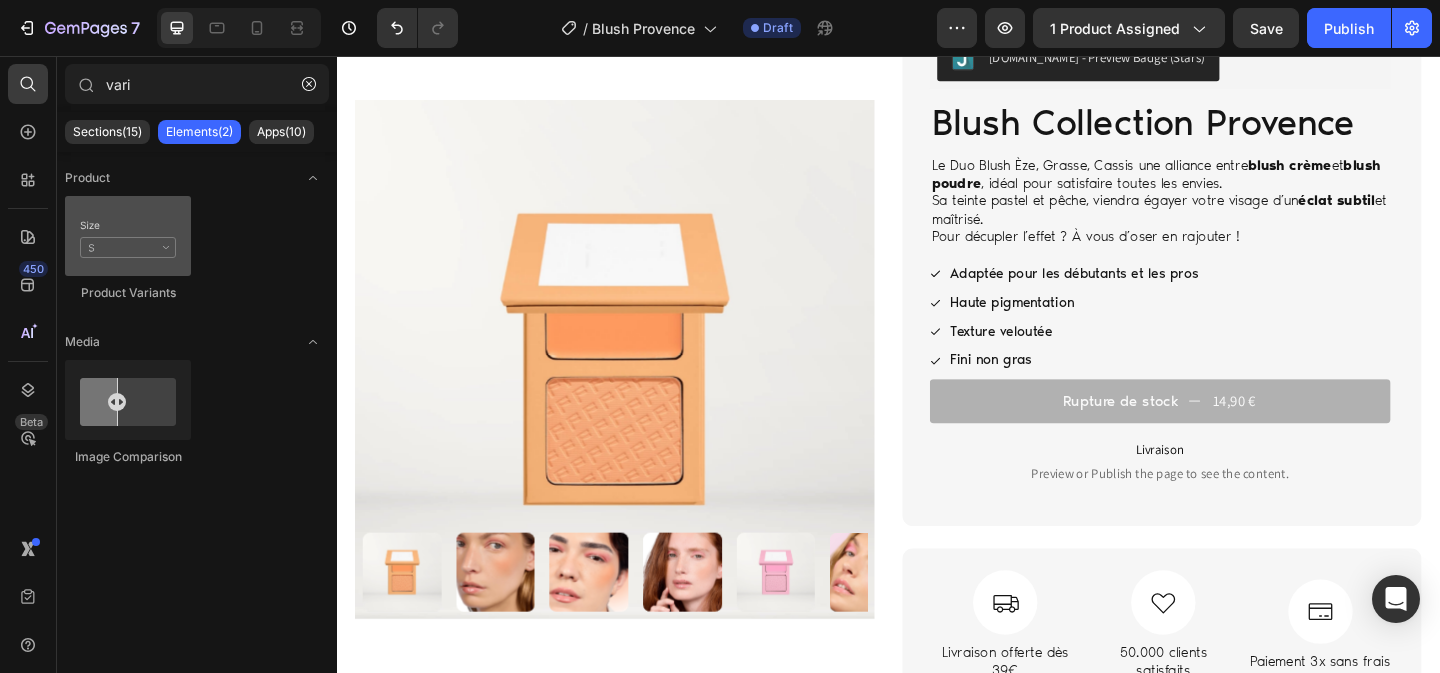 type on "vari" 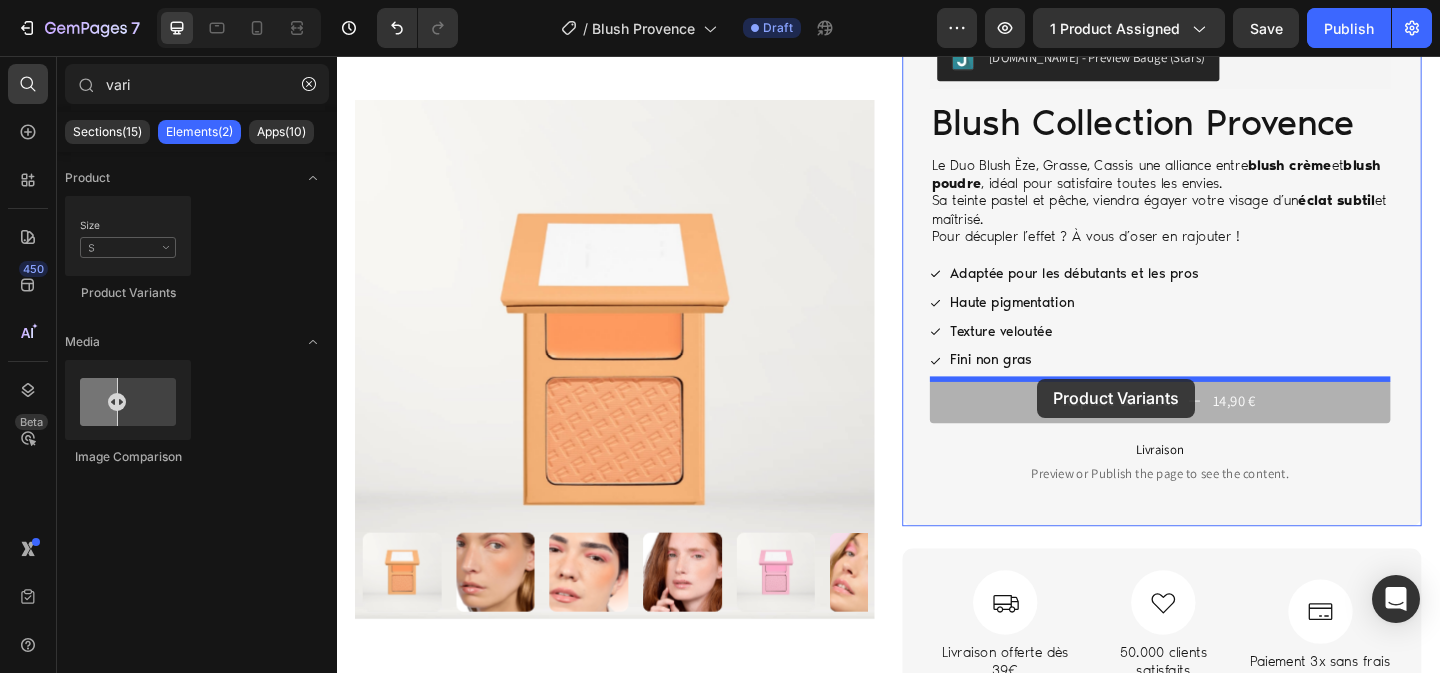 drag, startPoint x: 486, startPoint y: 326, endPoint x: 1099, endPoint y: 407, distance: 618.32837 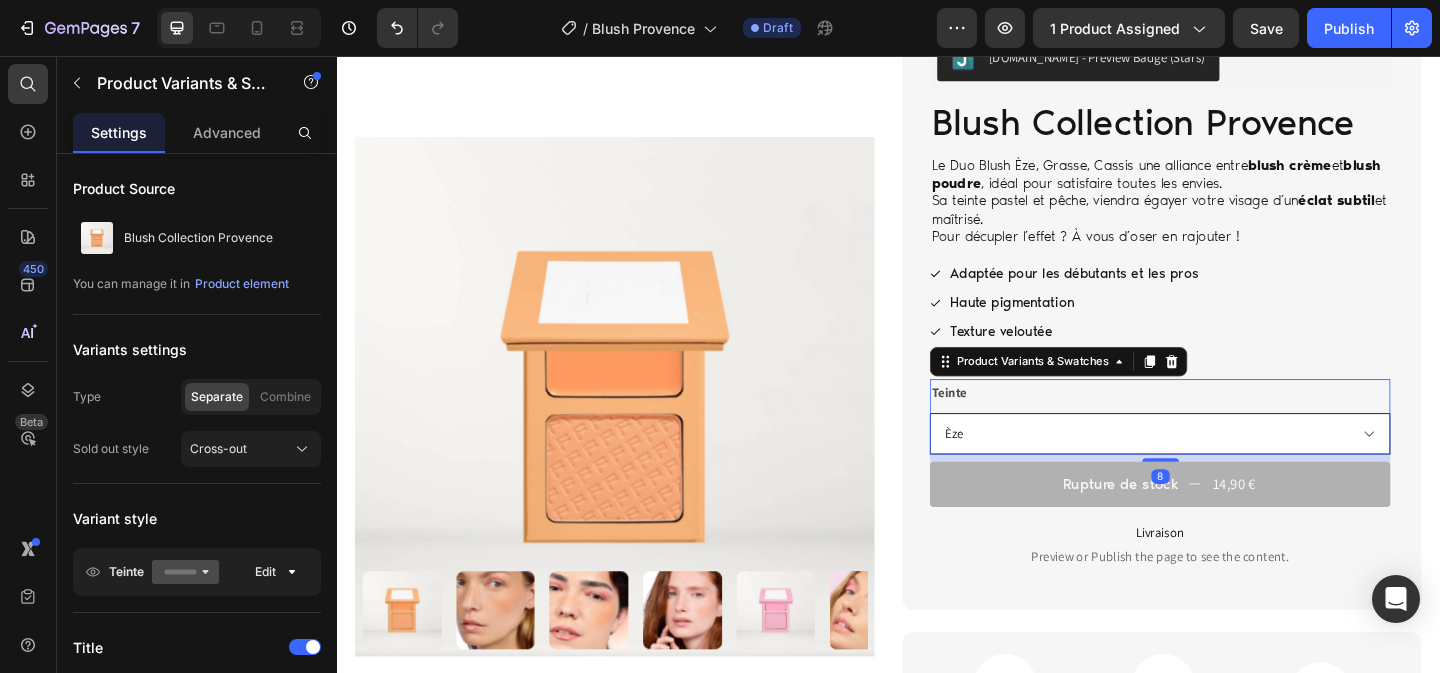 click on "Èze Grasse Cassis" at bounding box center [1232, 466] 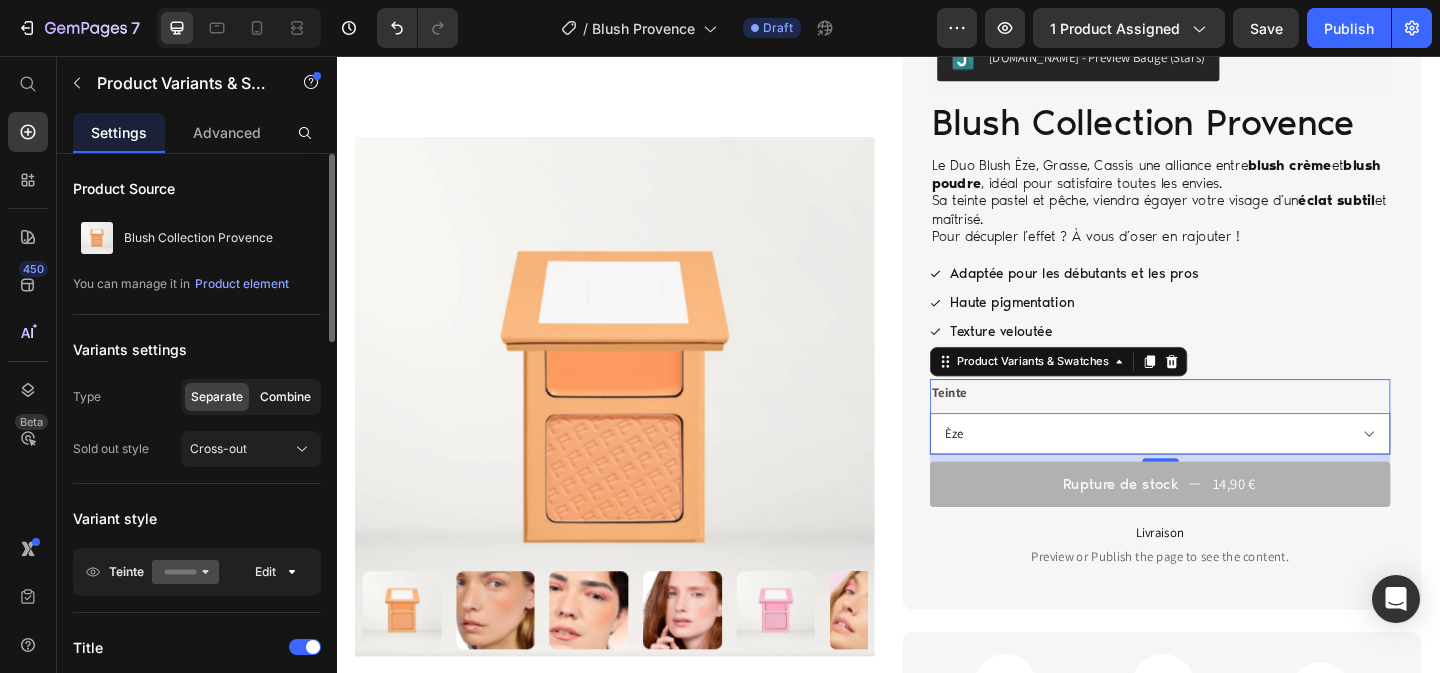 click on "Combine" 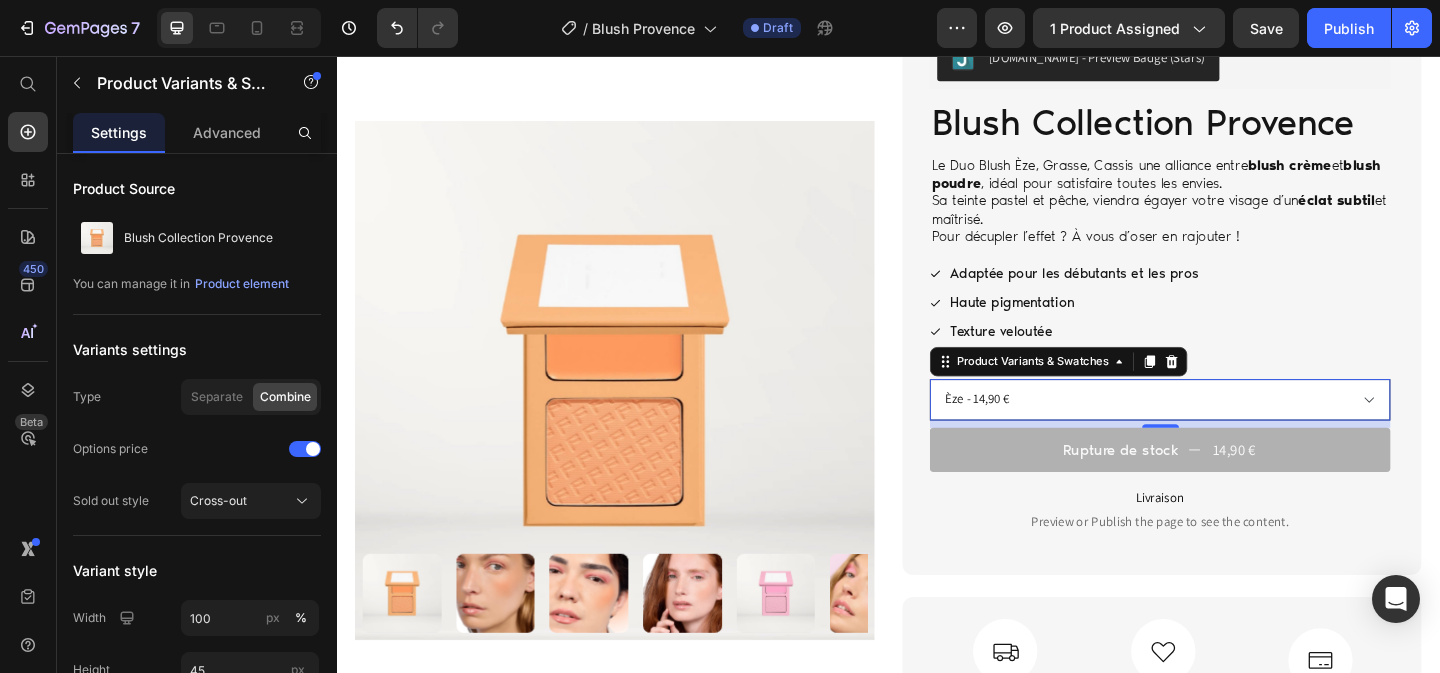 click on "Èze - 14,90 €  Grasse - 14,90 €  Cassis - 14,90 €" at bounding box center [1232, 429] 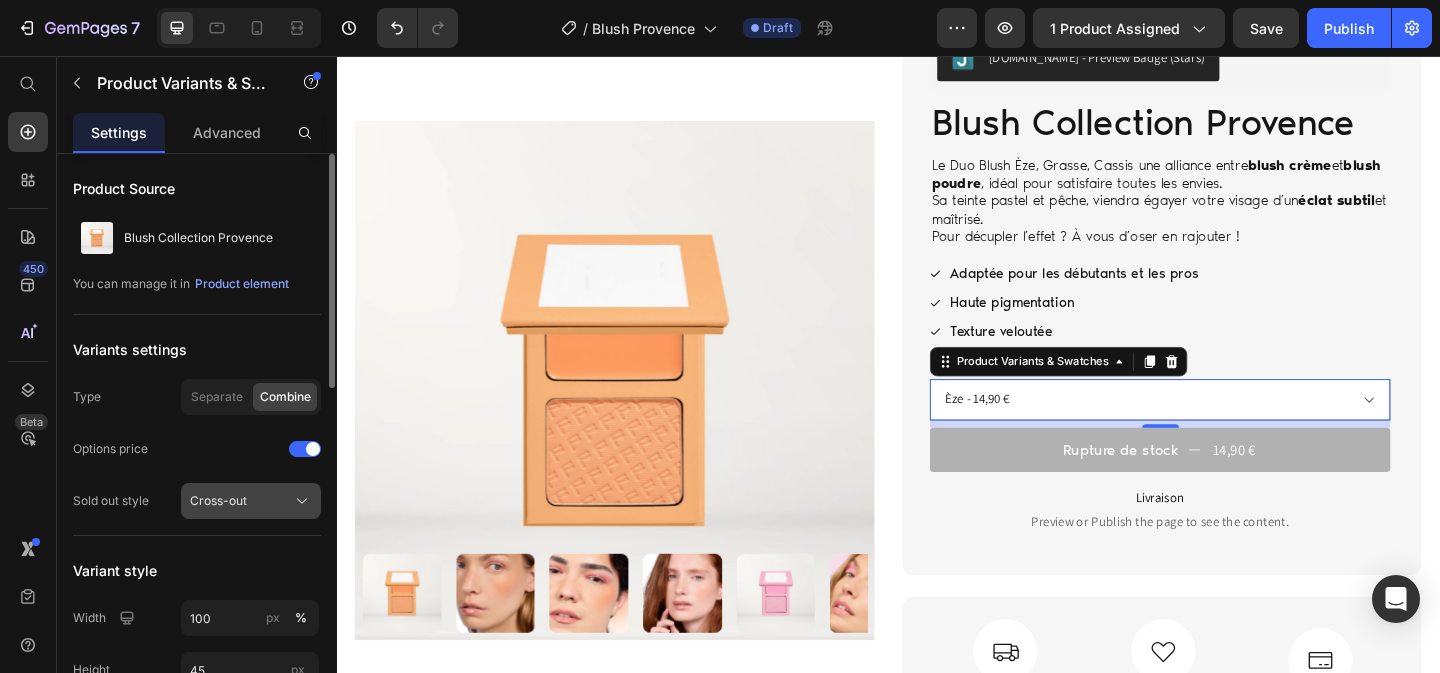 click on "Cross-out" at bounding box center (218, 501) 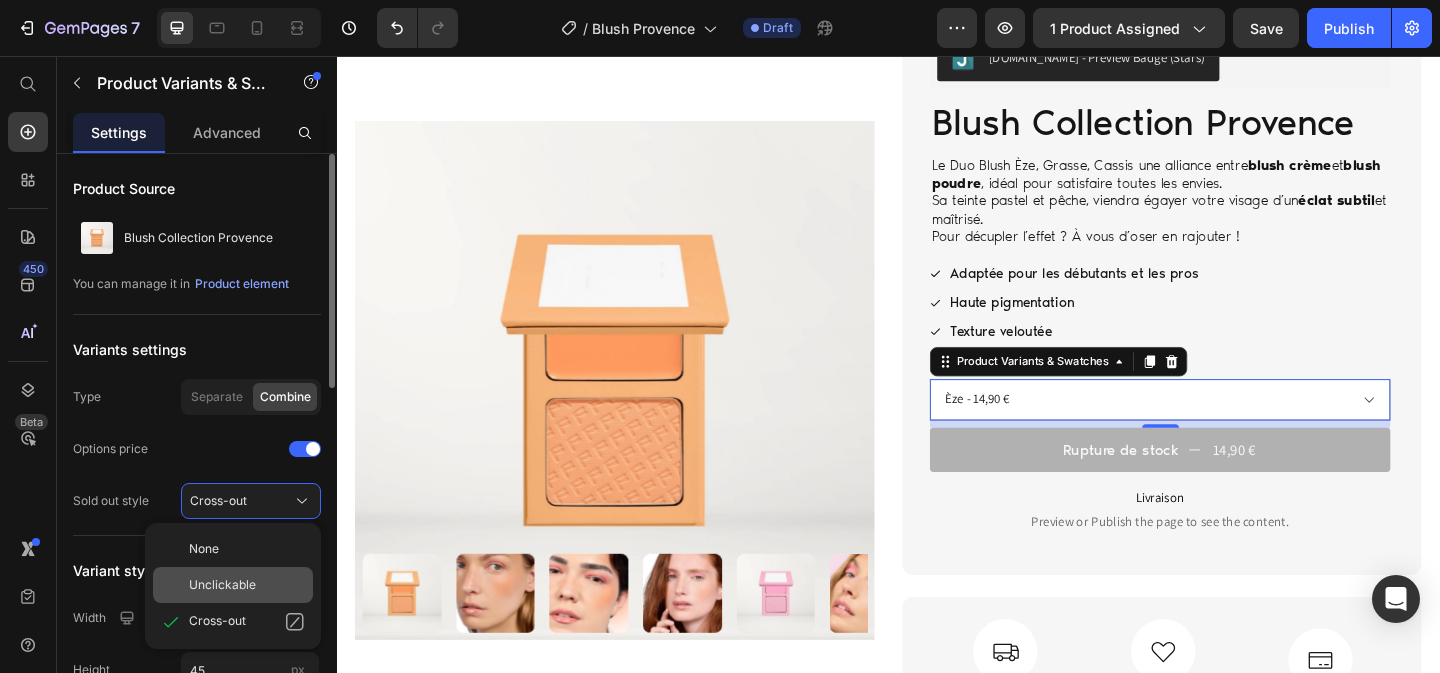 click on "Unclickable" at bounding box center [222, 585] 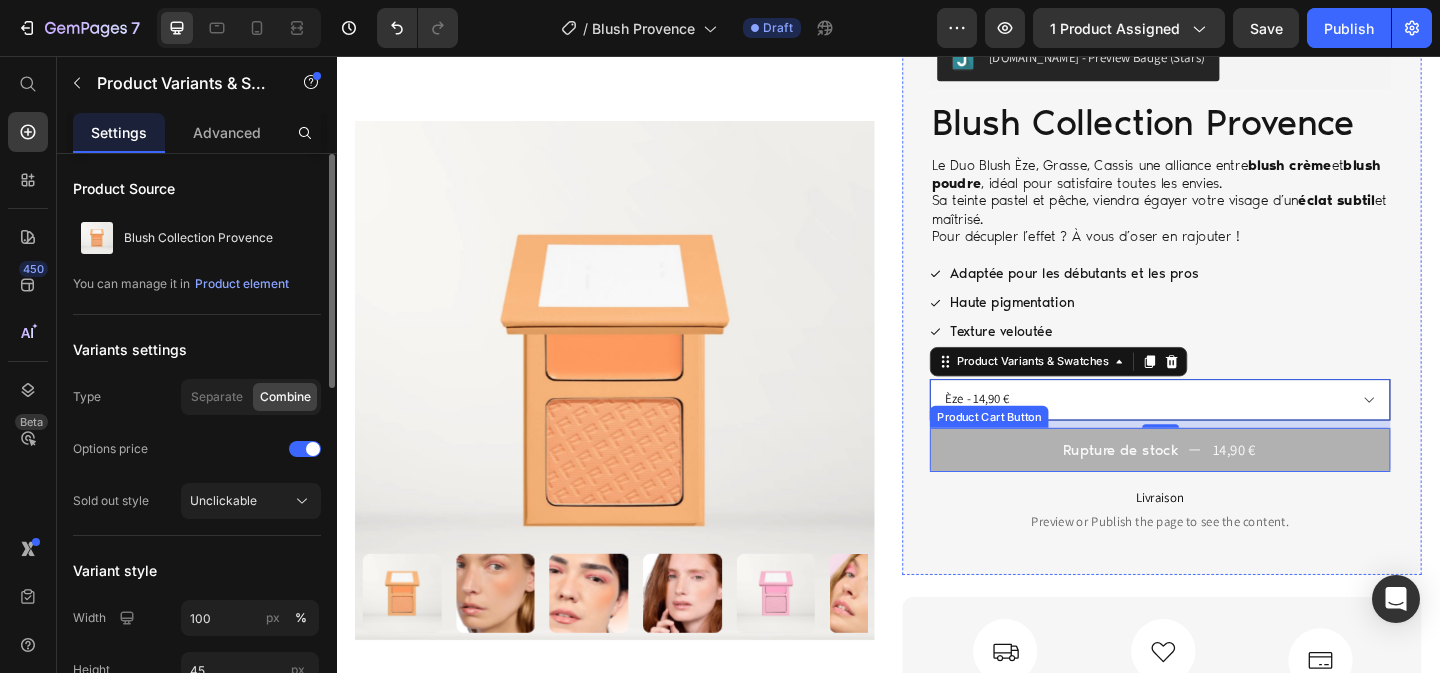click on "Èze - 14,90 €  Grasse - 14,90 €  Cassis - 14,90 €" at bounding box center (1232, 429) 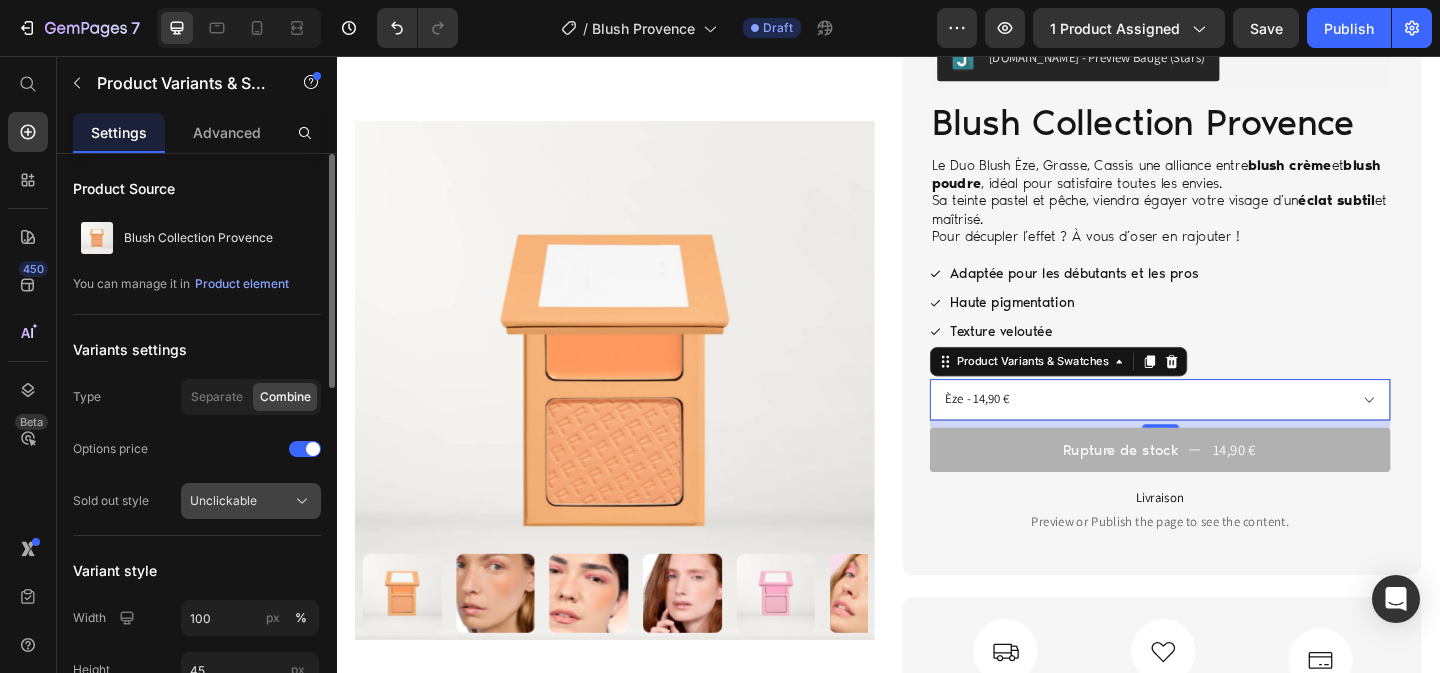click on "Unclickable" at bounding box center [251, 501] 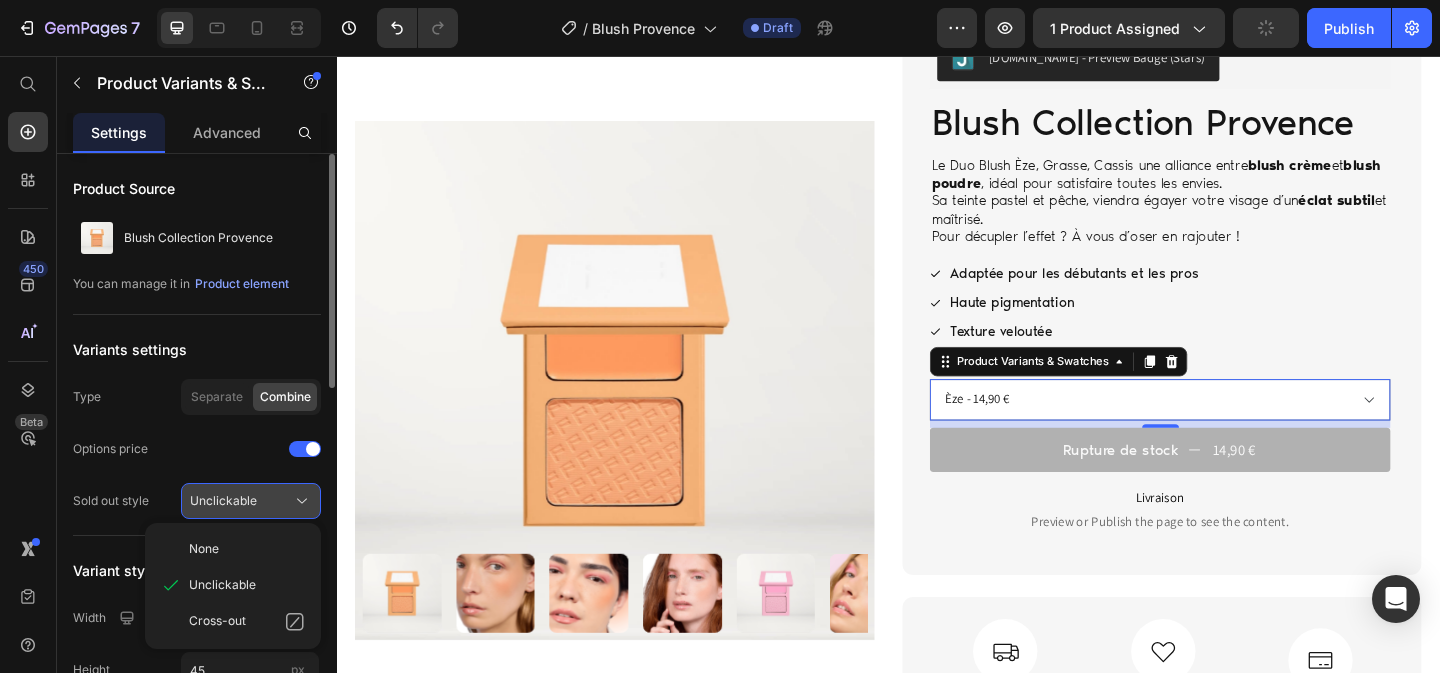 click on "Unclickable" at bounding box center (251, 501) 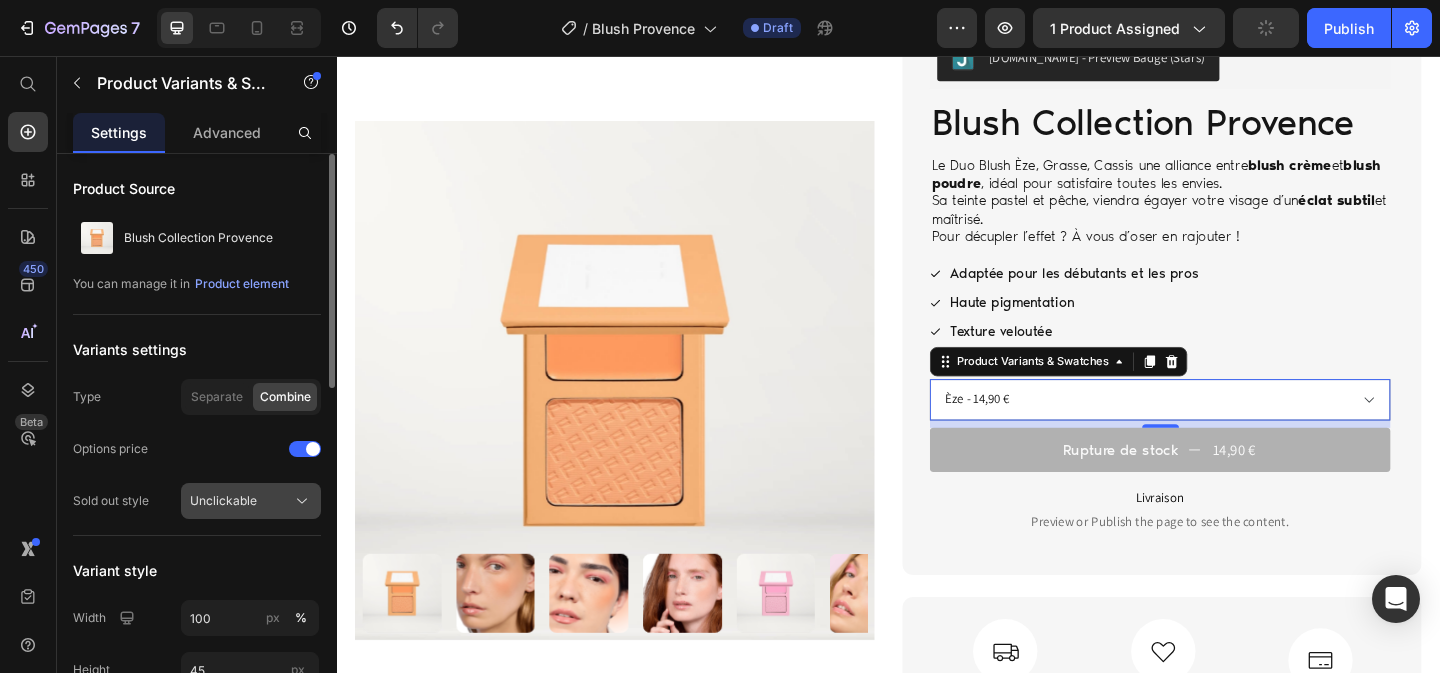 click on "Unclickable" at bounding box center (251, 501) 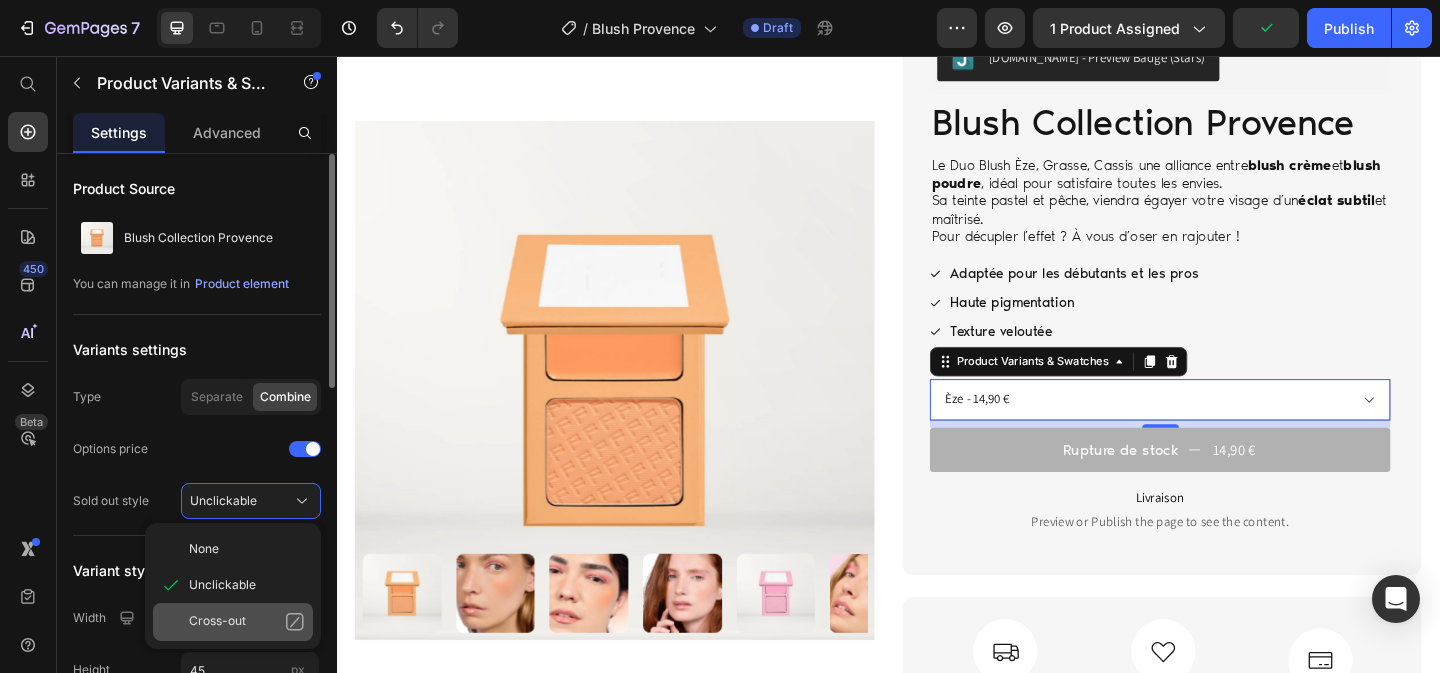 click on "Cross-out" 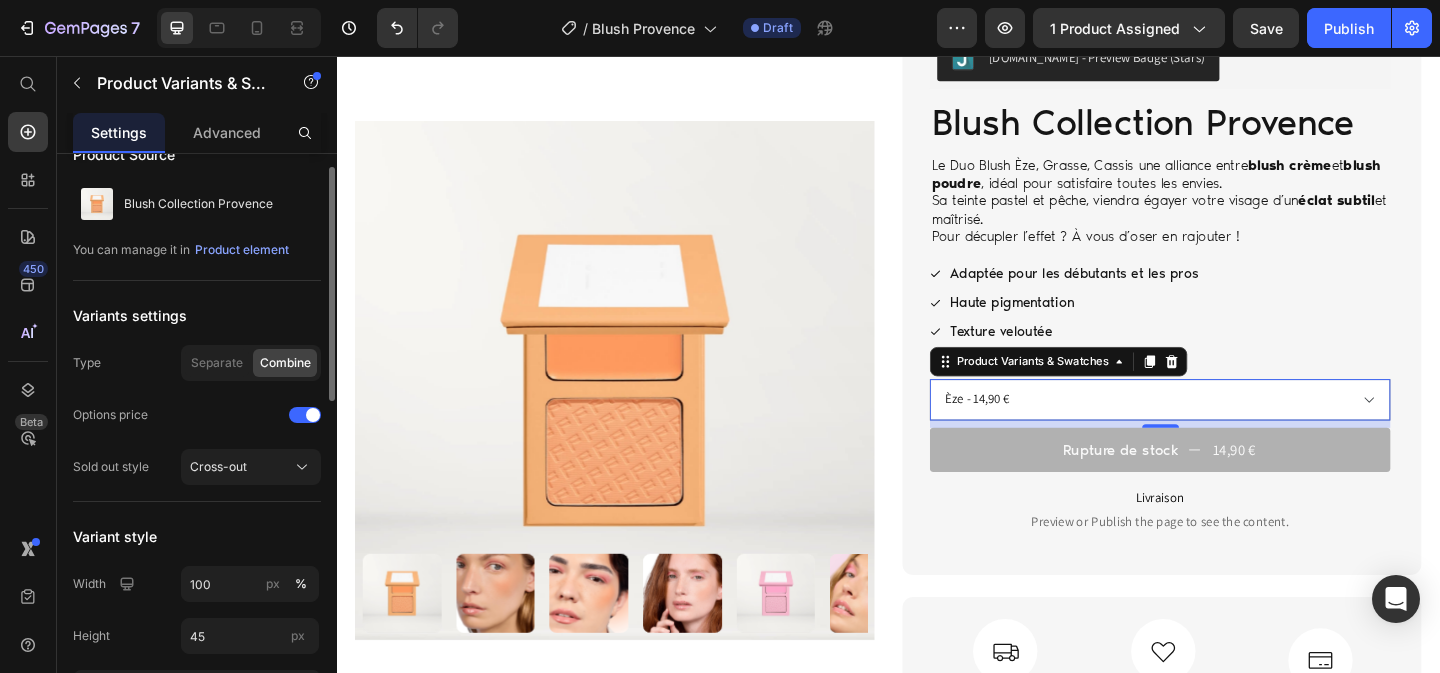 scroll, scrollTop: 17, scrollLeft: 0, axis: vertical 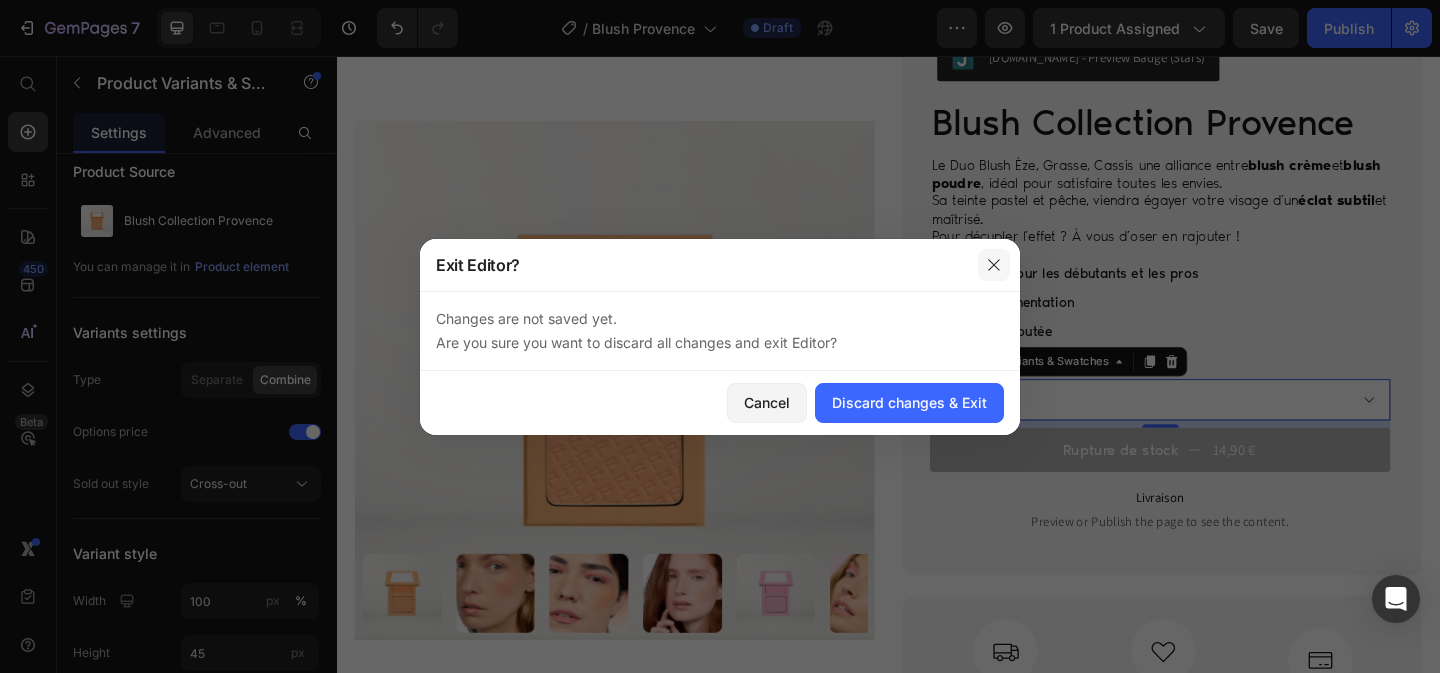 click 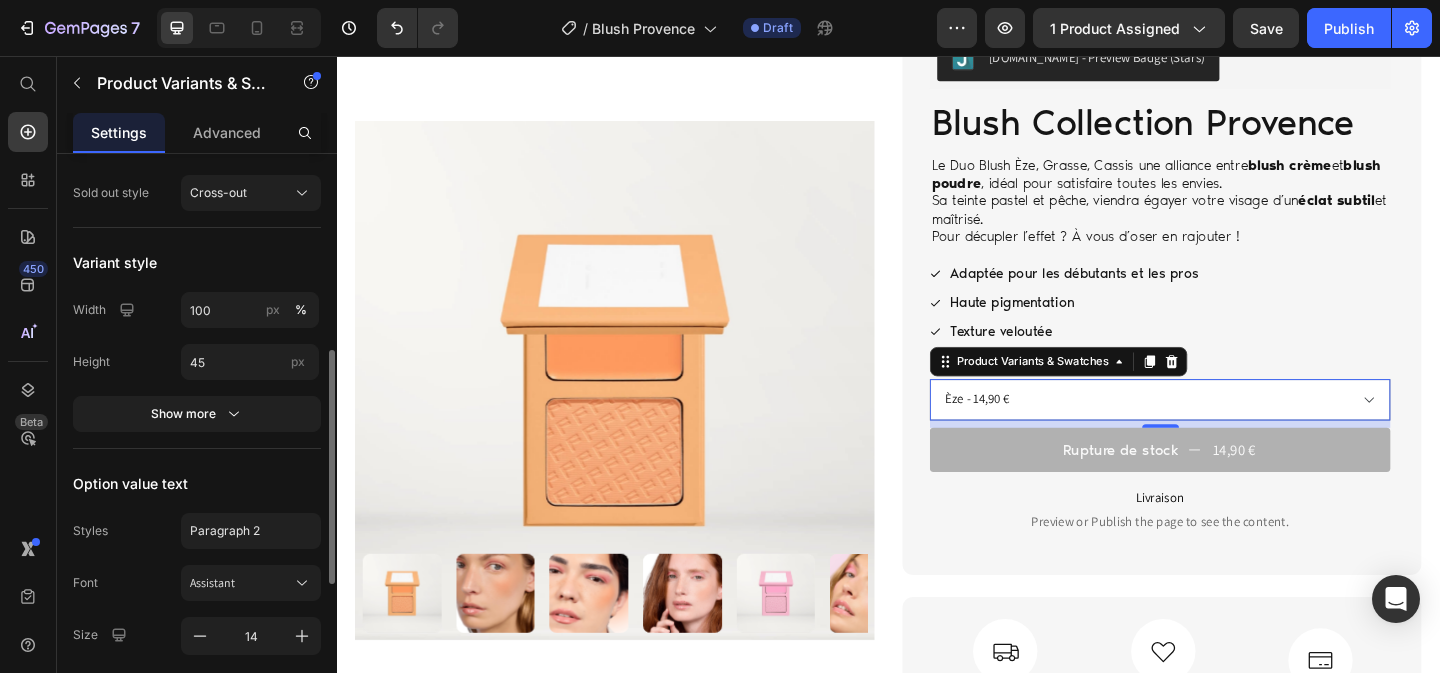 scroll, scrollTop: 374, scrollLeft: 0, axis: vertical 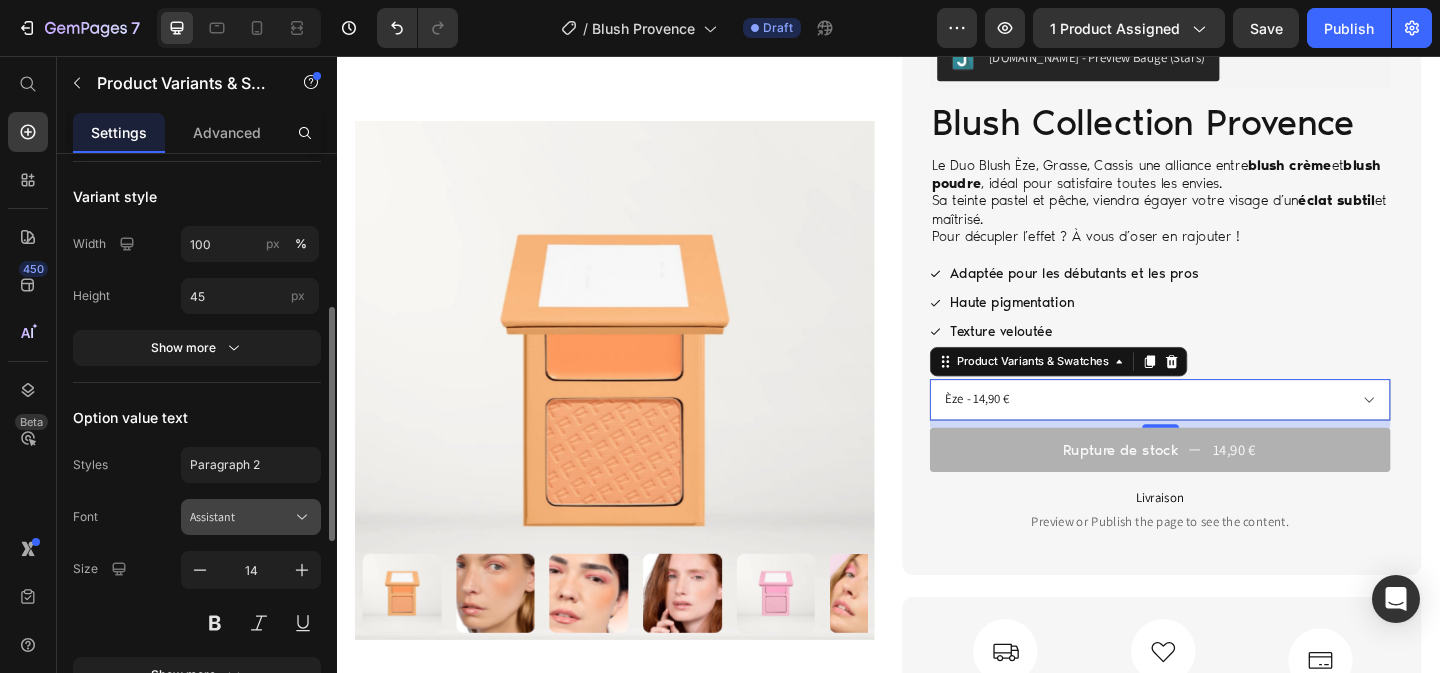click on "Assistant" at bounding box center (241, 517) 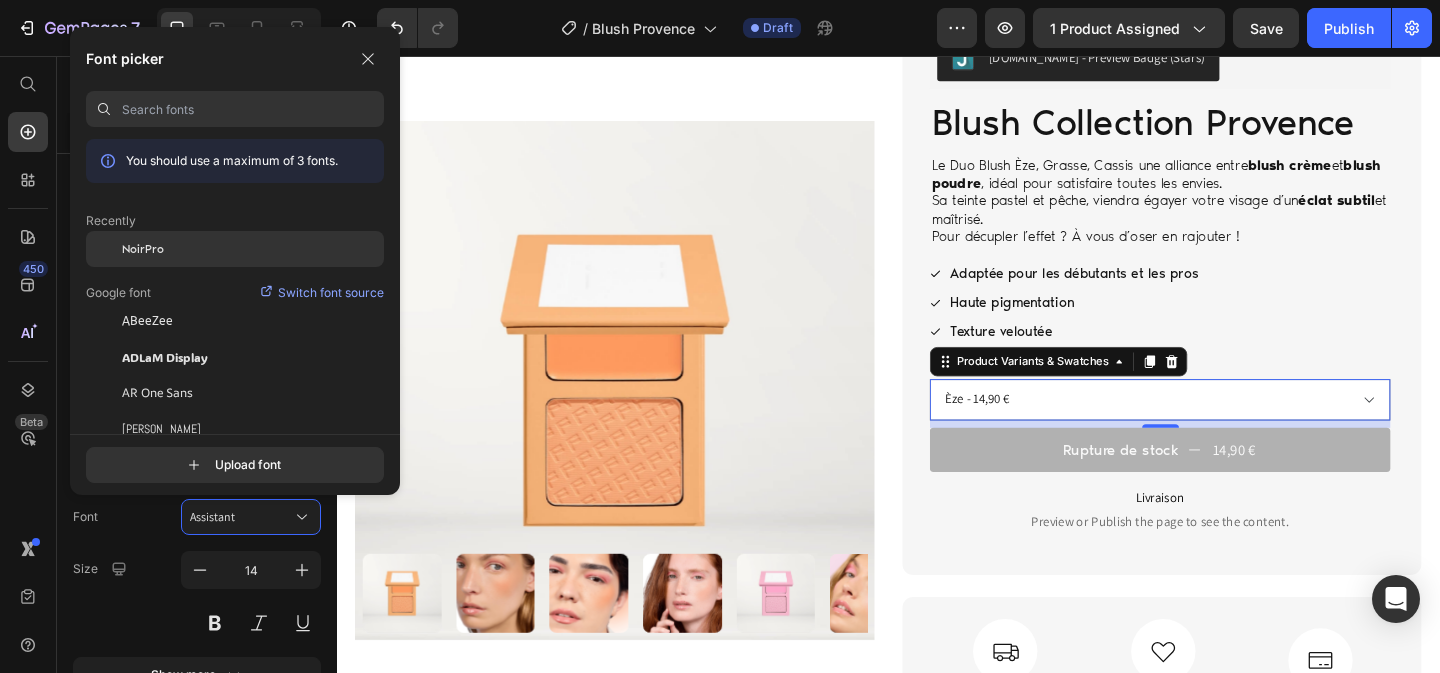 click on "NoirPro" 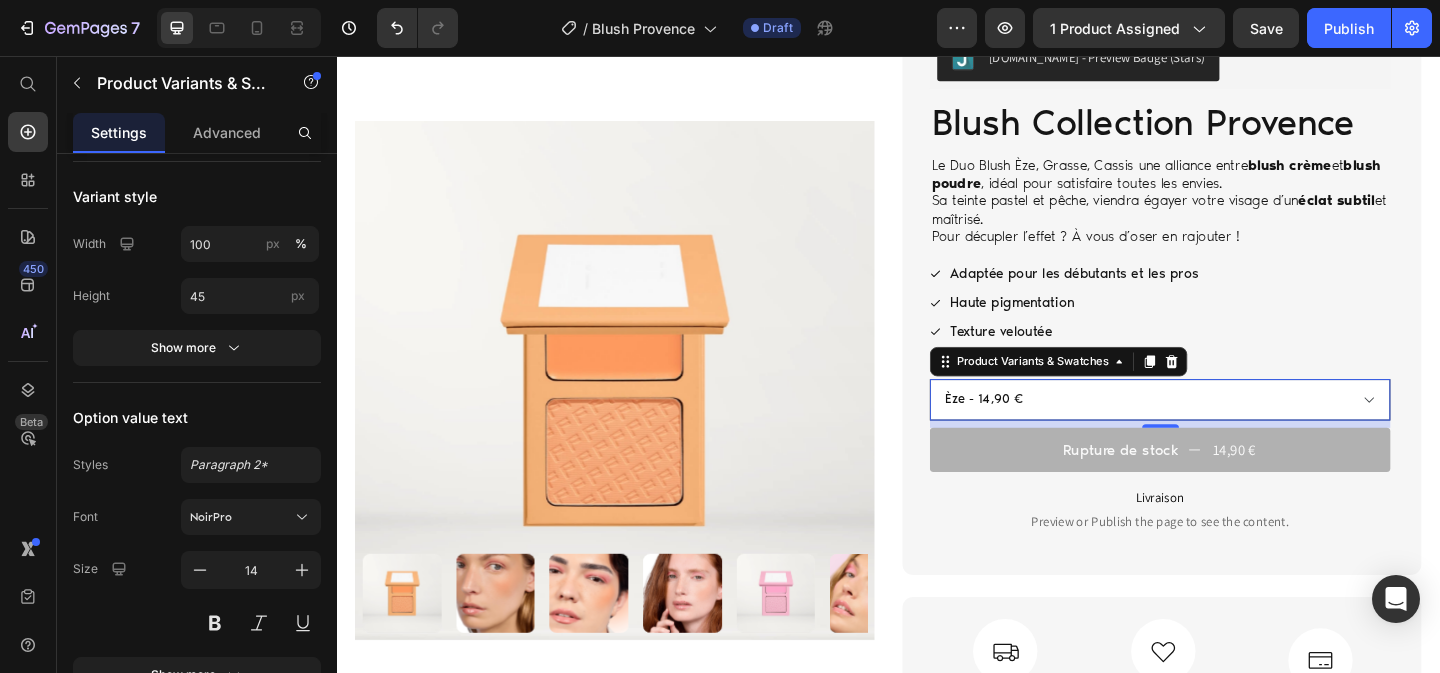 click on "Èze - 14,90 €  Grasse - 14,90 €  Cassis - 14,90 €" at bounding box center (1232, 429) 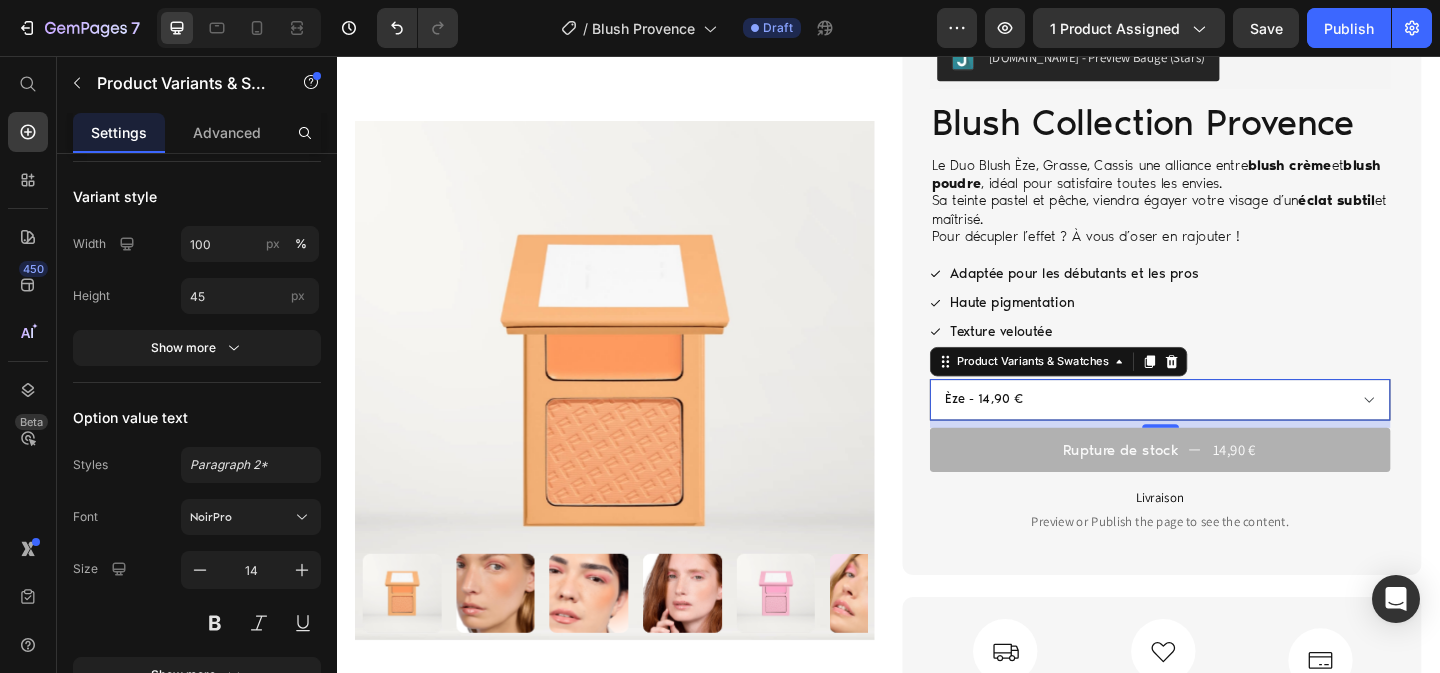 click on "Èze - 14,90 €  Grasse - 14,90 €  Cassis - 14,90 €" at bounding box center [1232, 429] 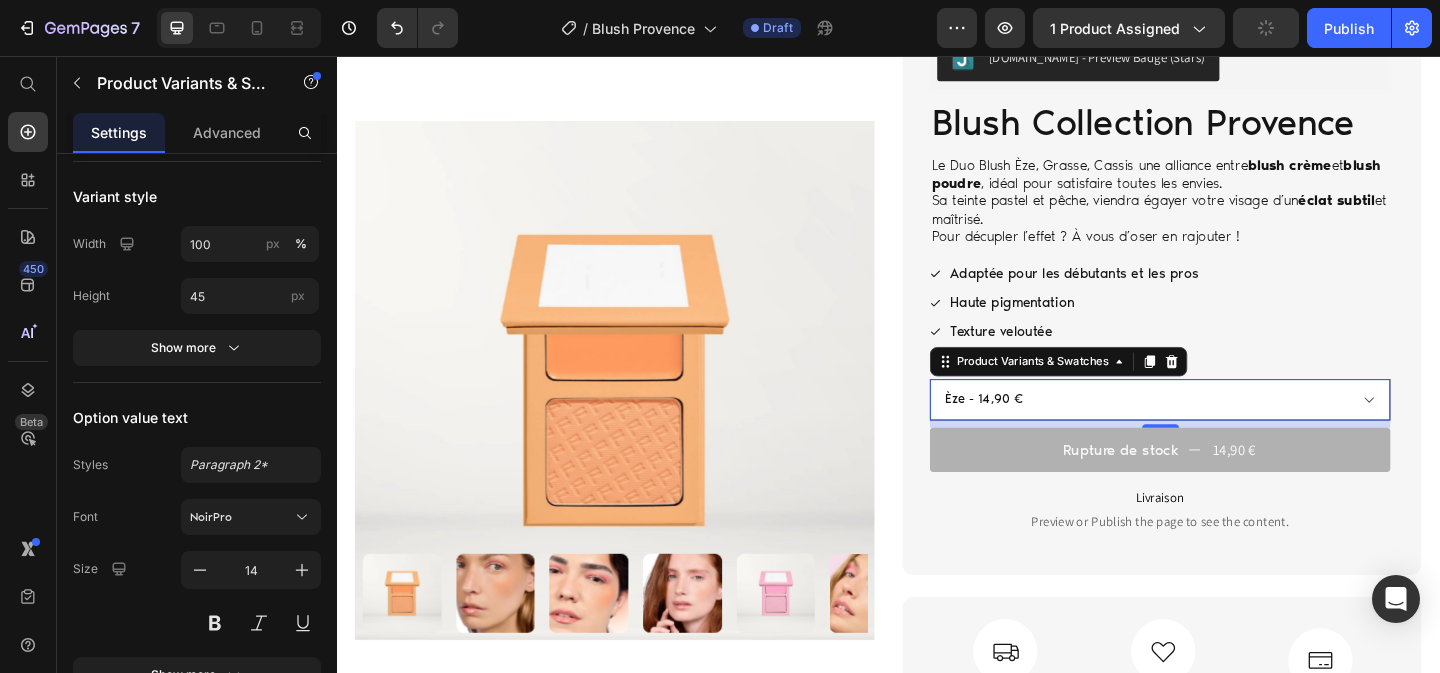 select on "574845939894780779" 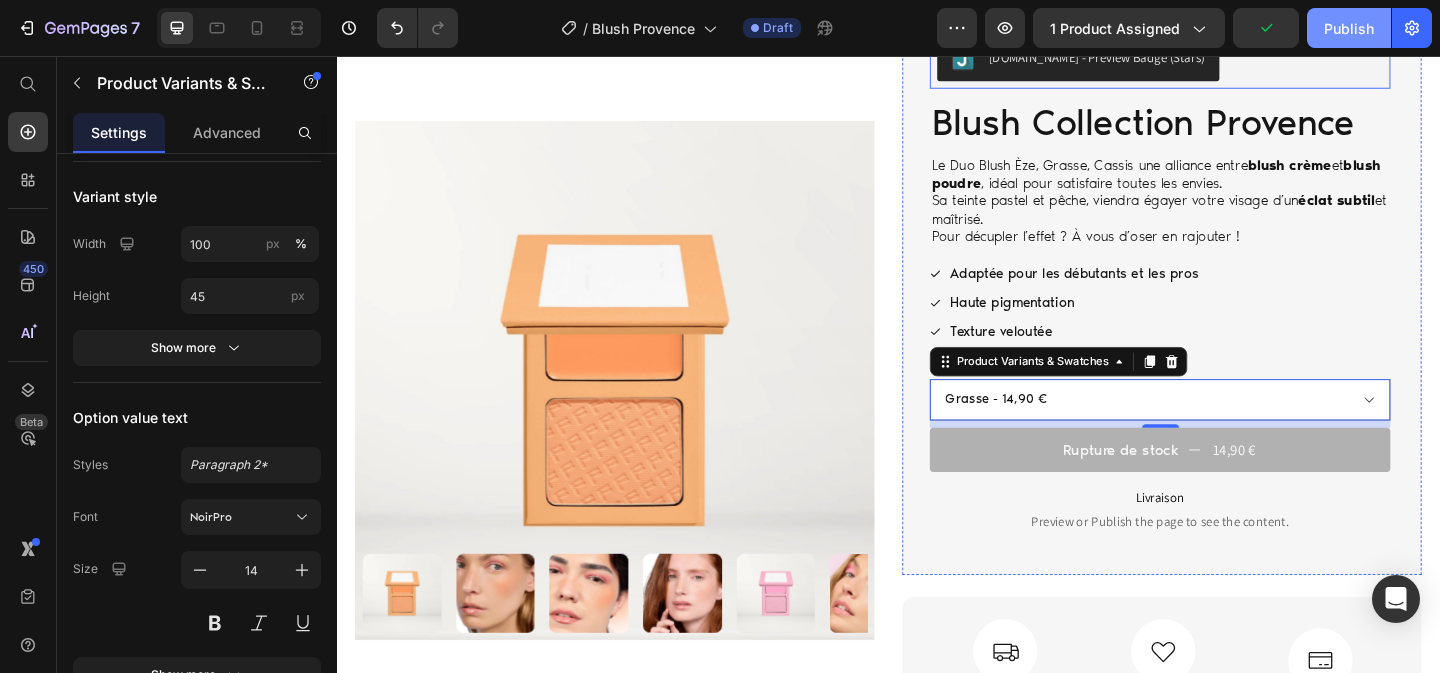 click on "Publish" at bounding box center [1349, 28] 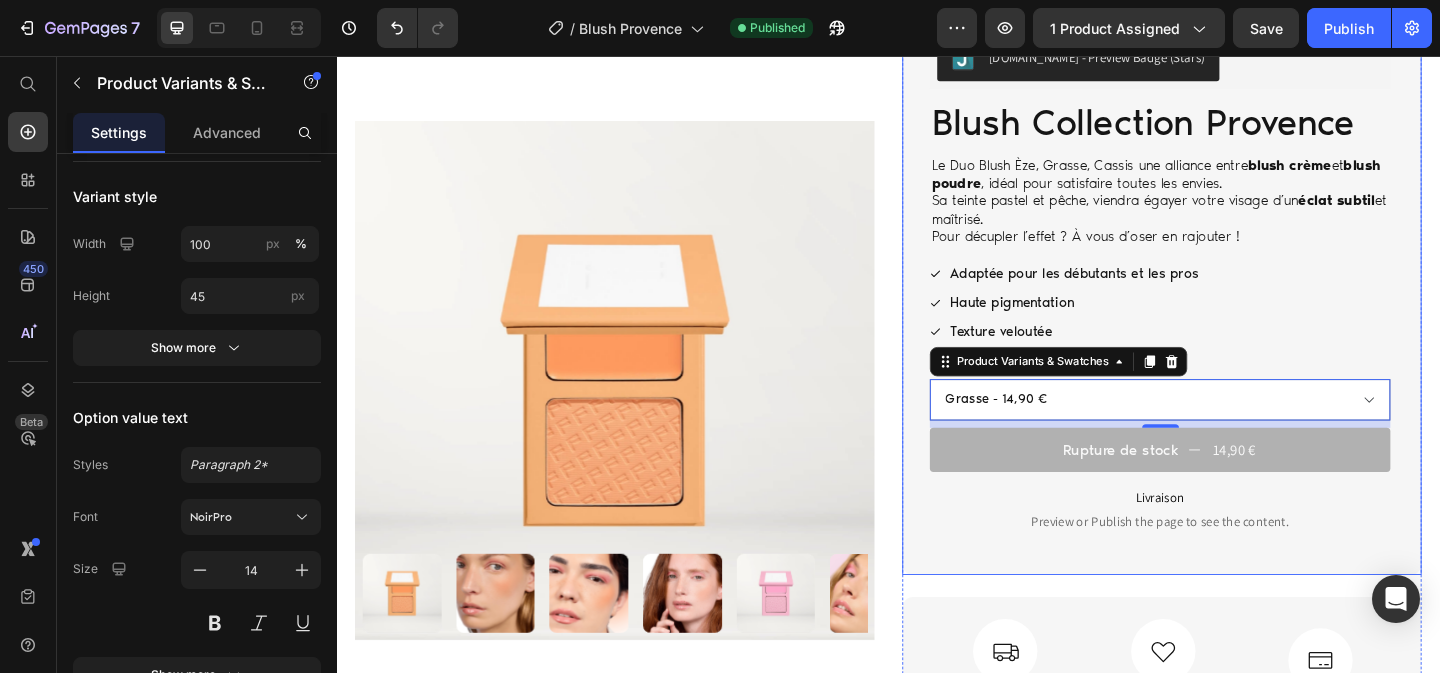 click on "Judge.me - Preview Badge (Stars) Judge.me Blush Collection Provence Product Title Le Duo Blush Èze, Grasse, Cassis une alliance entre  blush crème  et  blush poudre , idéal pour satisfaire toutes les envies. Sa teinte pastel et pêche, viendra égayer votre visage d’un  éclat subtil  et maîtrisé. Pour décupler l’effet ? À vous d’oser en rajouter ! Text Block
Icon Adaptée pour les débutants et les pros Text Block Row
Icon Haute pigmentation Text Block Row
Icon Texture veloutée Text Block Row
Icon Fini non gras Text Block Row Èze - 14,90 €  Grasse - 14,90 €  Cassis - 14,90 €  Product Variants & Swatches   8 Rupture de stock
14,90 € Product Cart Button
Livraison
Preview or Publish the page to see the content. Livraison Row" at bounding box center [1234, 311] 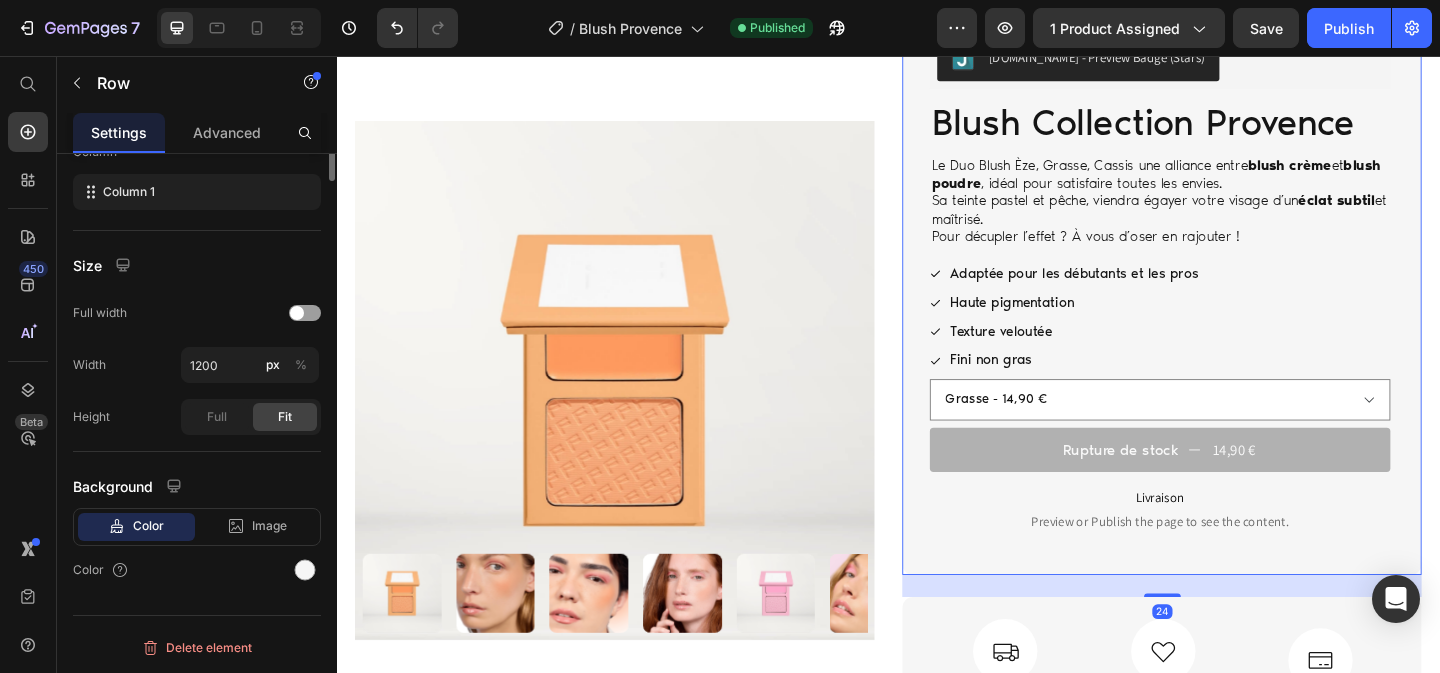 scroll, scrollTop: 0, scrollLeft: 0, axis: both 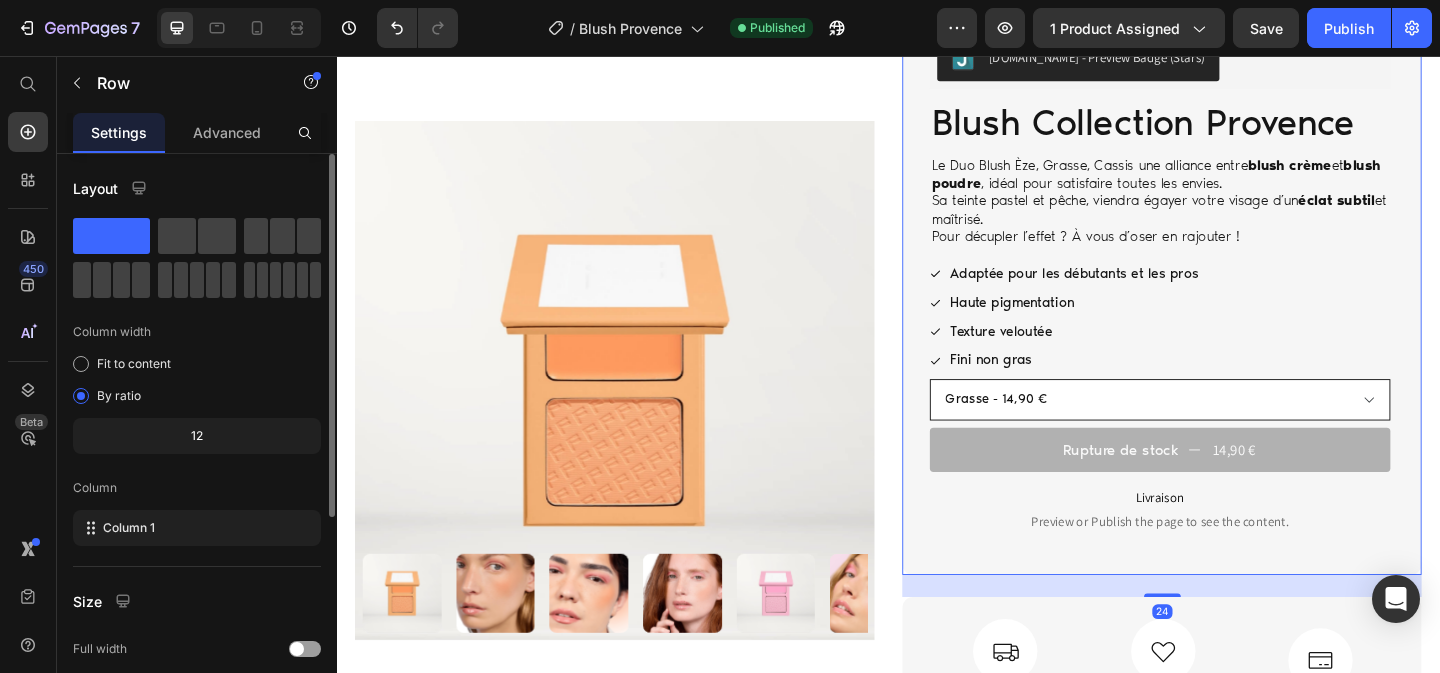 click on "Èze - 14,90 €  Grasse - 14,90 €  Cassis - 14,90 €" at bounding box center [1232, 429] 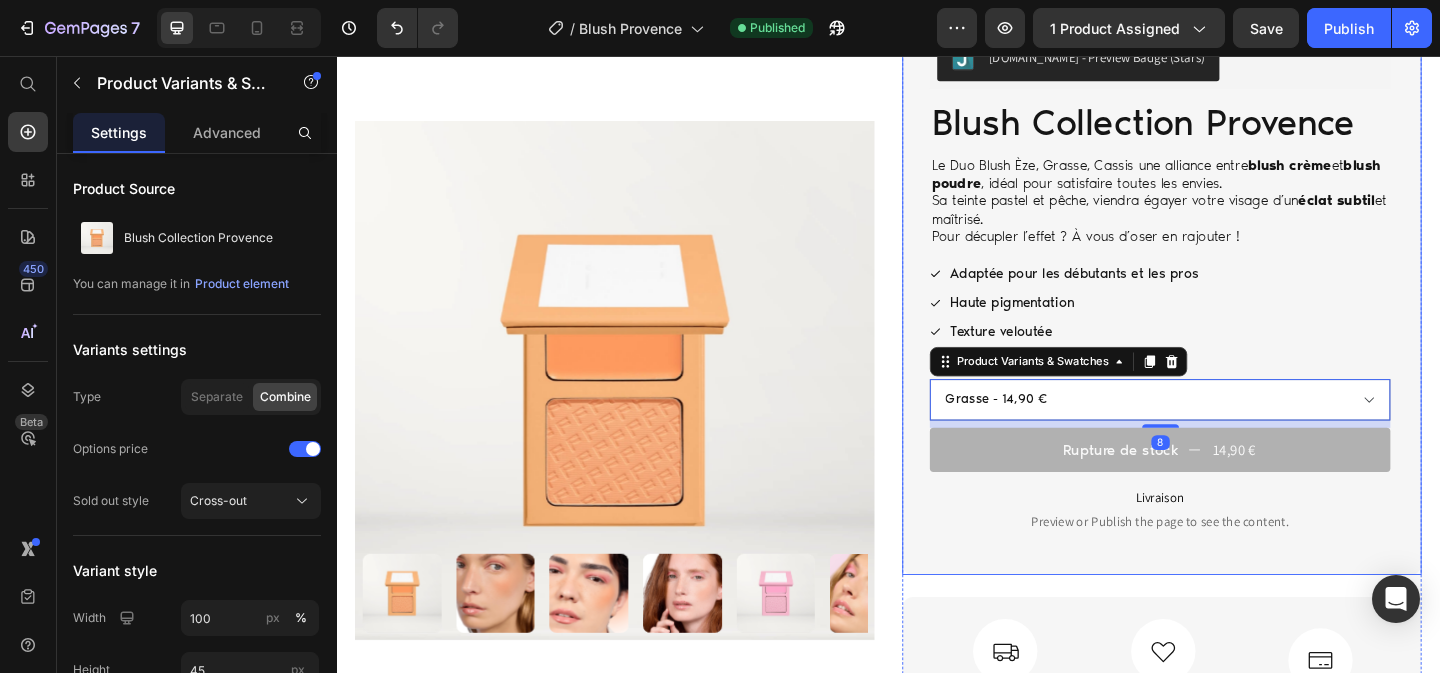 click on "Judge.me - Preview Badge (Stars) Judge.me Blush Collection Provence Product Title Le Duo Blush Èze, Grasse, Cassis une alliance entre  blush crème  et  blush poudre , idéal pour satisfaire toutes les envies. Sa teinte pastel et pêche, viendra égayer votre visage d’un  éclat subtil  et maîtrisé. Pour décupler l’effet ? À vous d’oser en rajouter ! Text Block
Icon Adaptée pour les débutants et les pros Text Block Row
Icon Haute pigmentation Text Block Row
Icon Texture veloutée Text Block Row
Icon Fini non gras Text Block Row Èze - 14,90 €  Grasse - 14,90 €  Cassis - 14,90 €  Product Variants & Swatches   8 Rupture de stock
14,90 € Product Cart Button
Livraison
Preview or Publish the page to see the content. Livraison Row" at bounding box center [1234, 311] 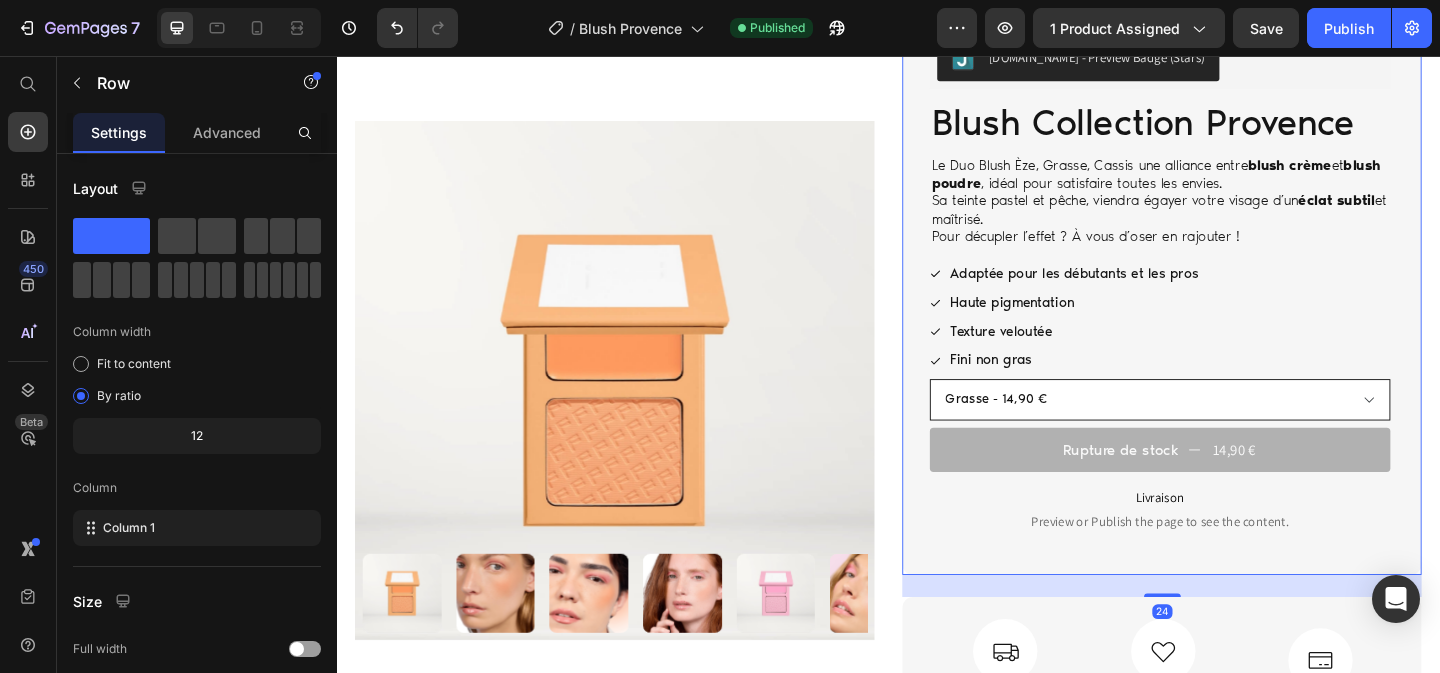 click on "Èze - 14,90 €  Grasse - 14,90 €  Cassis - 14,90 €" at bounding box center (1232, 429) 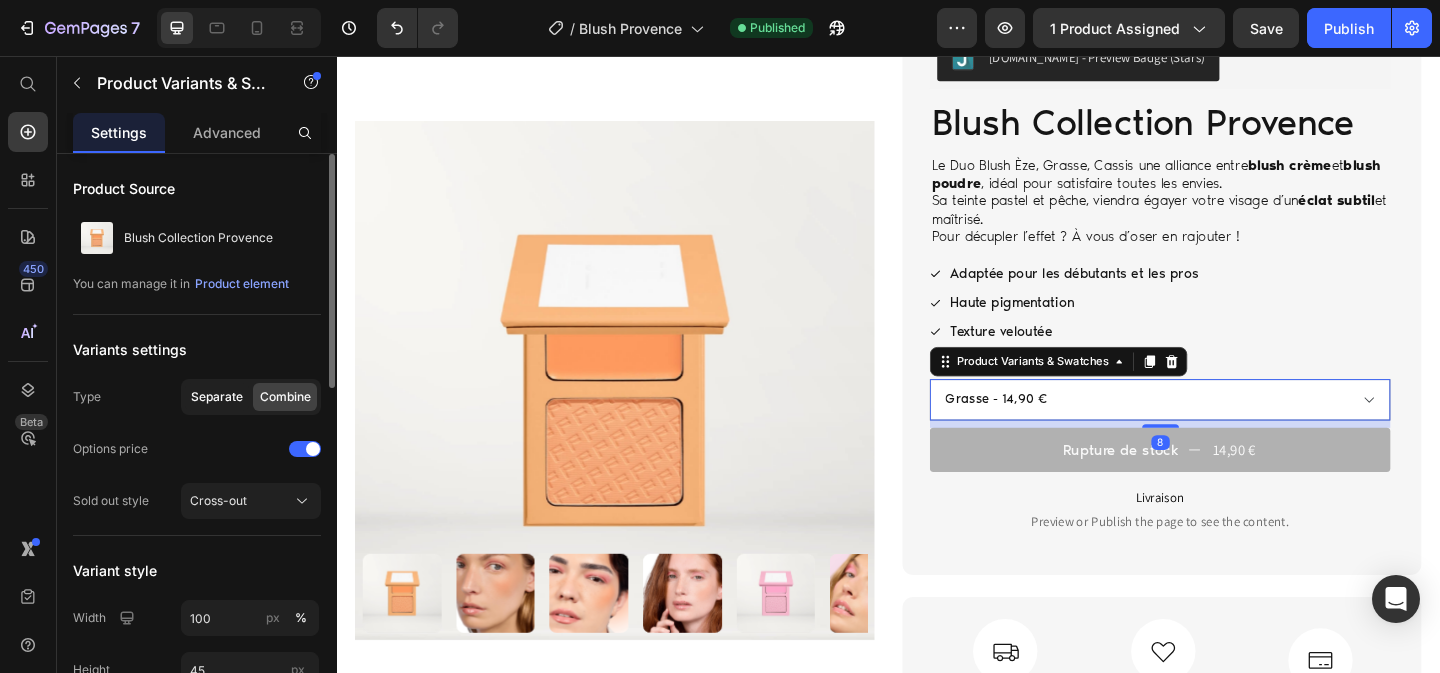 click on "Separate" 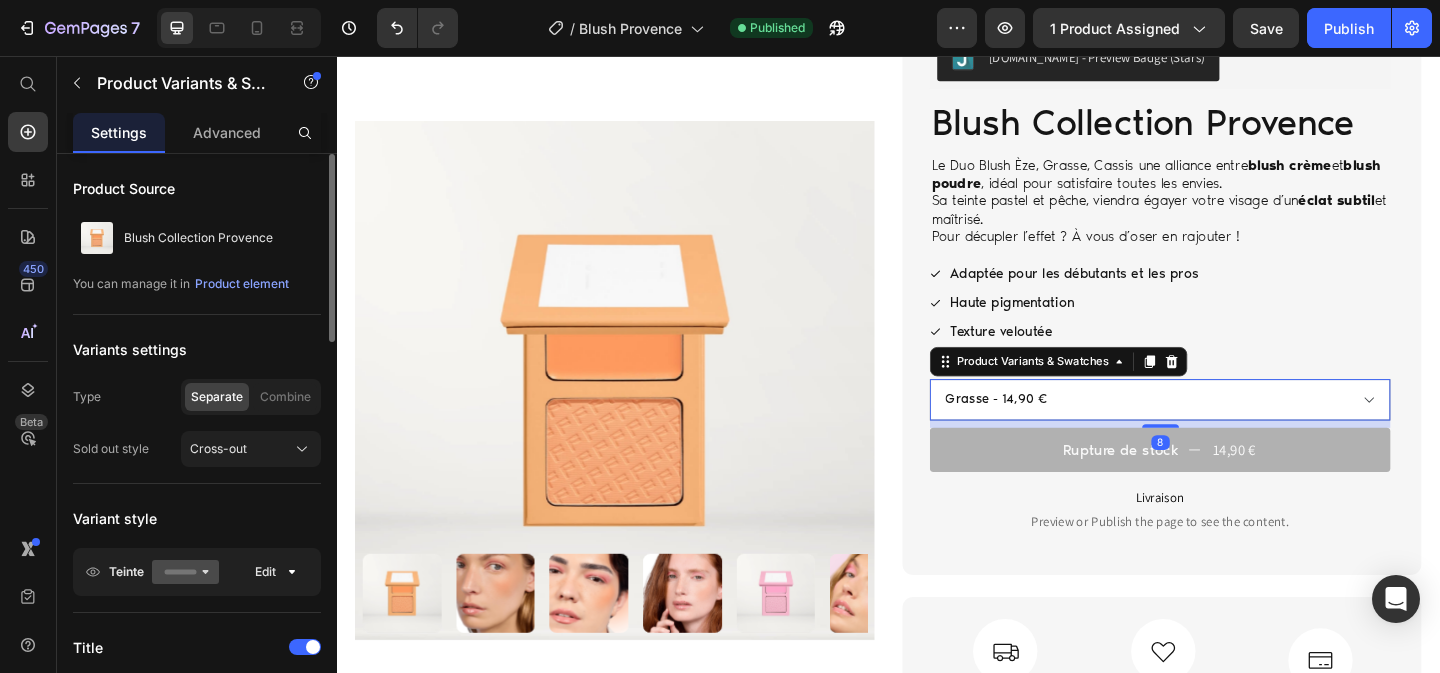 select on "Grasse" 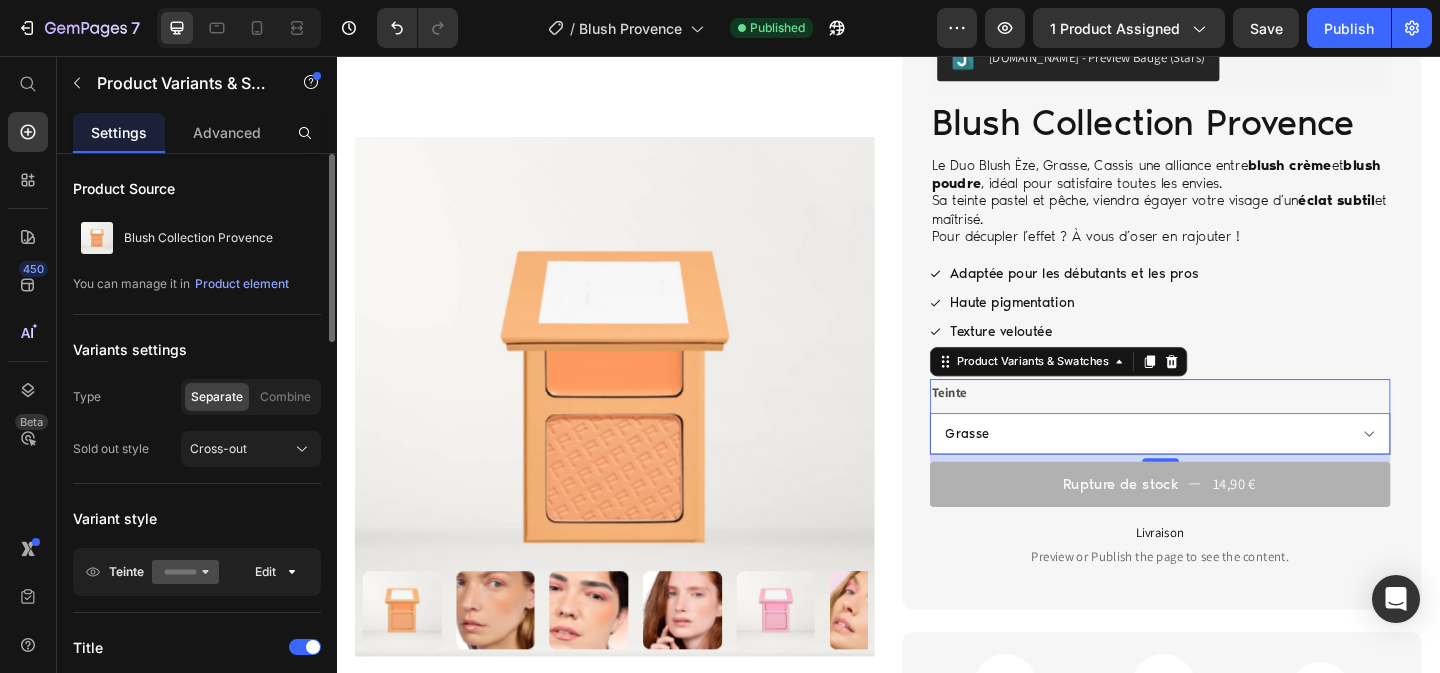 click on "Teinte Edit" 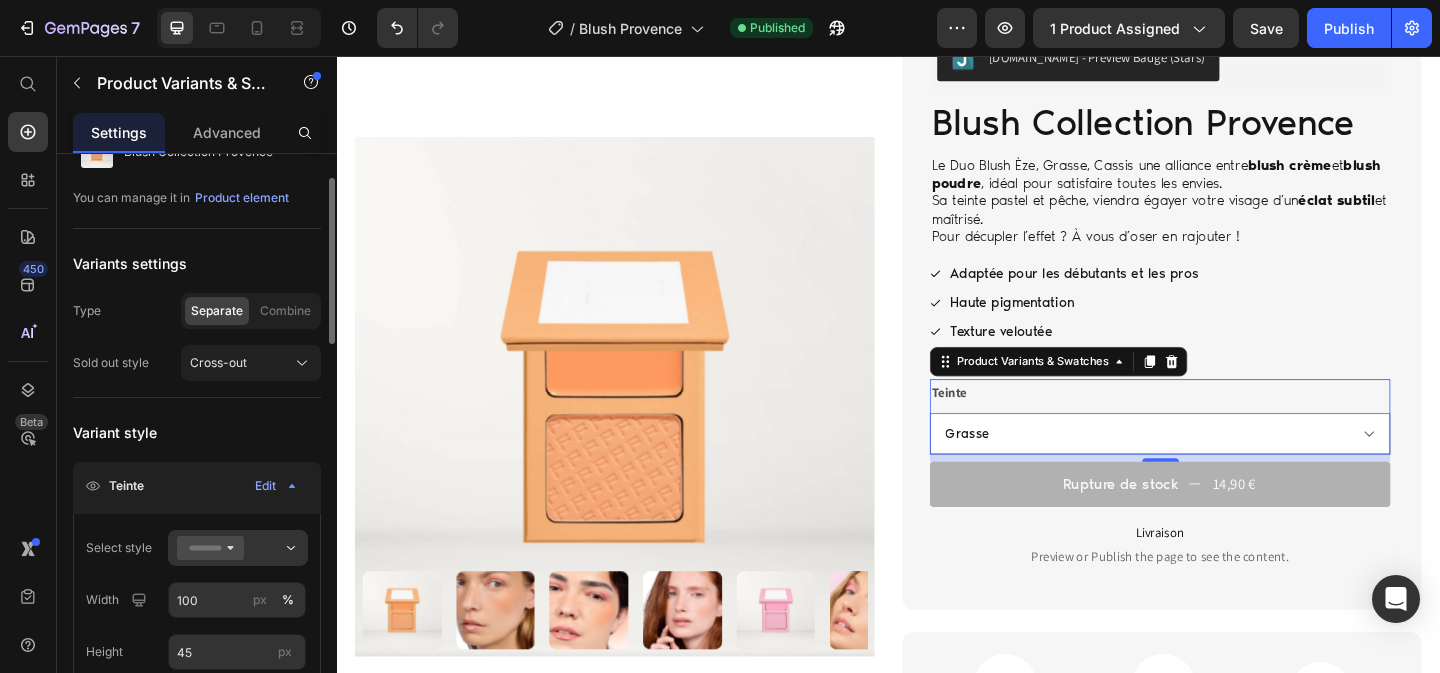 scroll, scrollTop: 173, scrollLeft: 0, axis: vertical 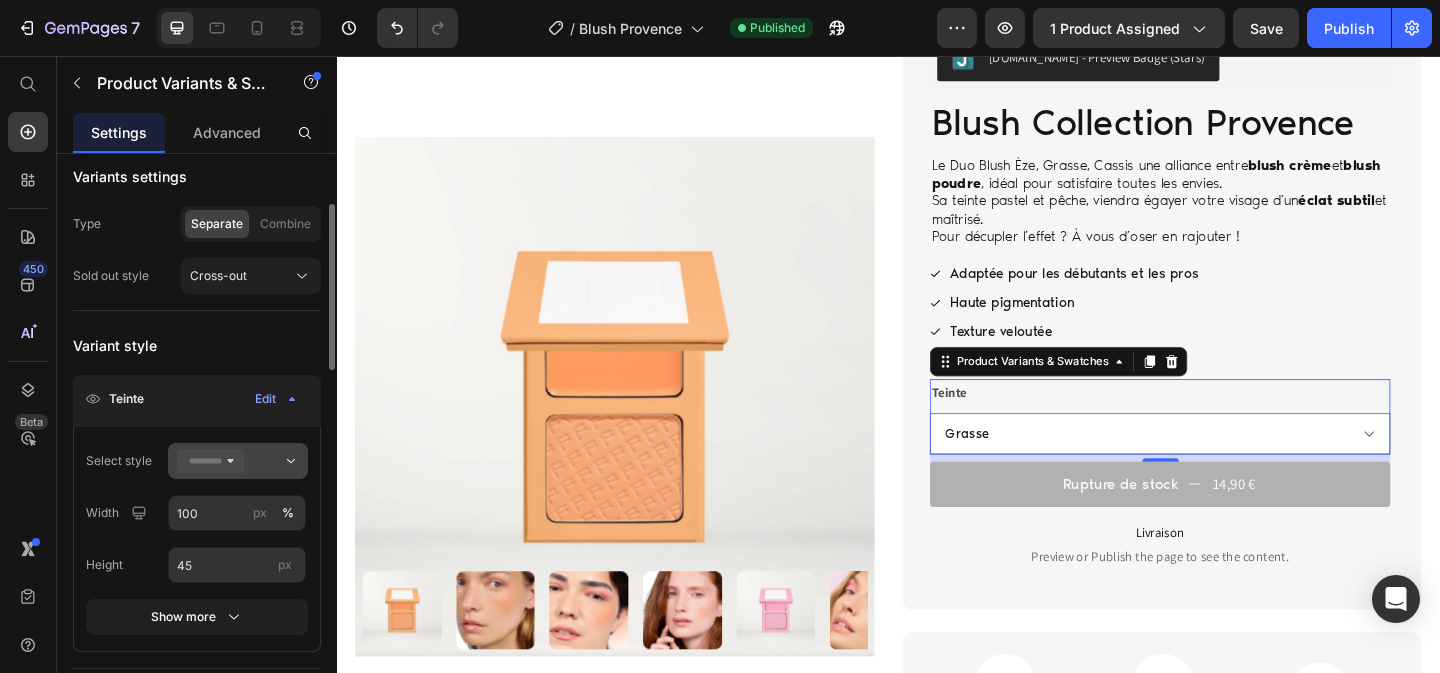 click at bounding box center [238, 461] 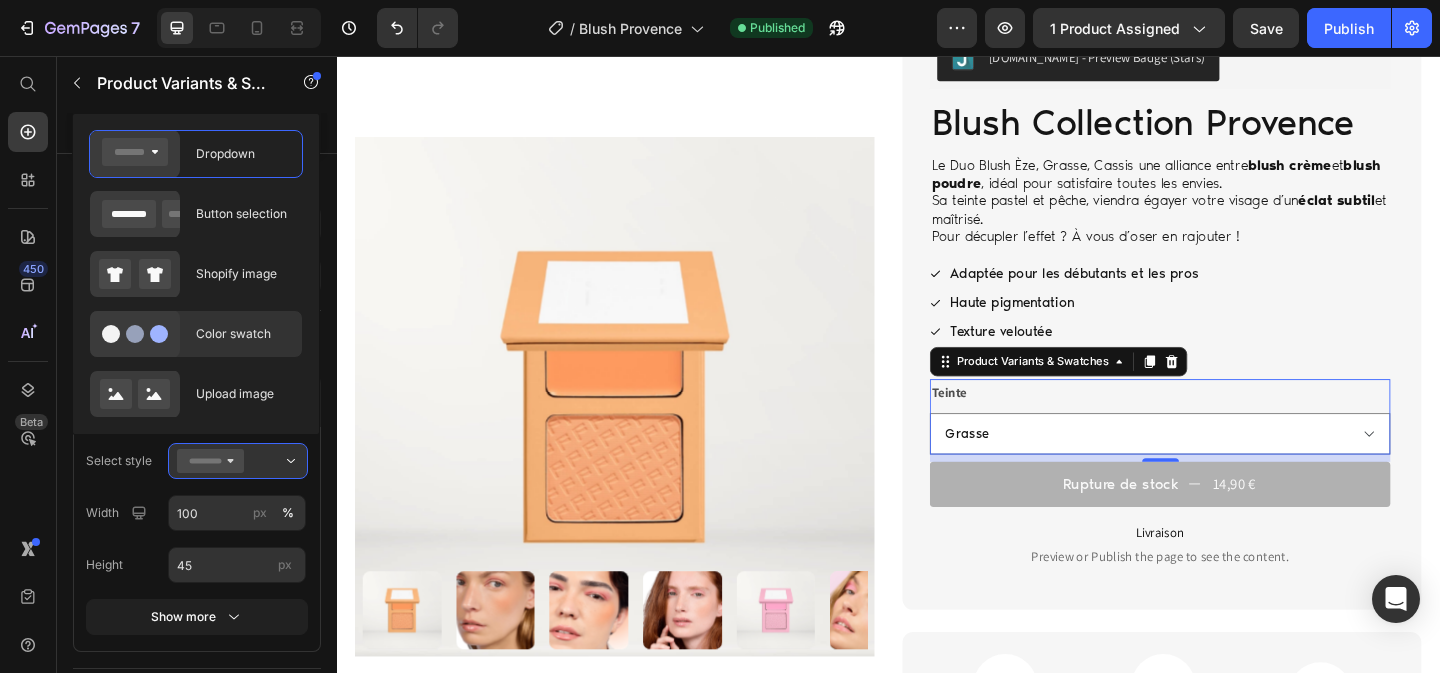 click on "Color swatch" at bounding box center [243, 334] 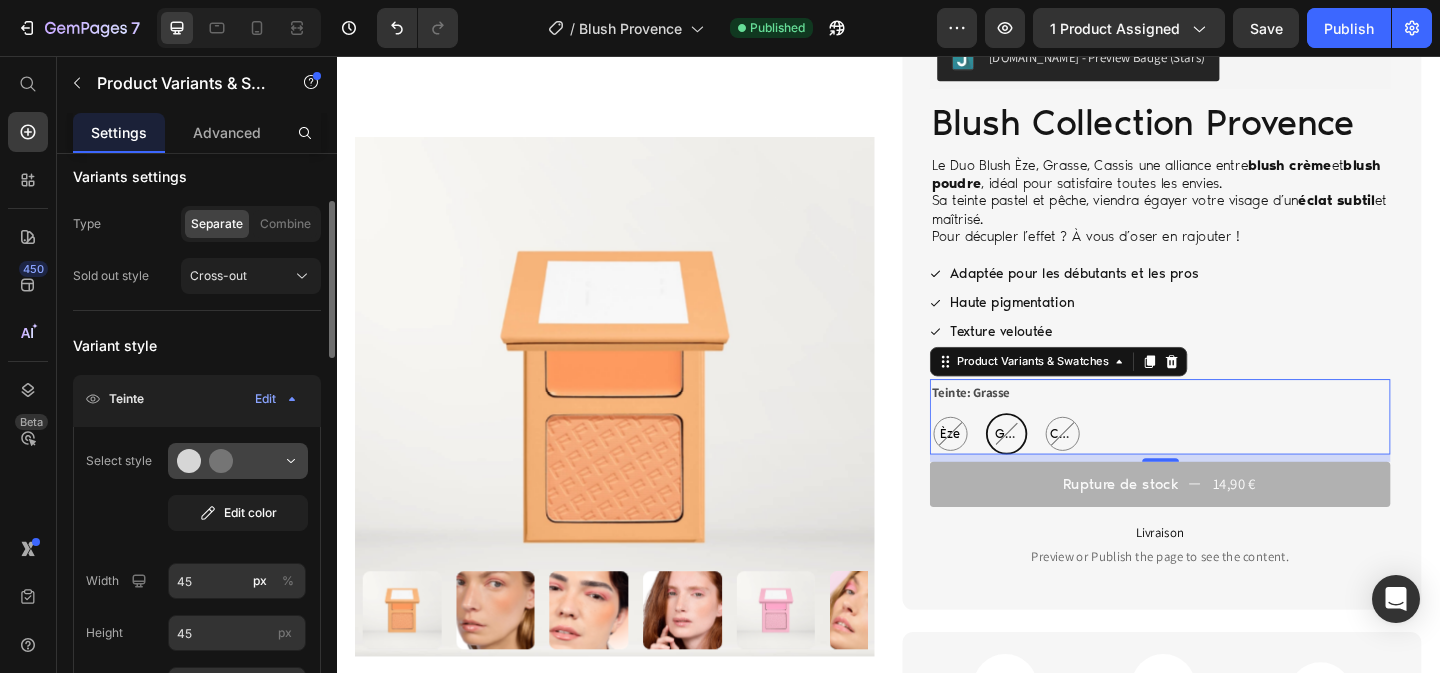 click at bounding box center [238, 461] 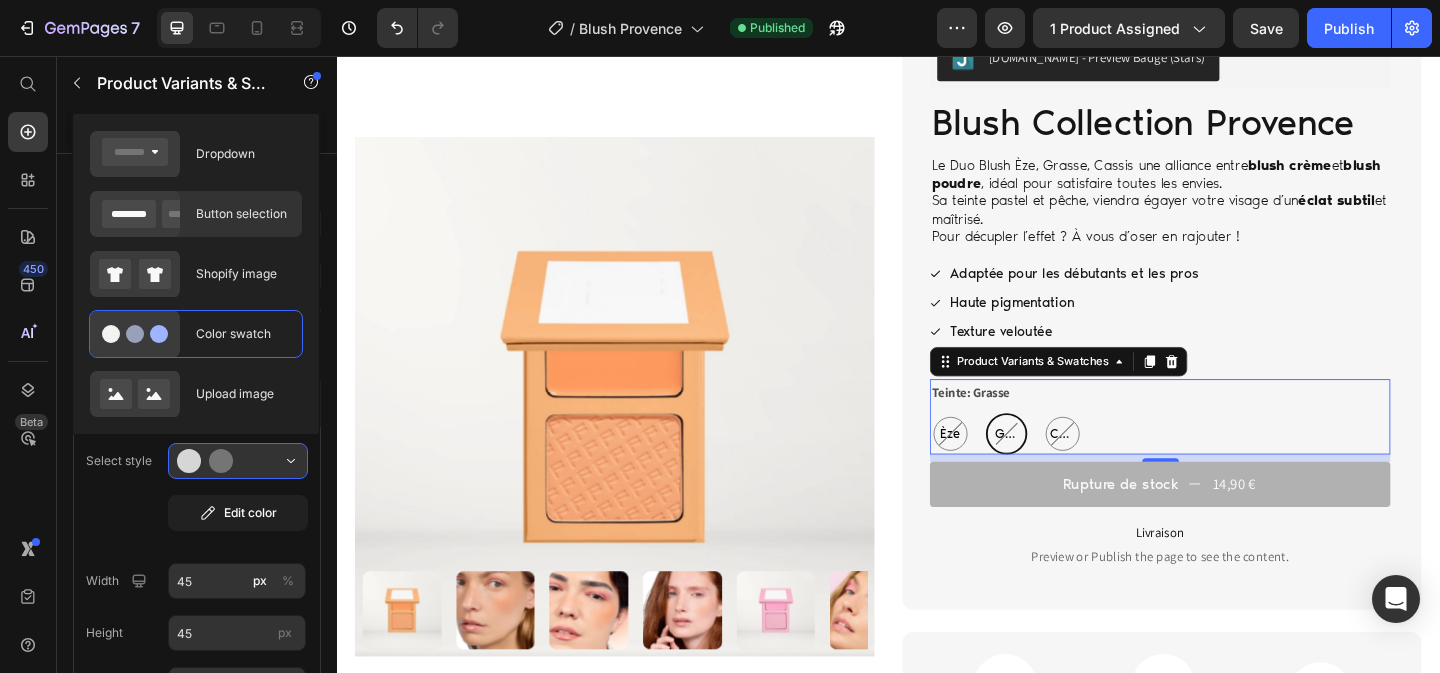 click on "Button selection" 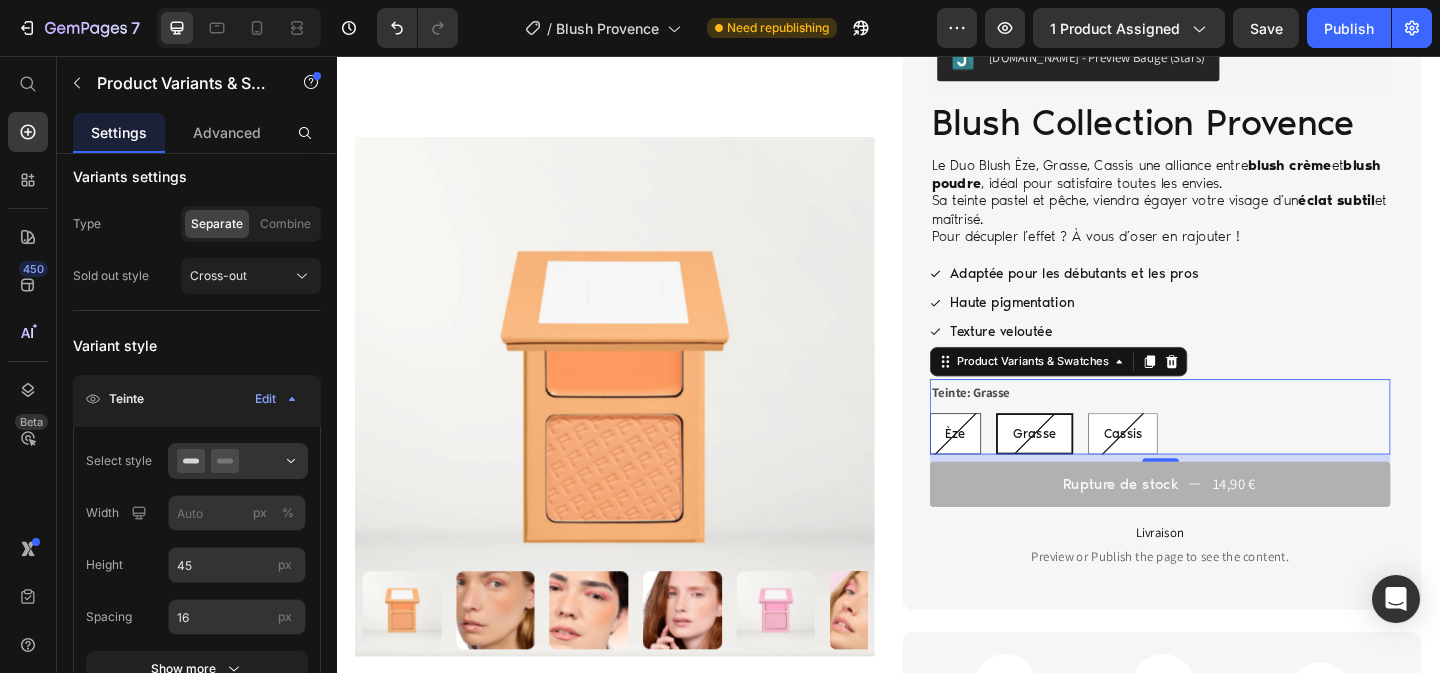 click on "Èze" at bounding box center [1010, 466] 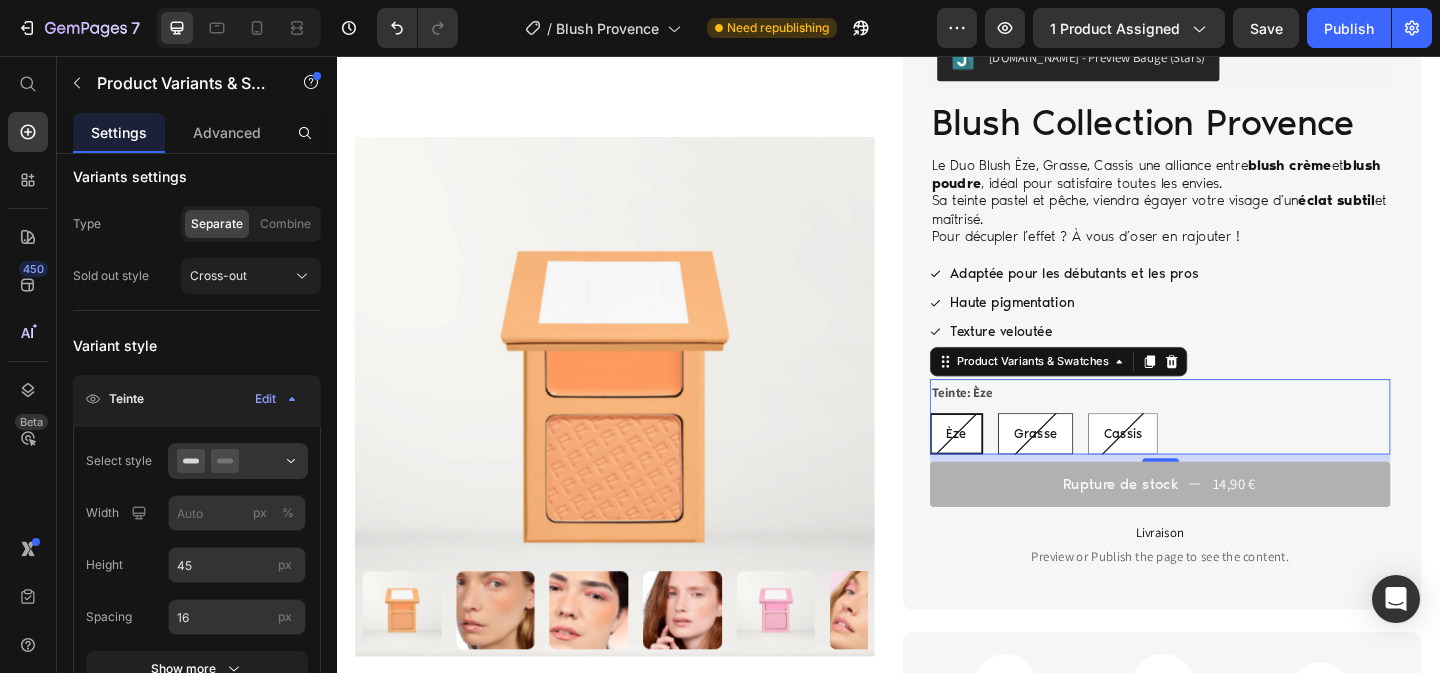 click on "Grasse" at bounding box center (1097, 466) 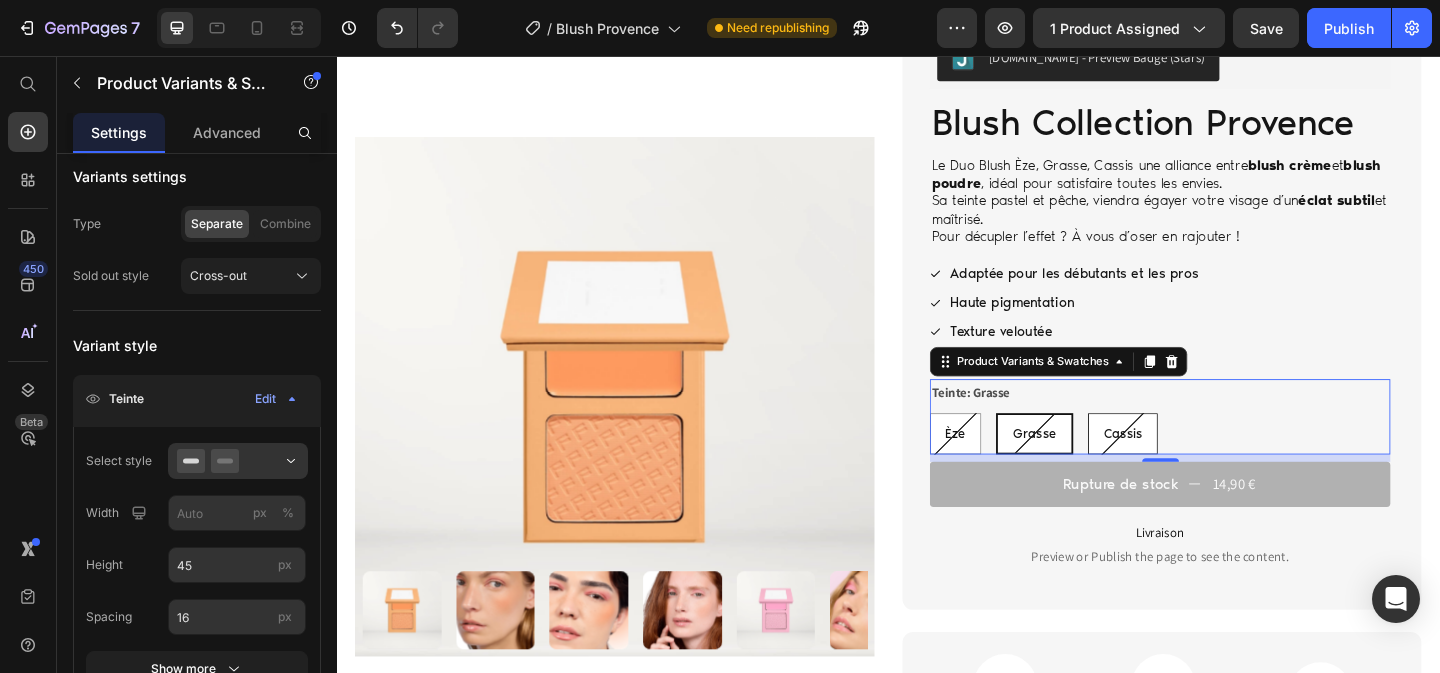 click on "Cassis" at bounding box center [1192, 466] 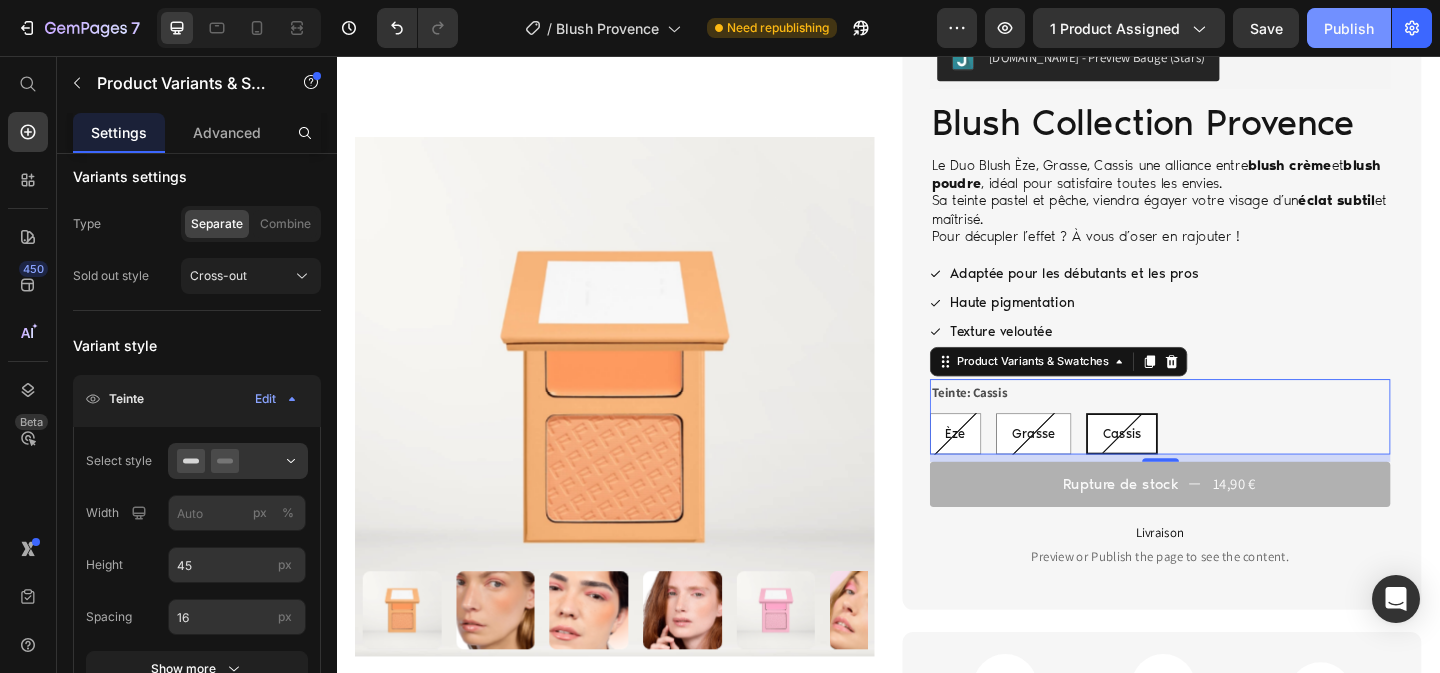 click on "Publish" at bounding box center (1349, 28) 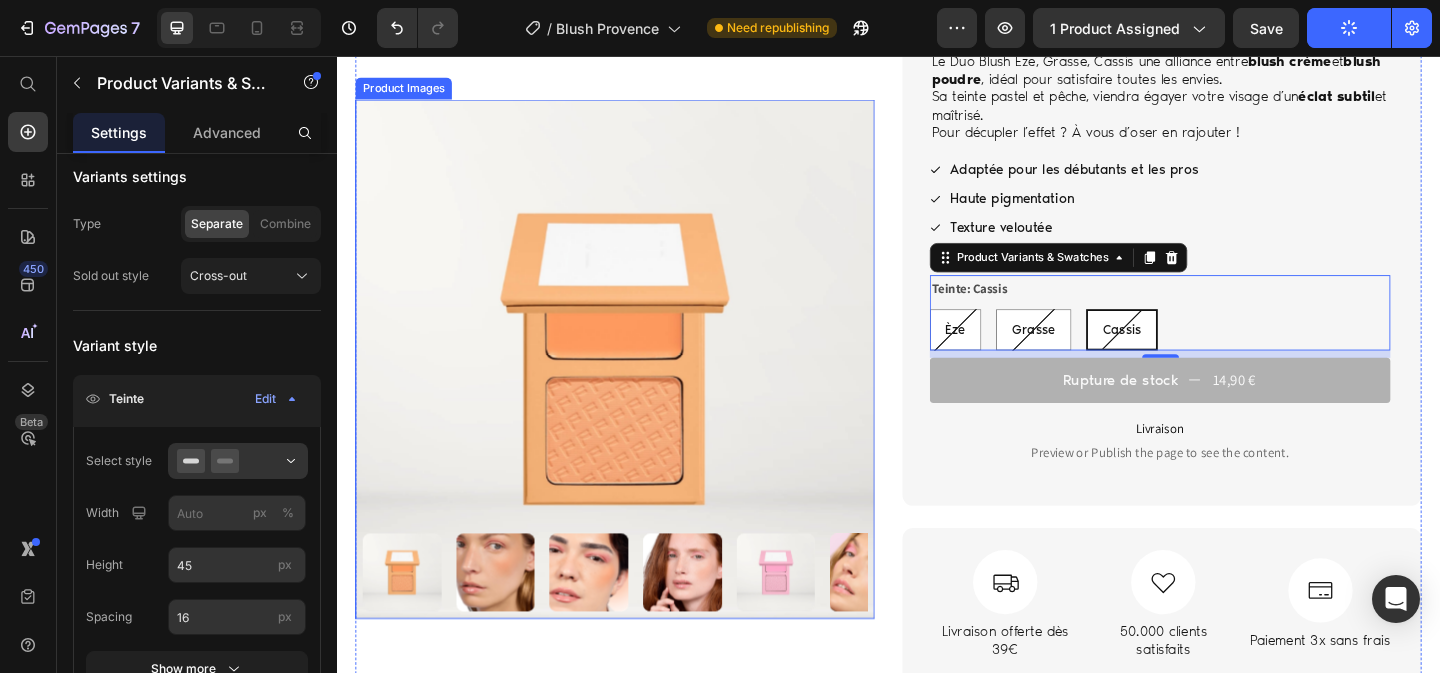 scroll, scrollTop: 428, scrollLeft: 0, axis: vertical 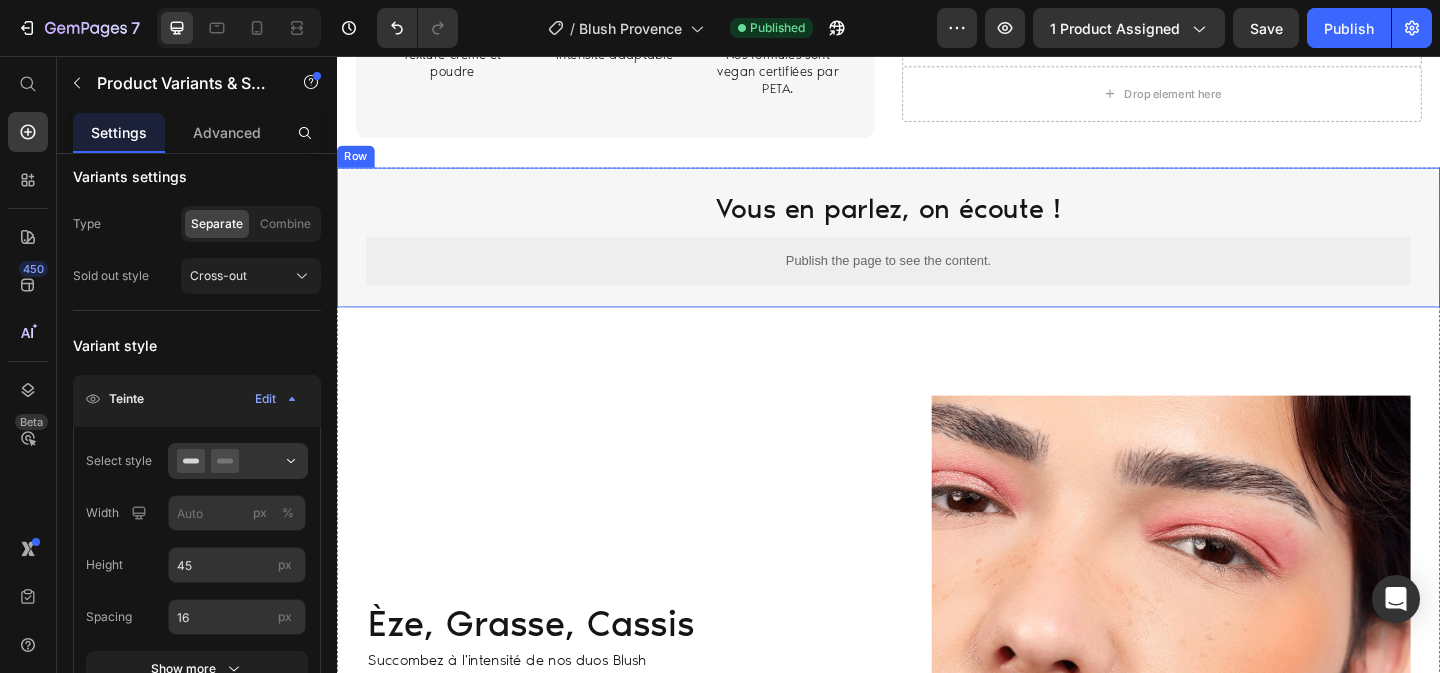 click on "Vous en parlez, on écoute ! Text Block
Publish the page to see the content.
Tiktok Row" at bounding box center (937, 253) 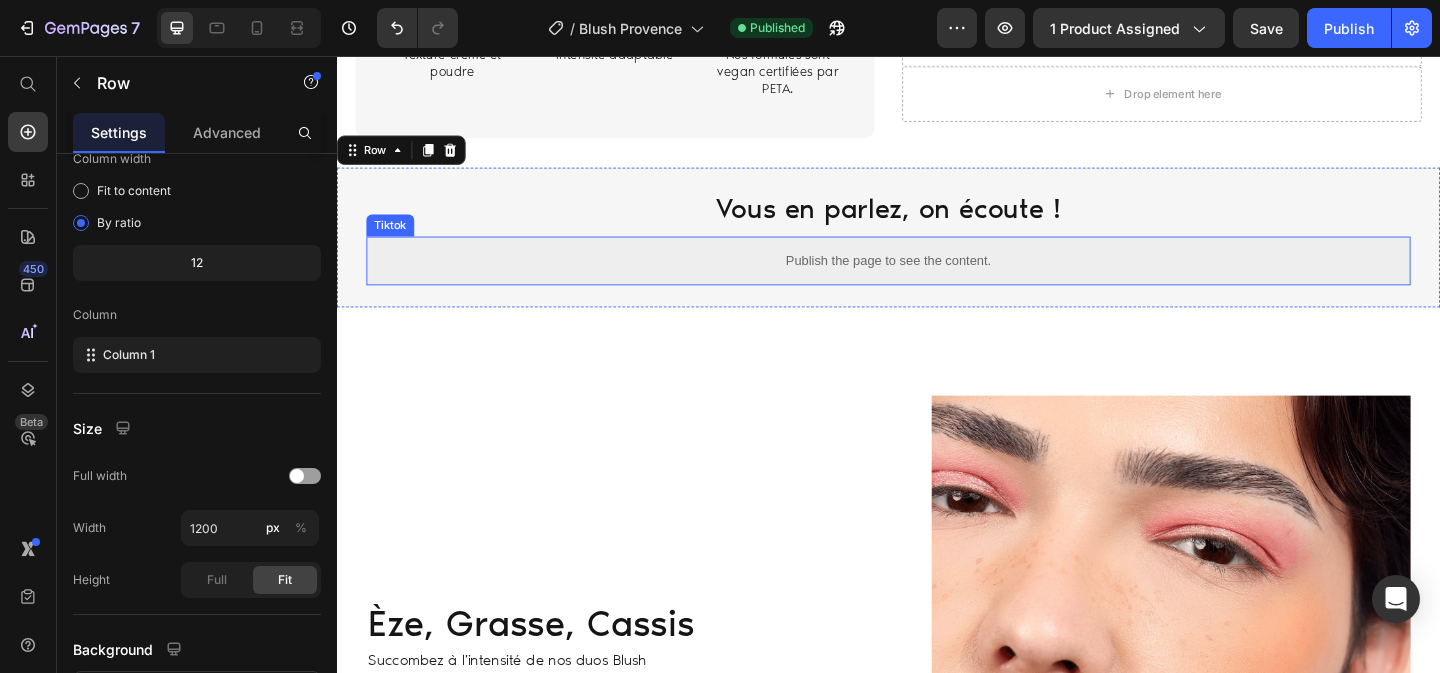 scroll, scrollTop: 0, scrollLeft: 0, axis: both 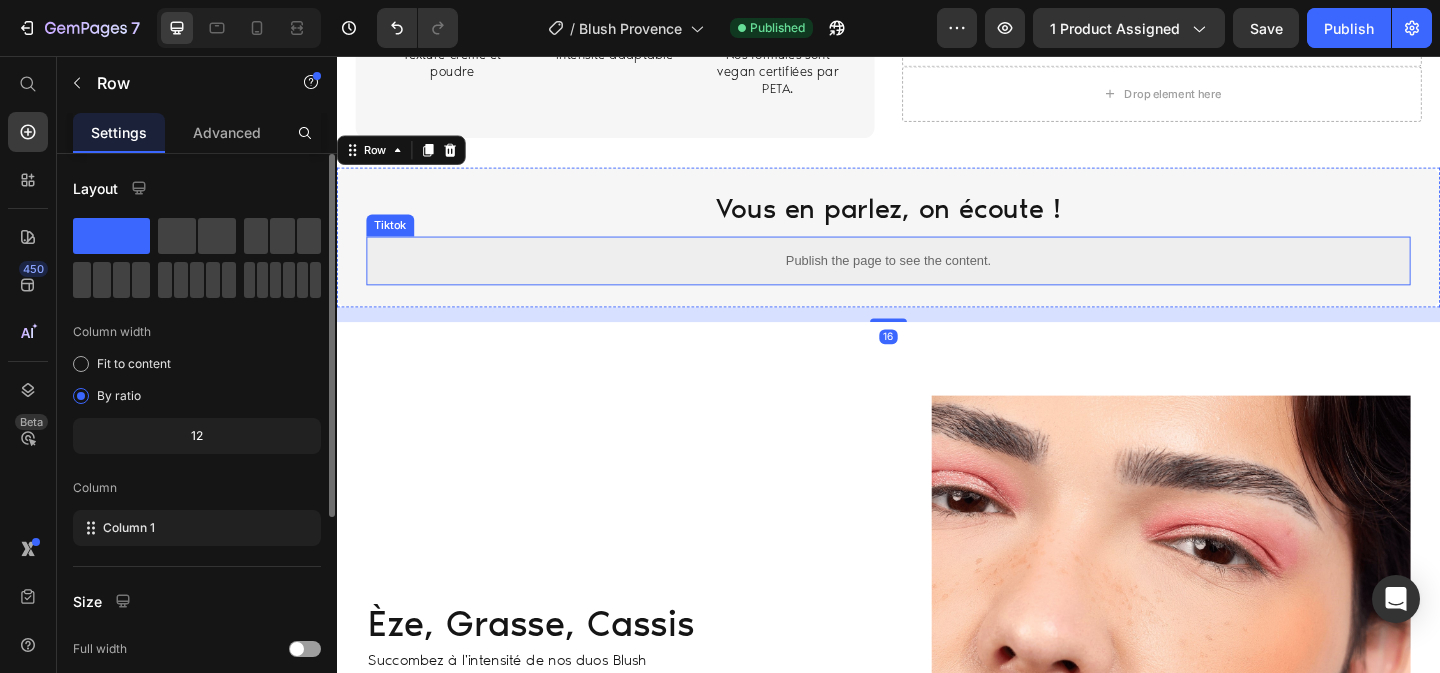 click on "Publish the page to see the content." at bounding box center [937, 278] 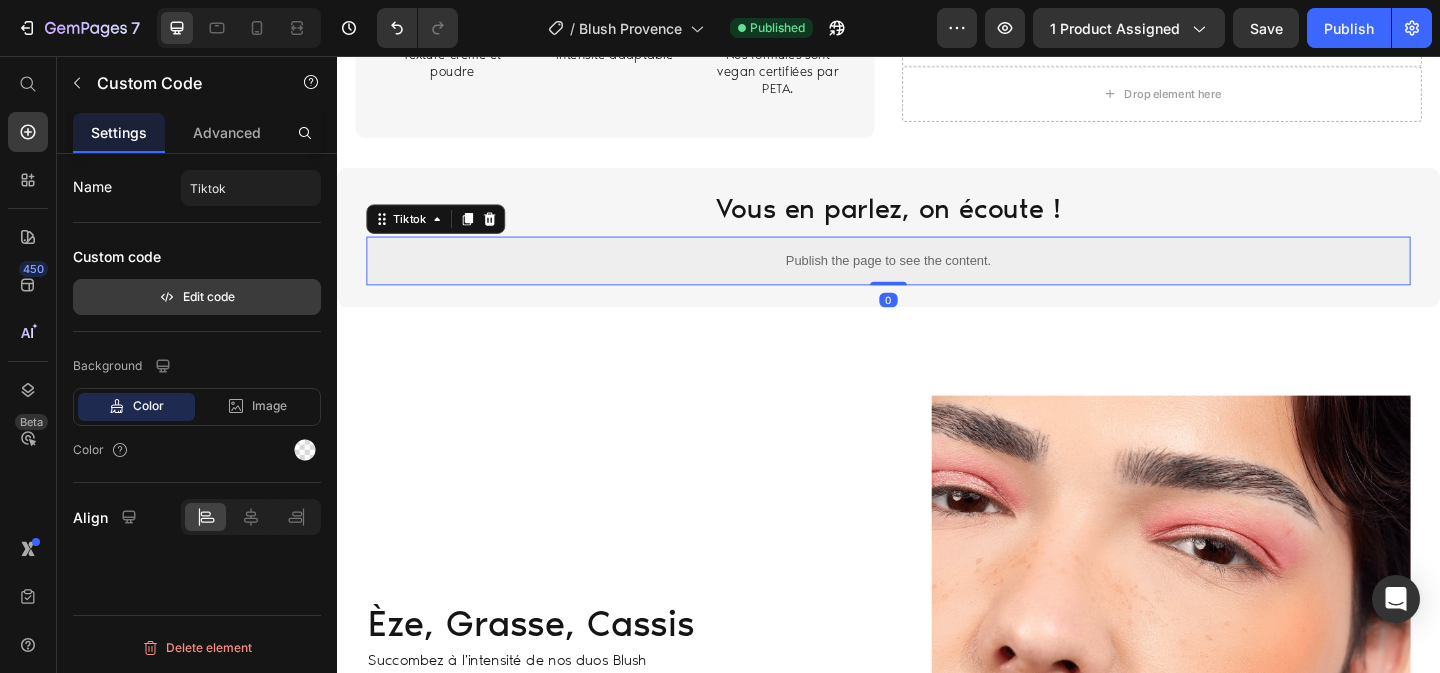 click on "Edit code" at bounding box center (197, 297) 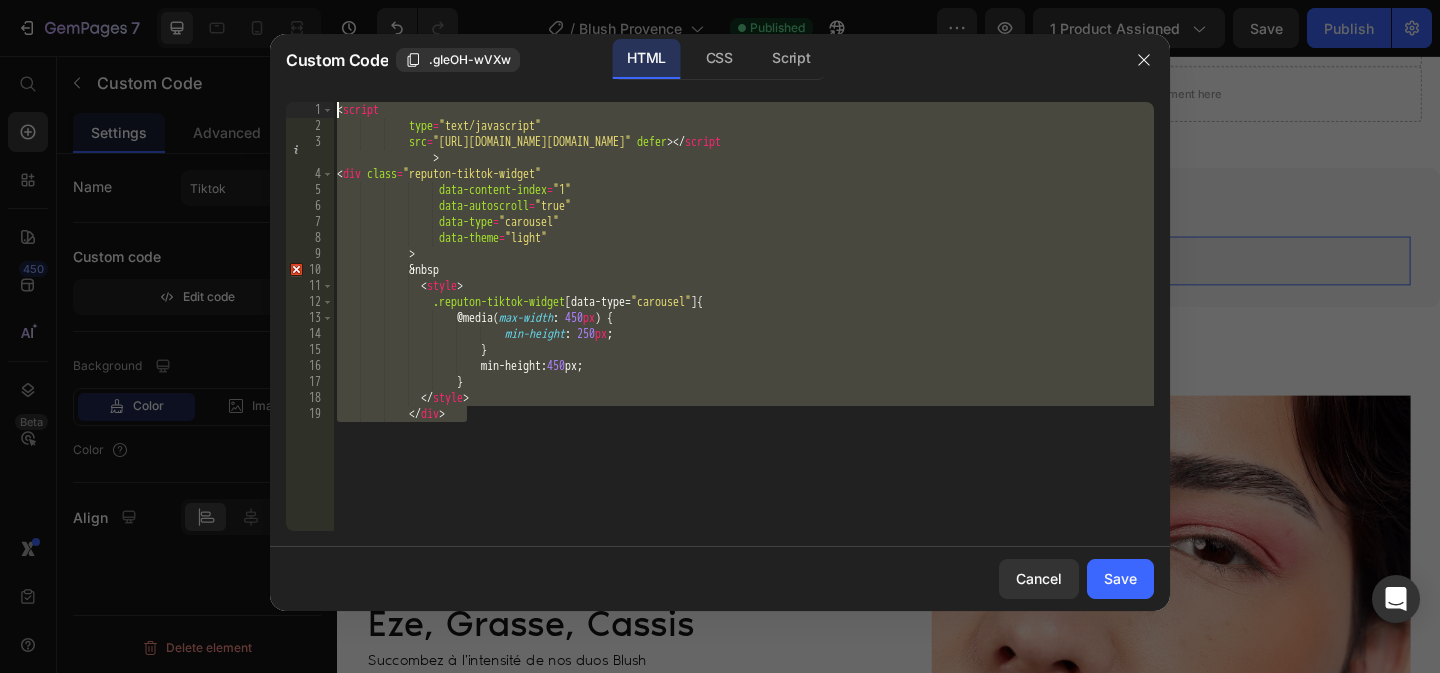 drag, startPoint x: 632, startPoint y: 459, endPoint x: 243, endPoint y: -7, distance: 607.0231 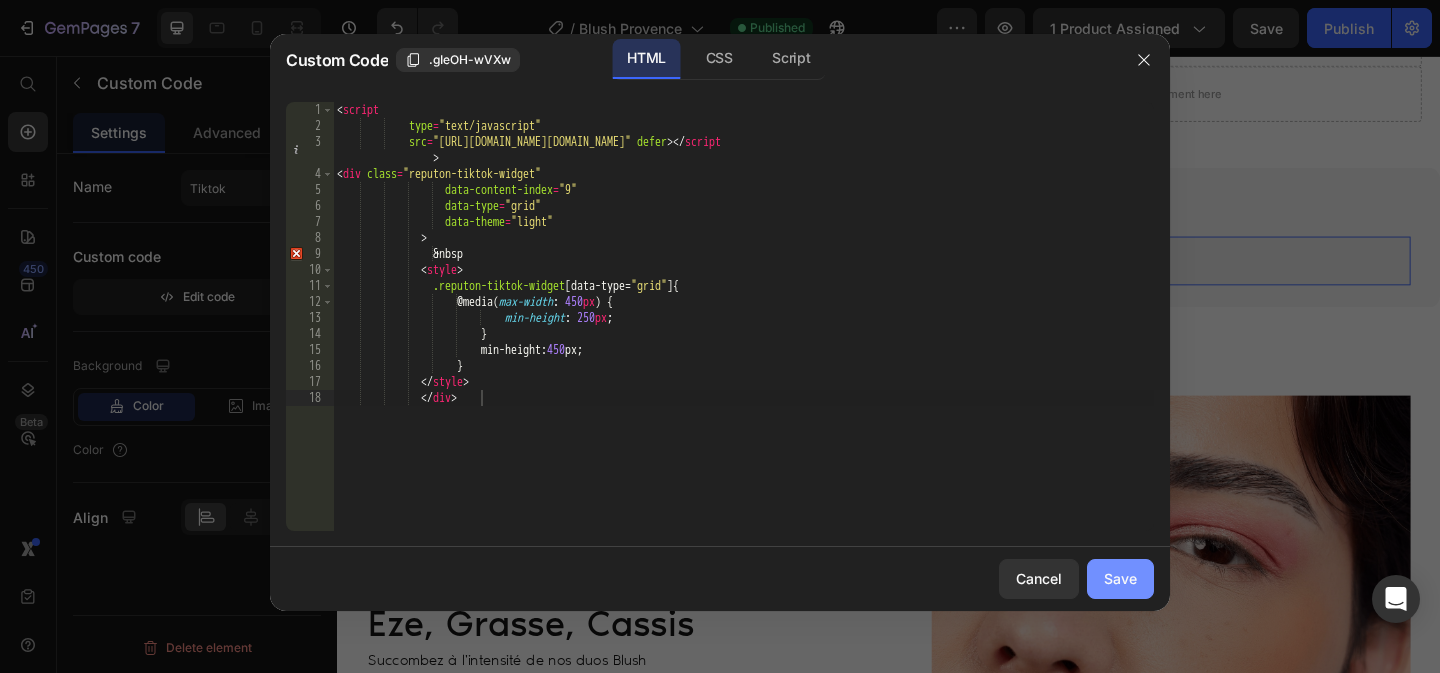 click on "Save" at bounding box center (1120, 578) 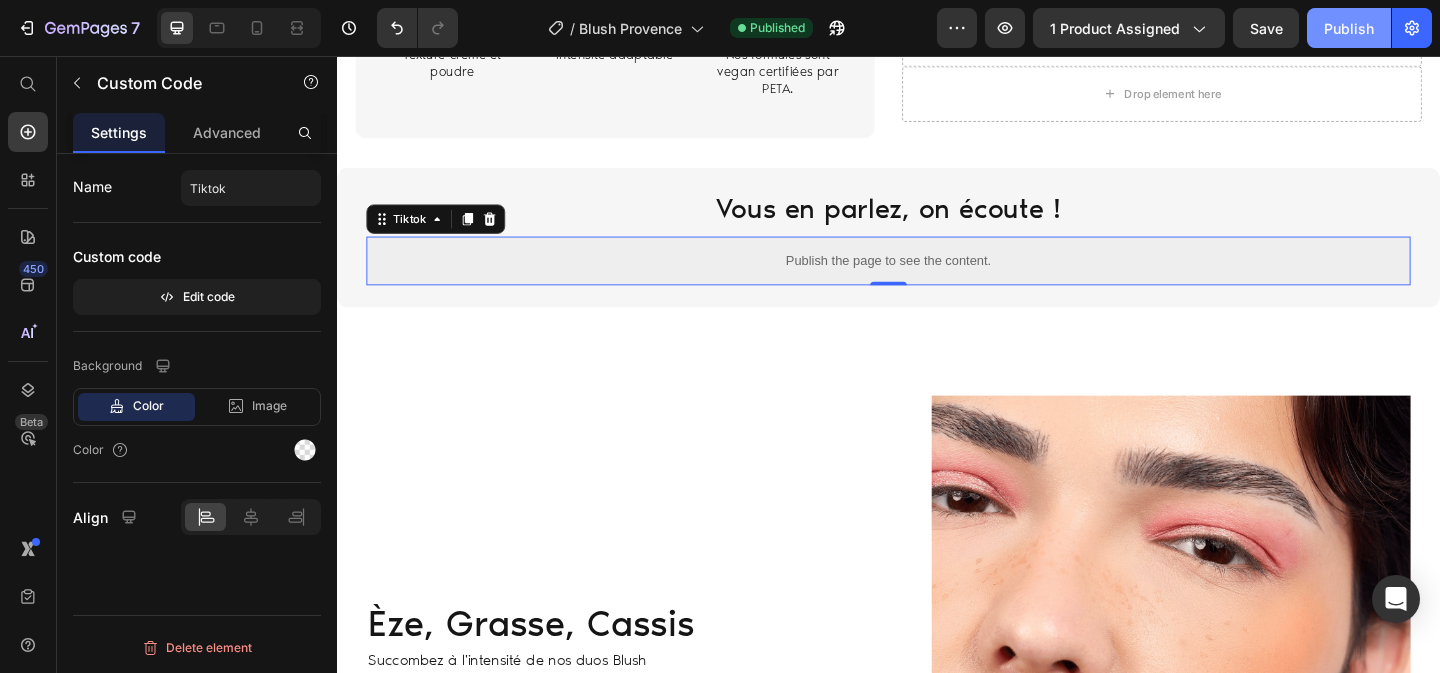 click on "Publish" at bounding box center (1349, 28) 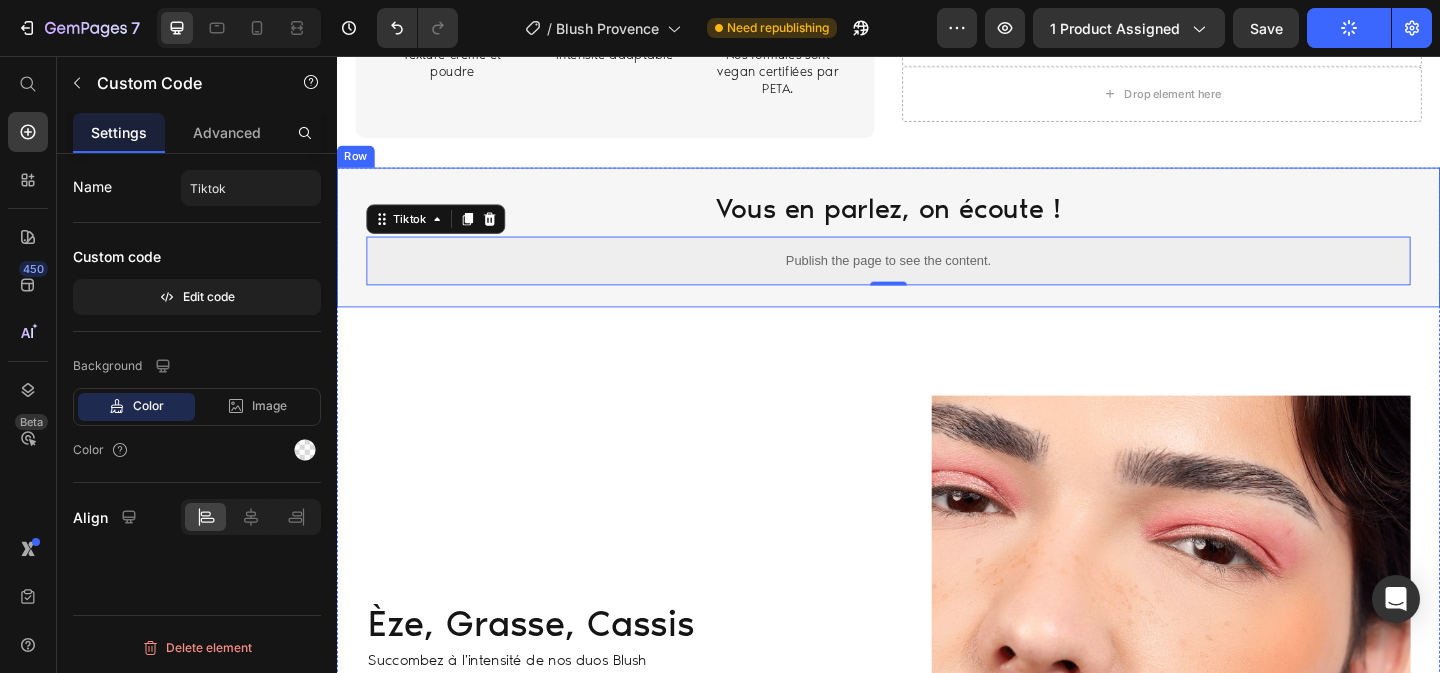click on "Vous en parlez, on écoute ! Text Block
Publish the page to see the content.
Tiktok   0 Row" at bounding box center (937, 253) 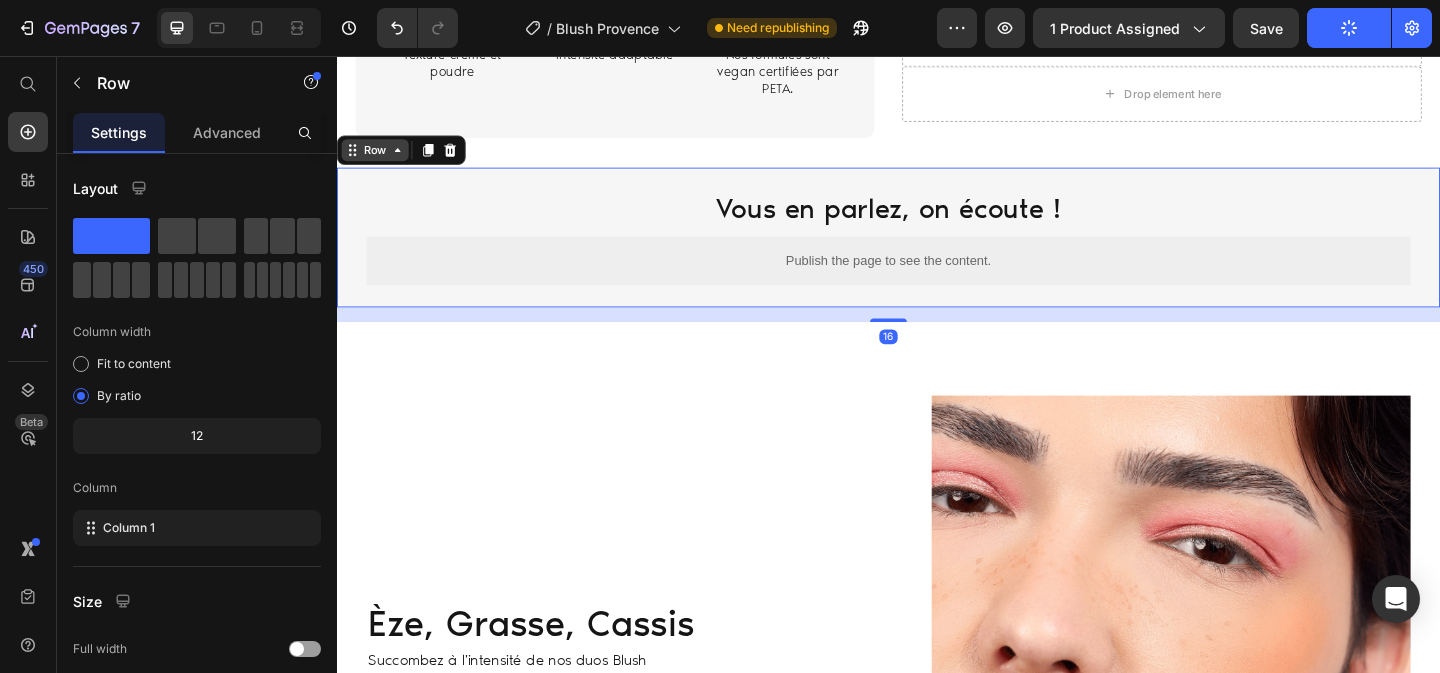 click 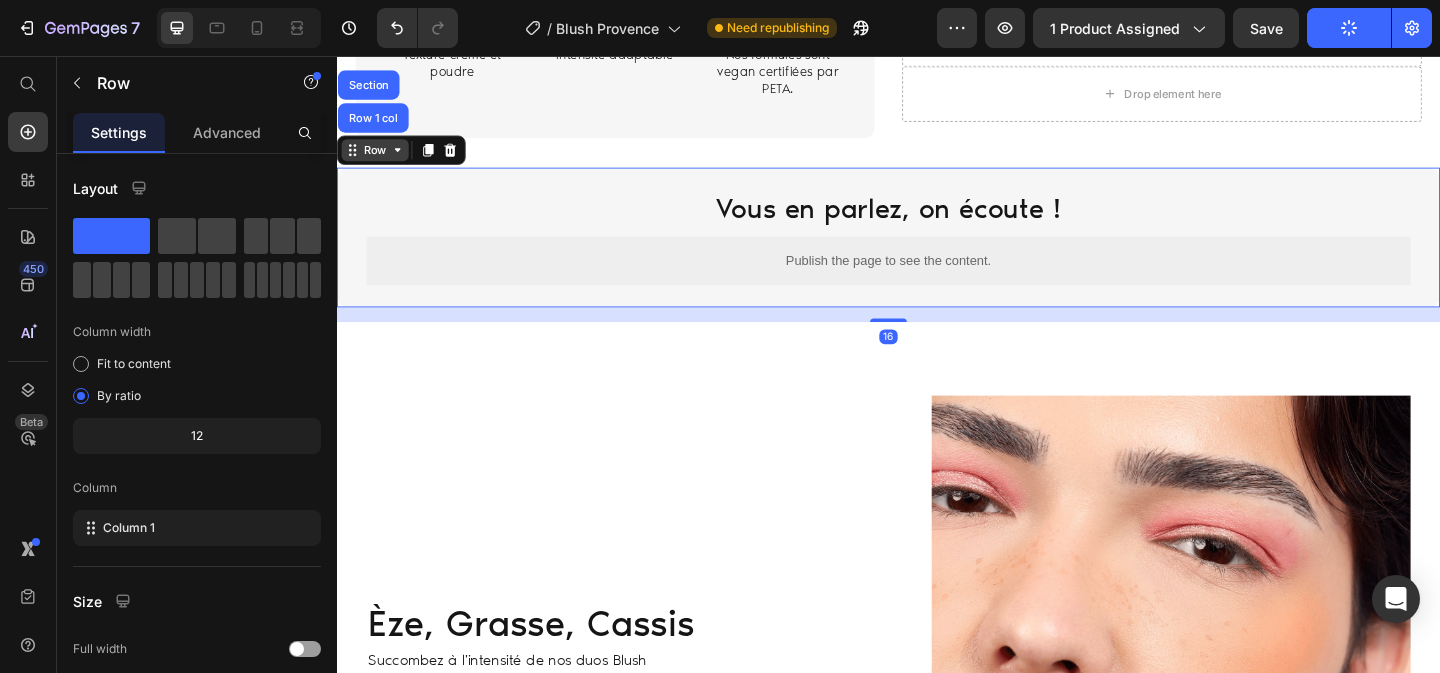 click 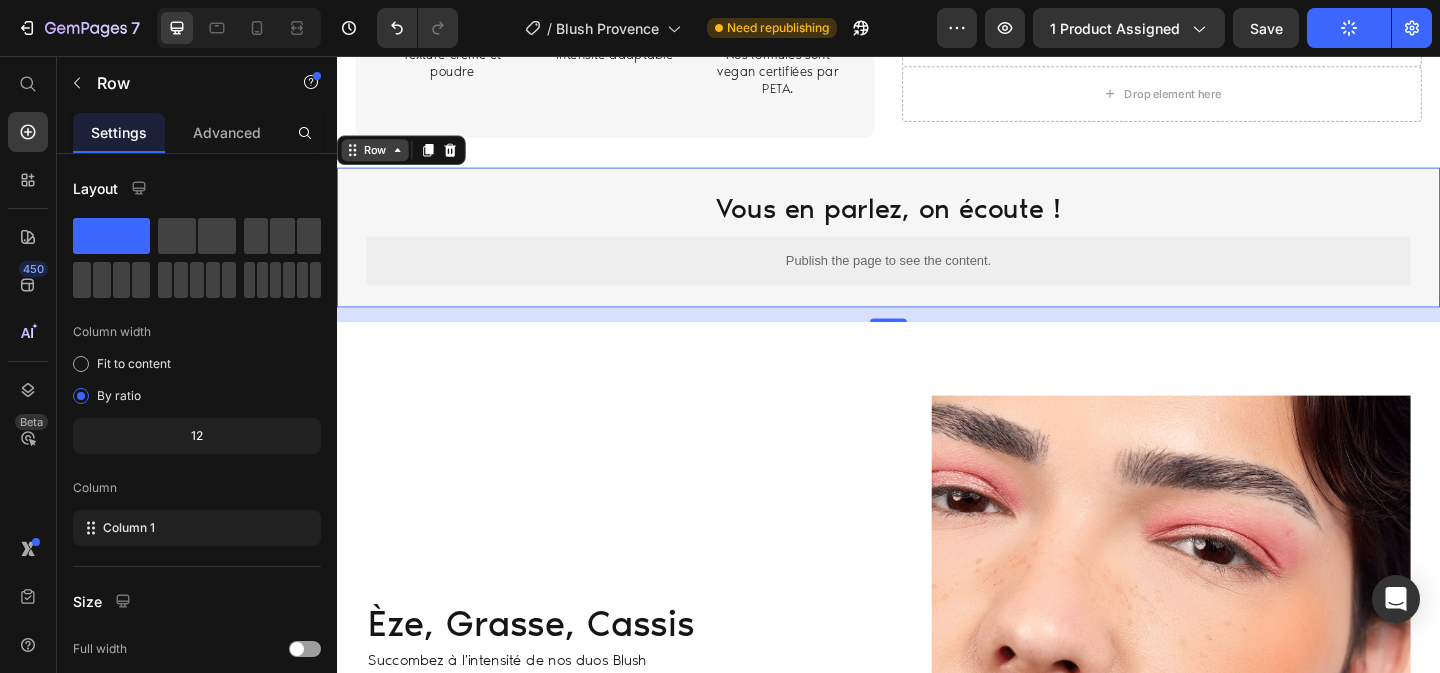 click 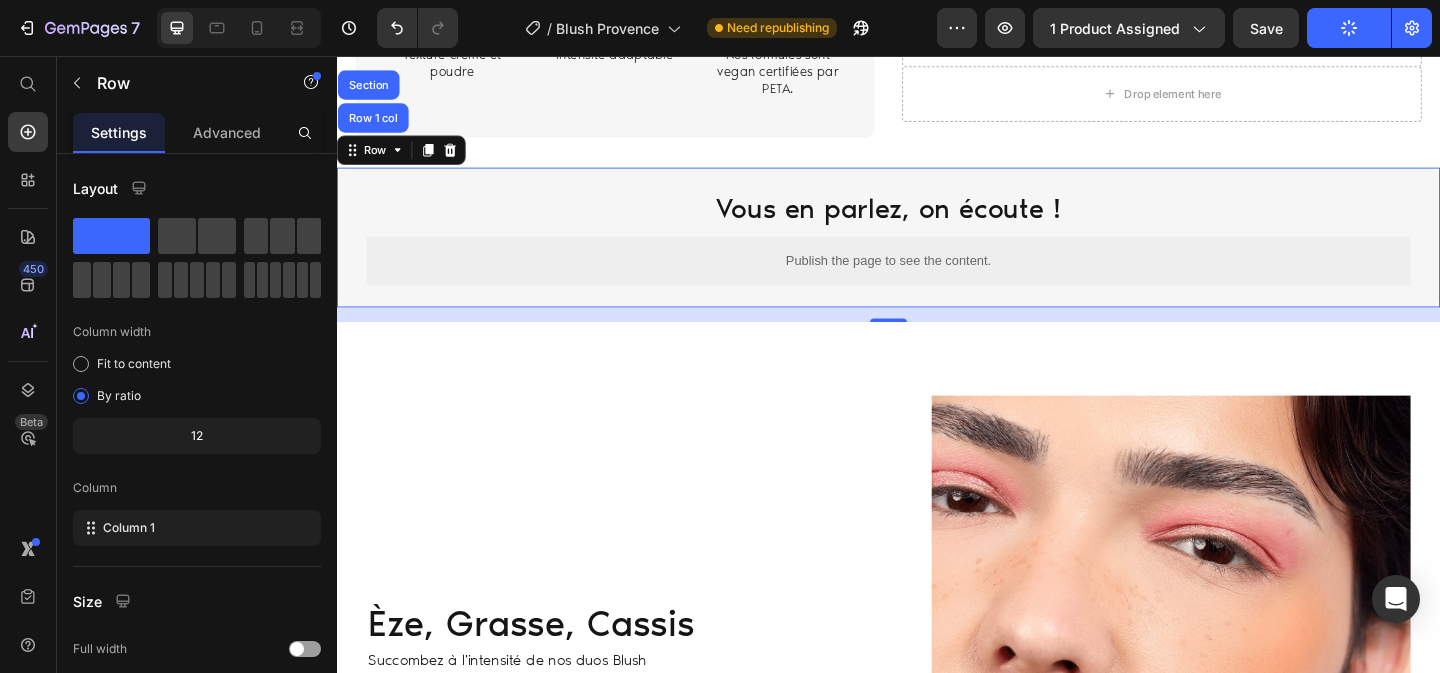 click on "Vous en parlez, on écoute ! Text Block
Publish the page to see the content.
Tiktok Row Row 1 col Section   16" at bounding box center (937, 253) 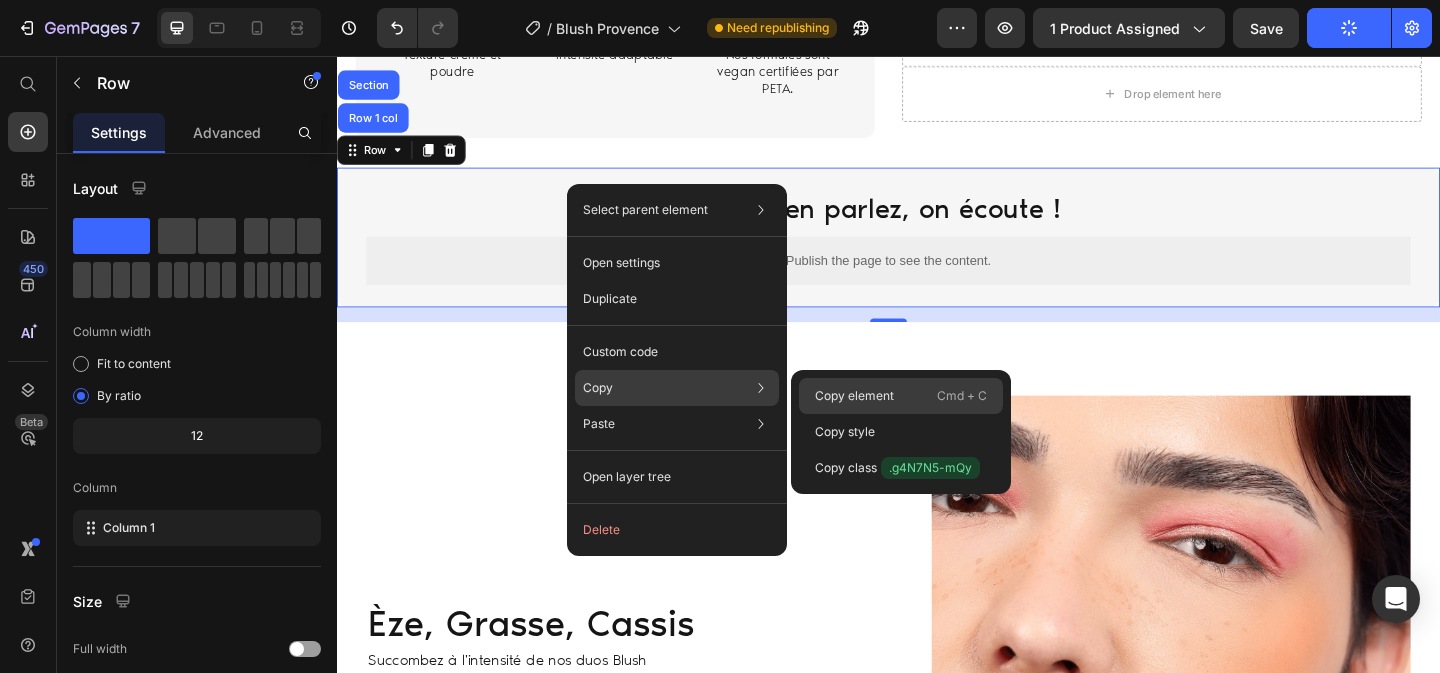 click on "Copy element" at bounding box center [854, 396] 